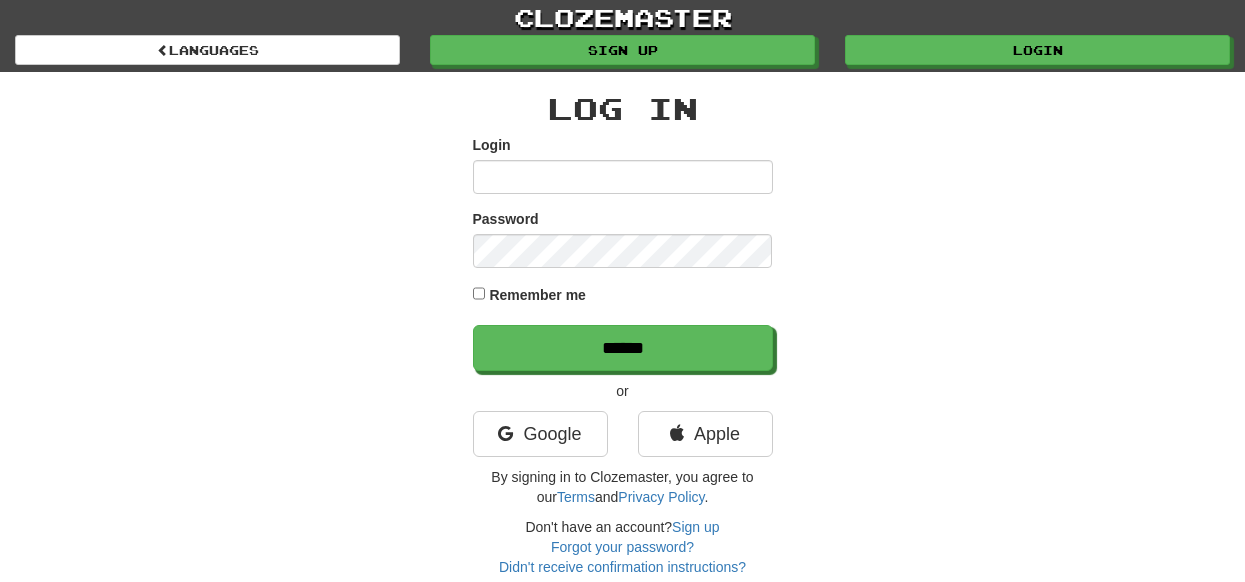 scroll, scrollTop: 0, scrollLeft: 0, axis: both 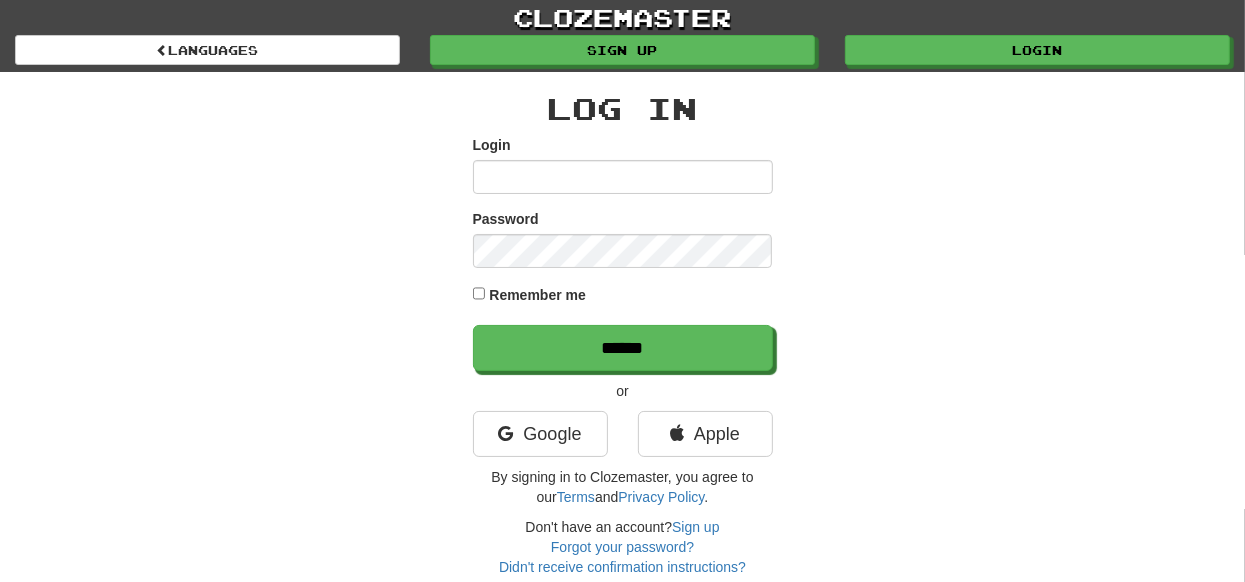 click on "Login" at bounding box center [623, 177] 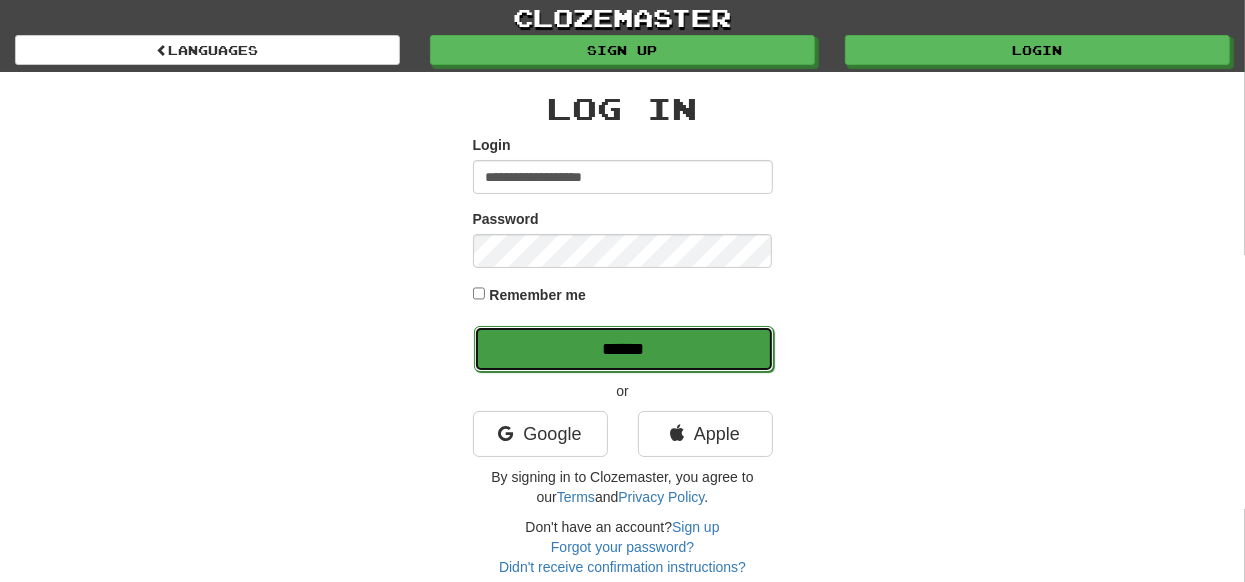 click on "******" at bounding box center [624, 349] 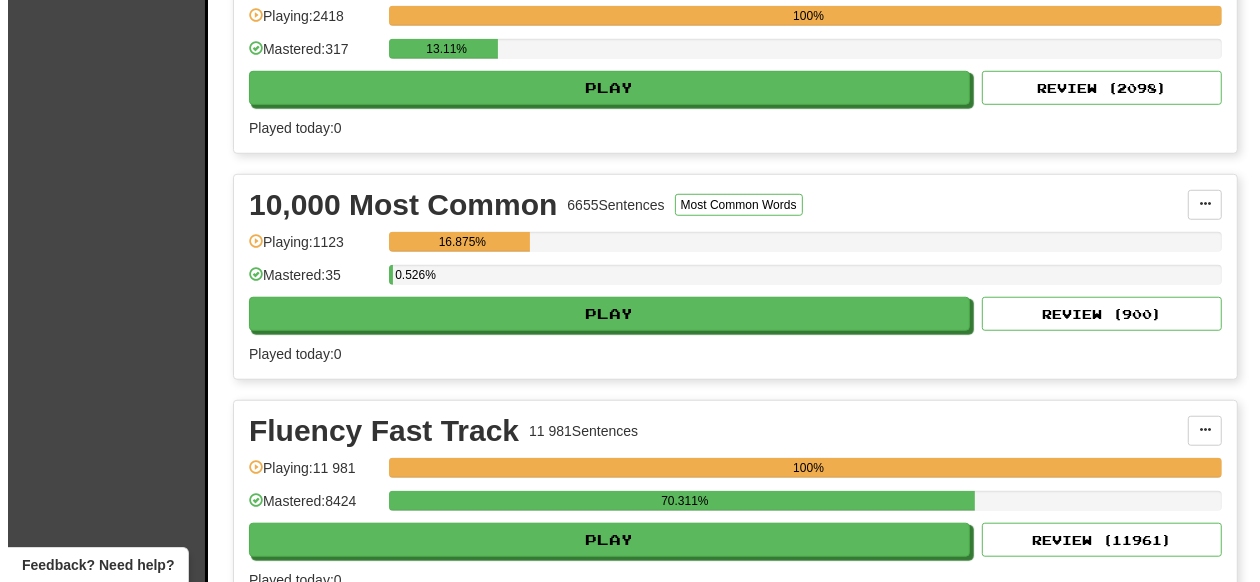 scroll, scrollTop: 999, scrollLeft: 0, axis: vertical 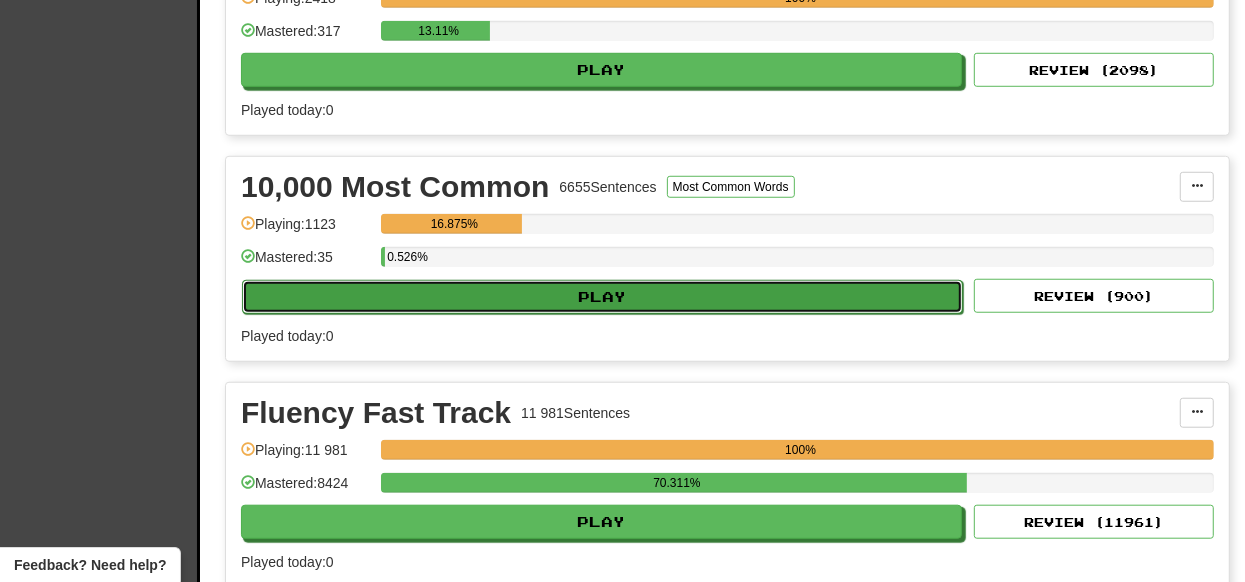 click on "Play" at bounding box center (602, 297) 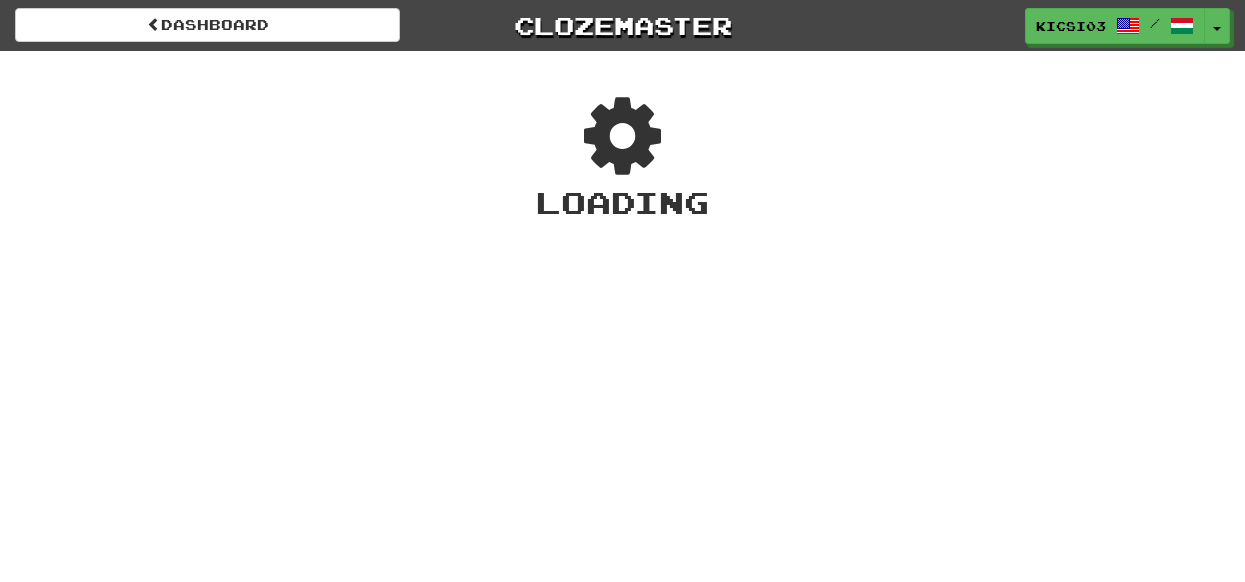 scroll, scrollTop: 0, scrollLeft: 0, axis: both 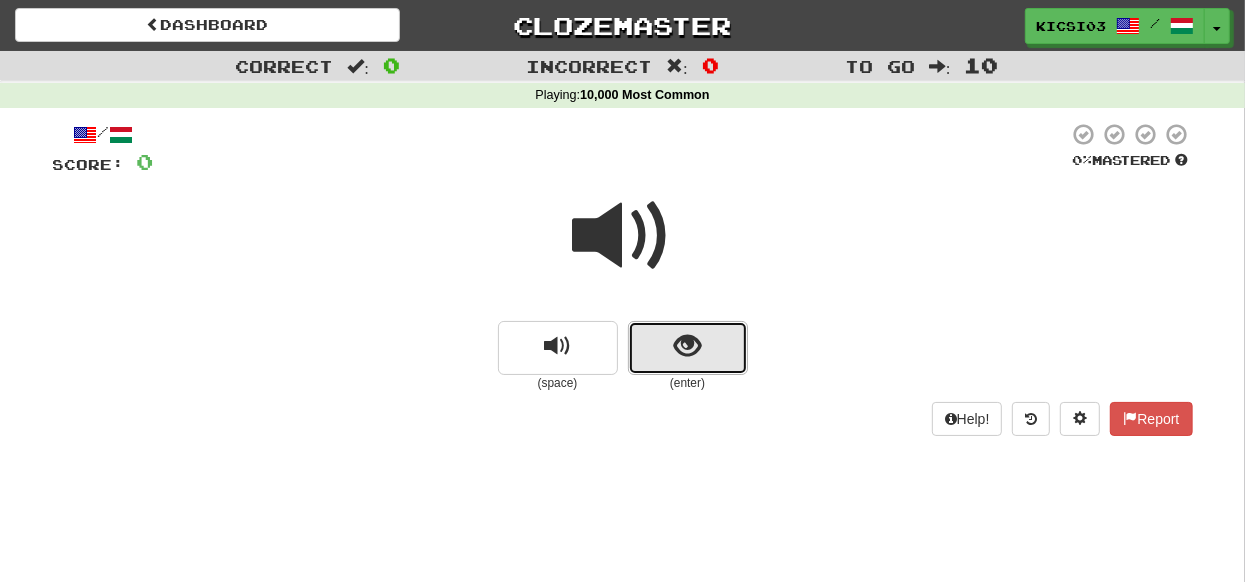 click at bounding box center (688, 348) 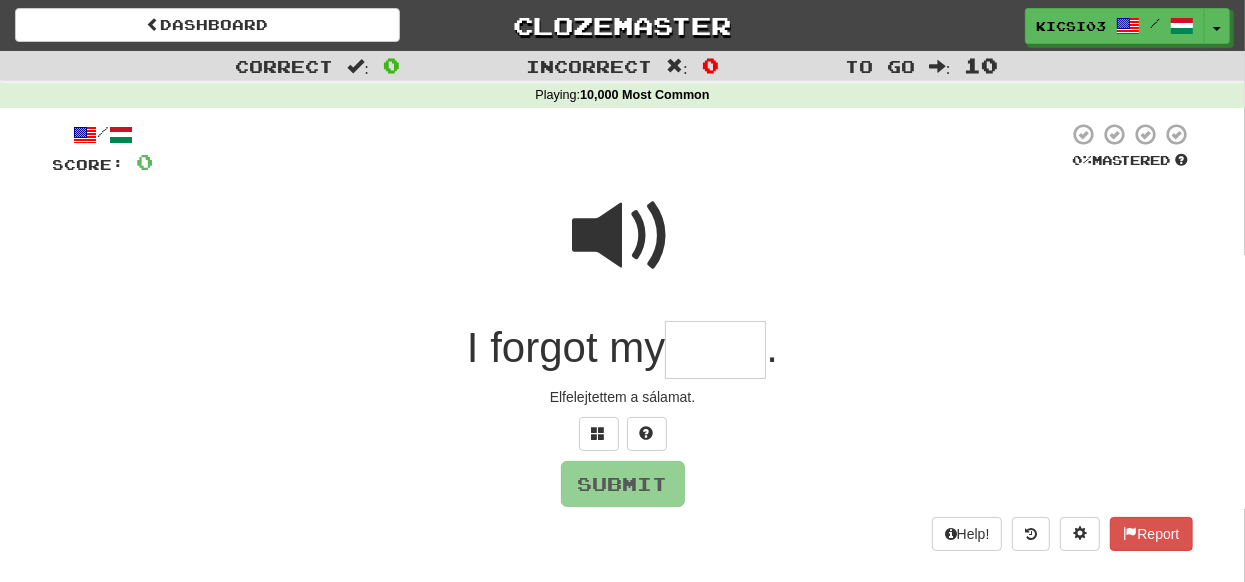 click at bounding box center [715, 350] 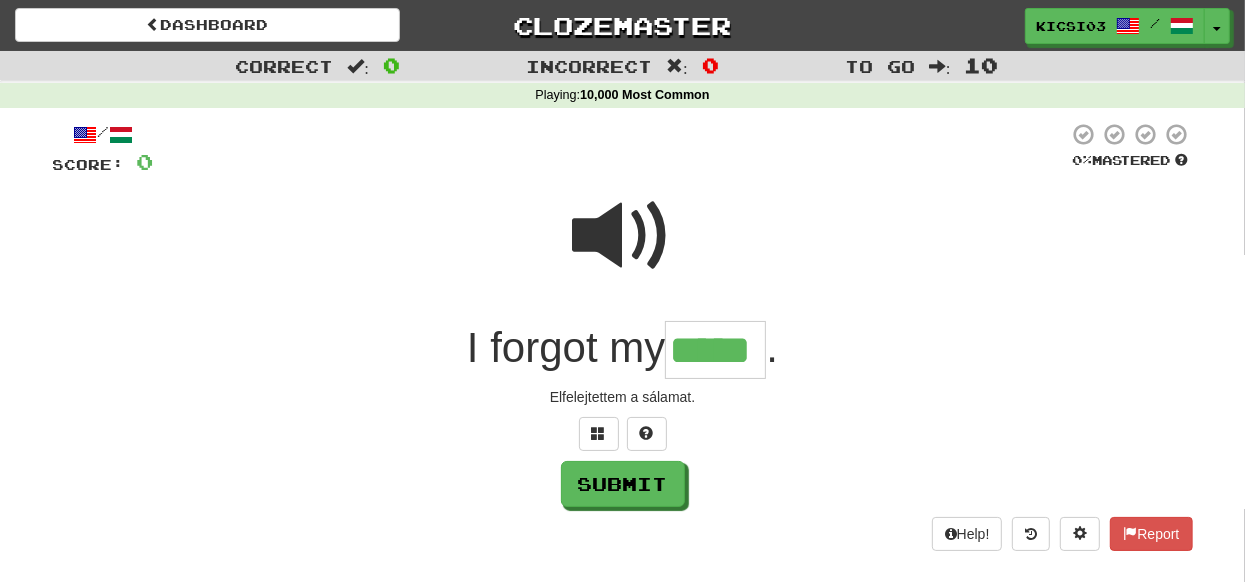 type on "*****" 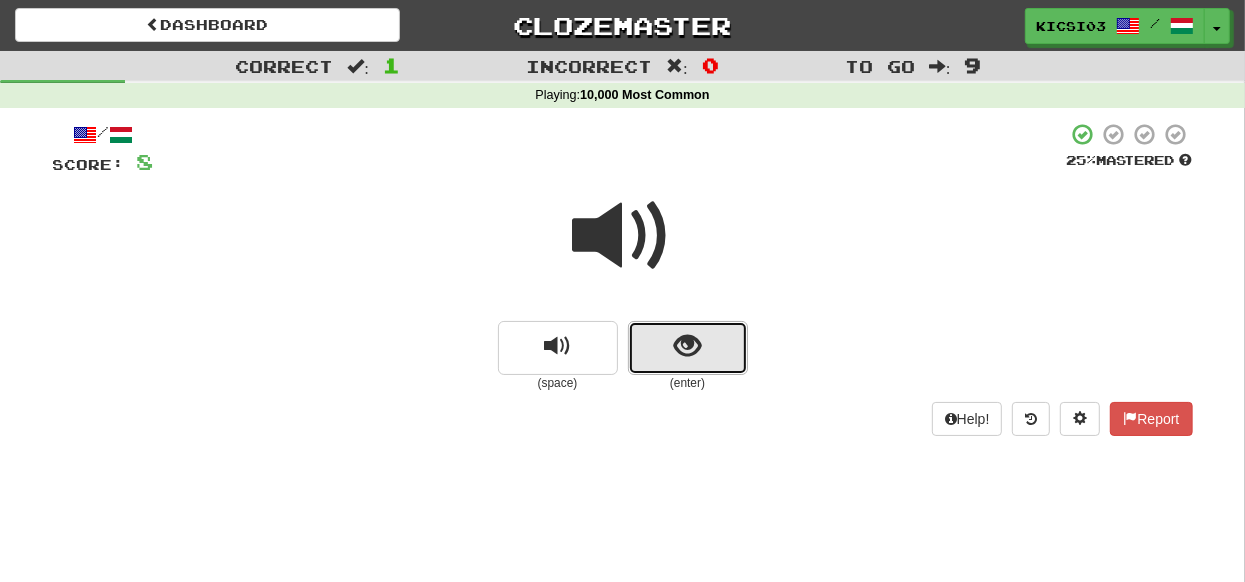 click at bounding box center [688, 348] 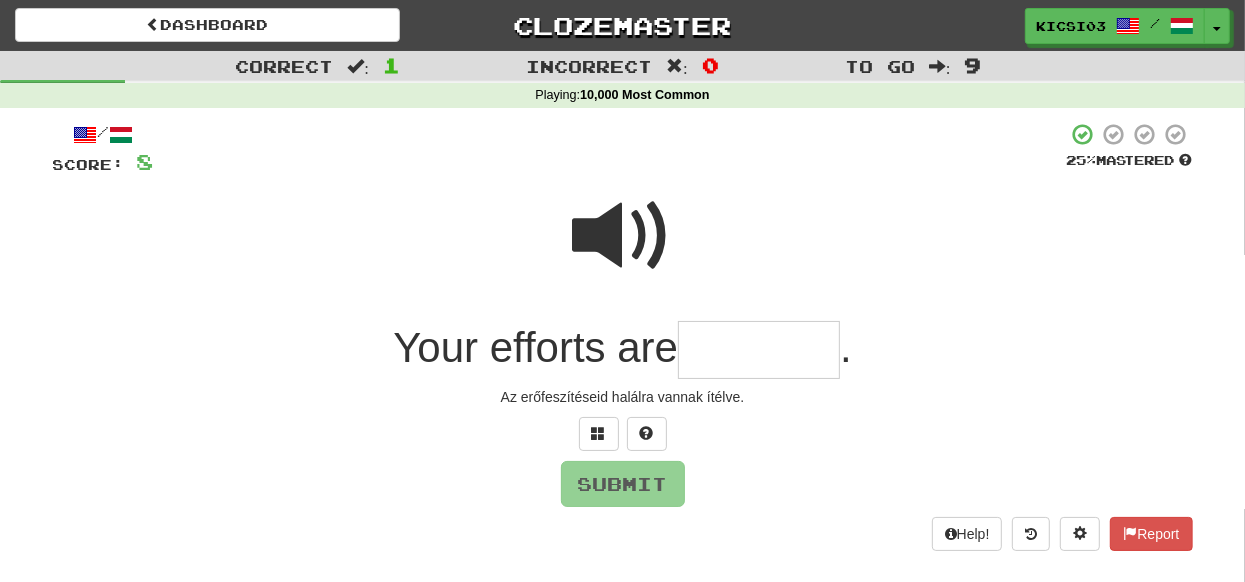 click at bounding box center (759, 350) 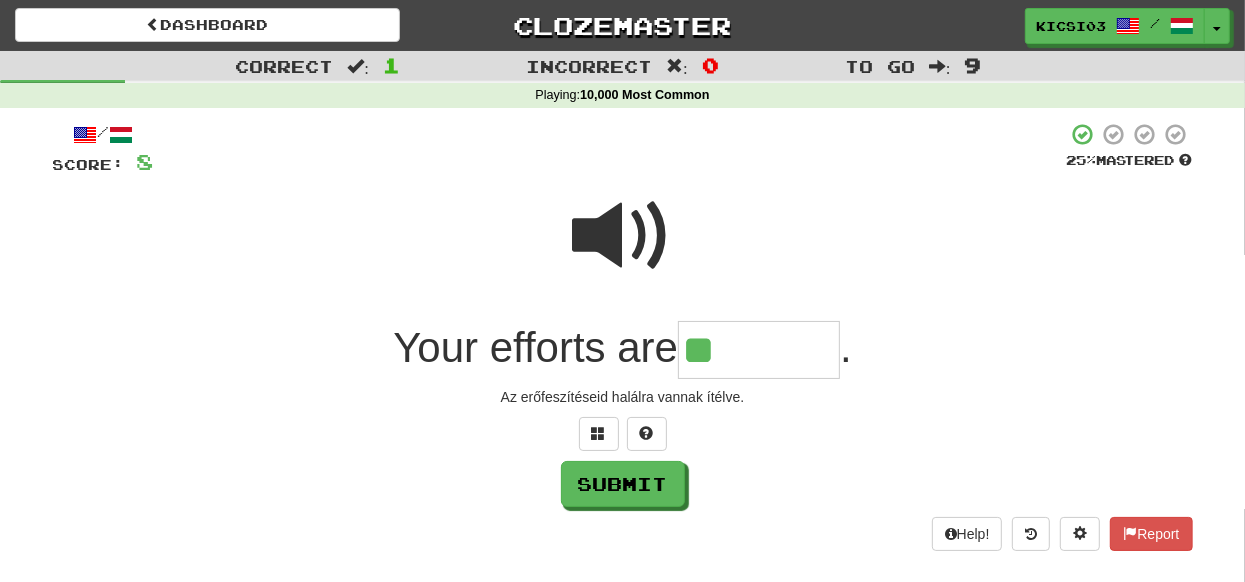 click at bounding box center (623, 236) 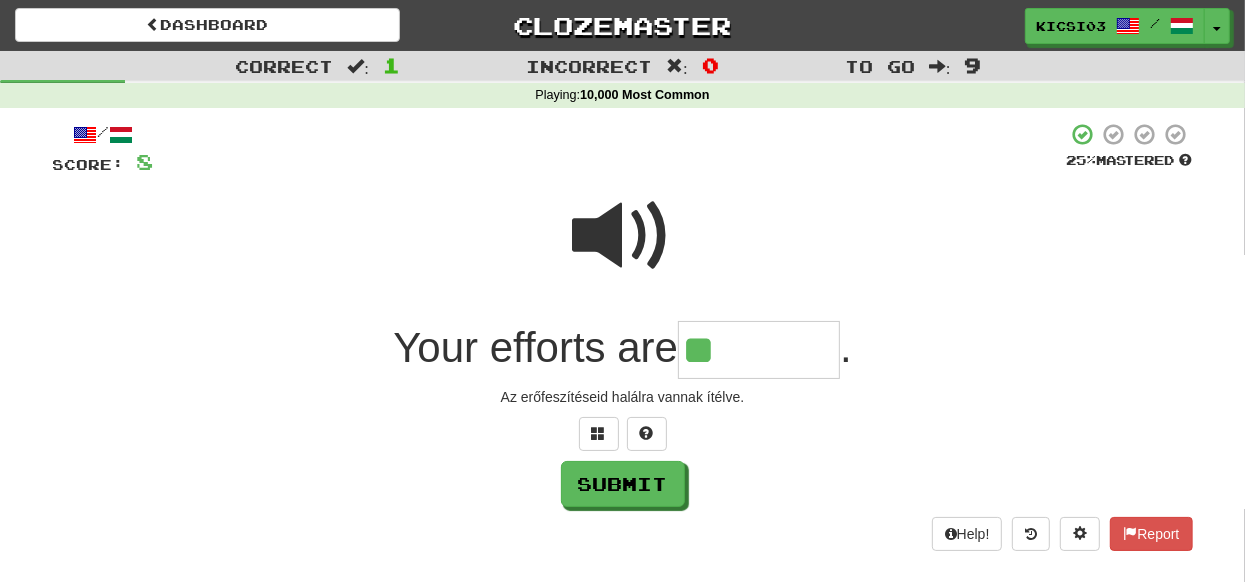 click on "**" at bounding box center [759, 350] 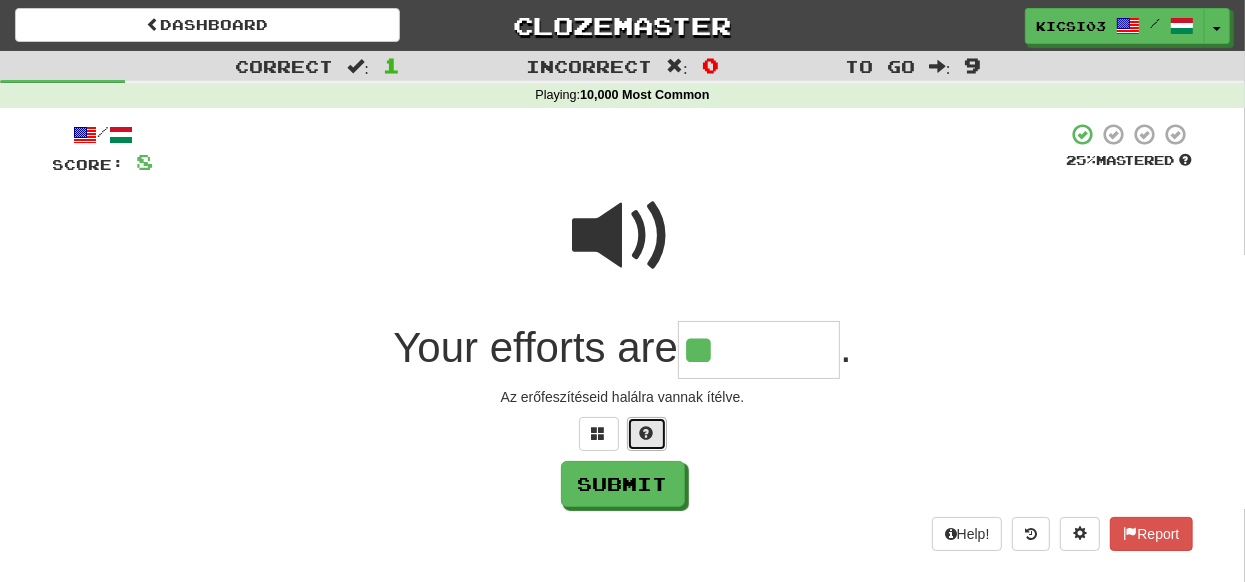 click at bounding box center (647, 433) 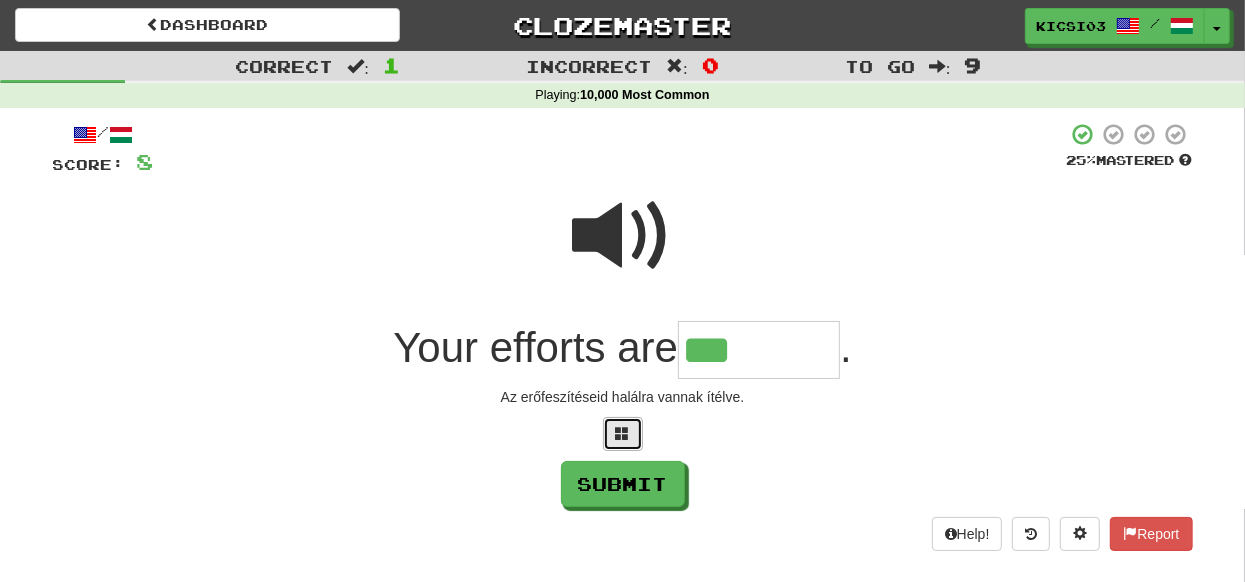 click at bounding box center [623, 433] 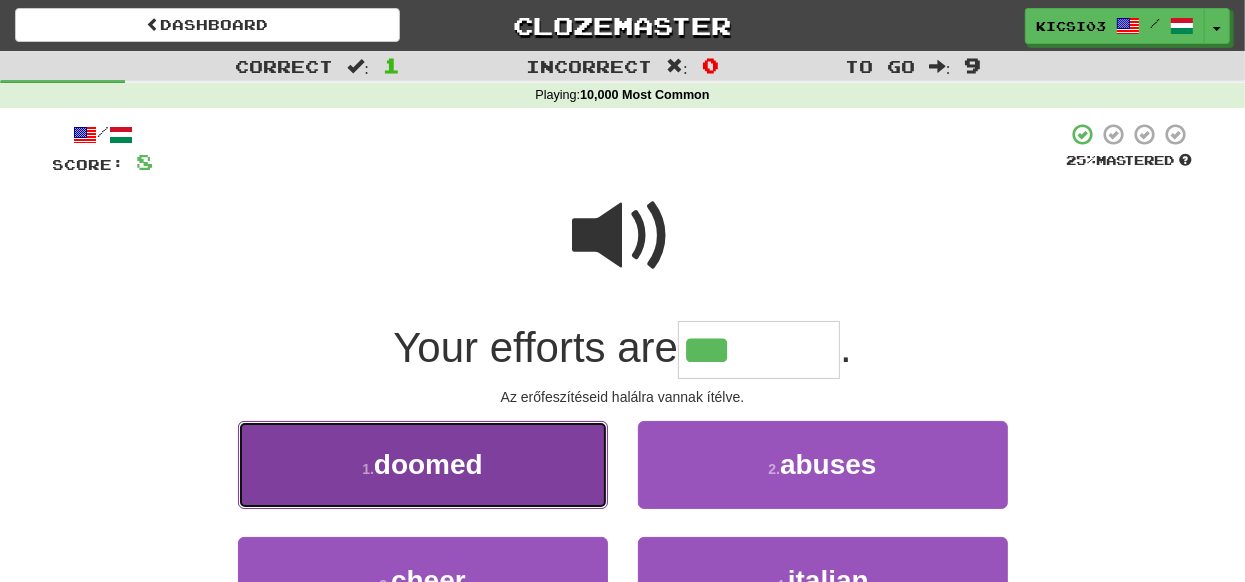 click on "1 .  doomed" at bounding box center (423, 464) 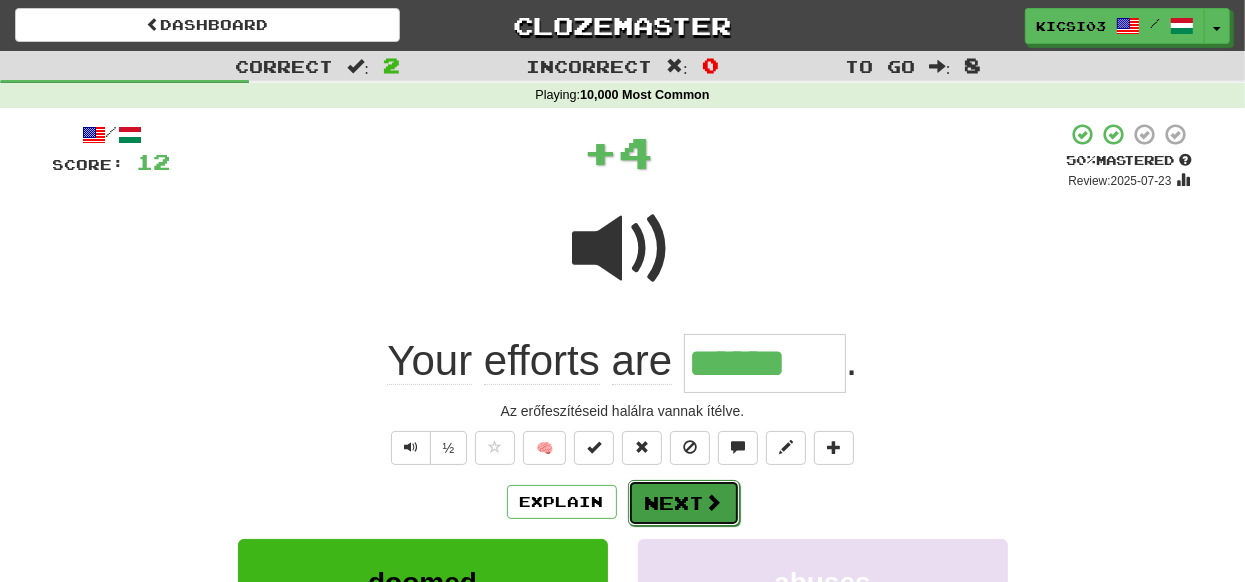 click on "Next" at bounding box center [684, 503] 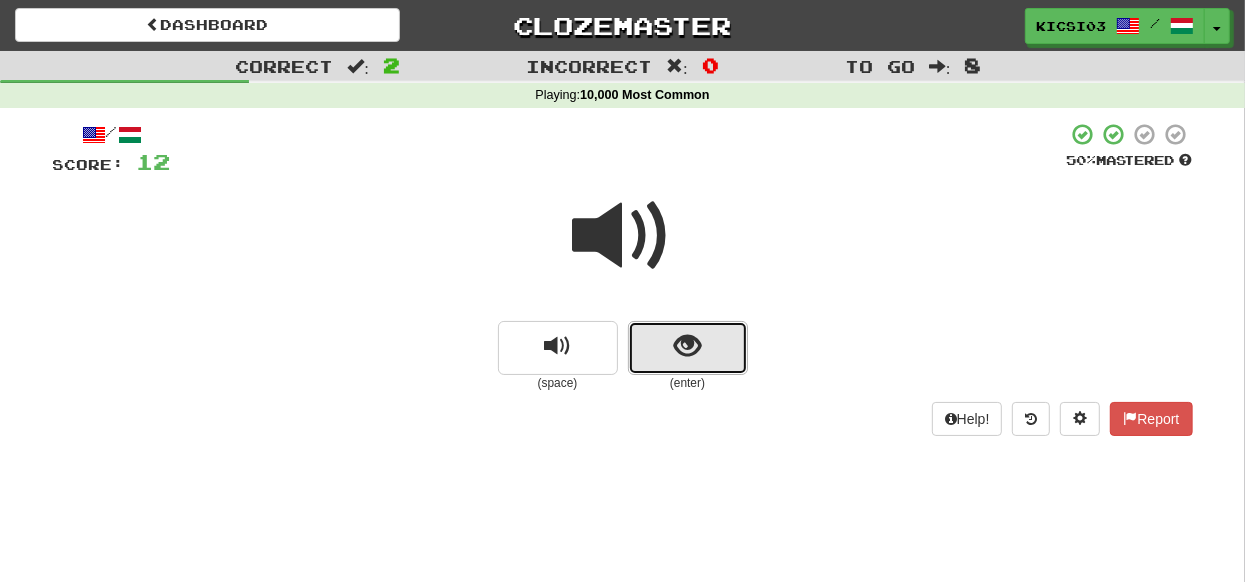 click at bounding box center (688, 348) 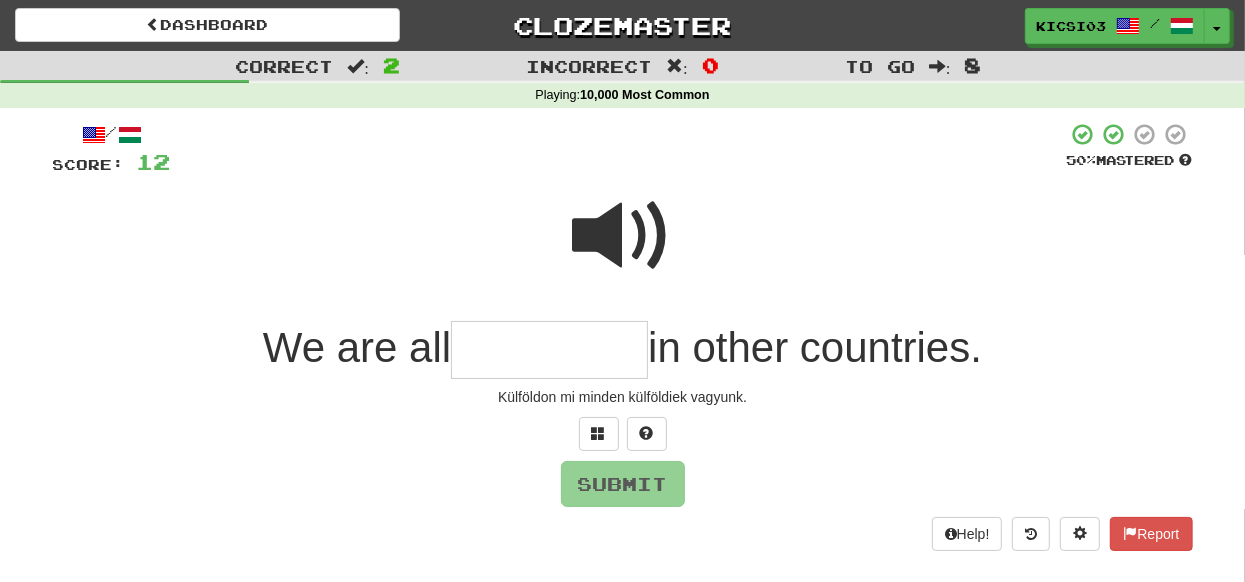 click at bounding box center (549, 350) 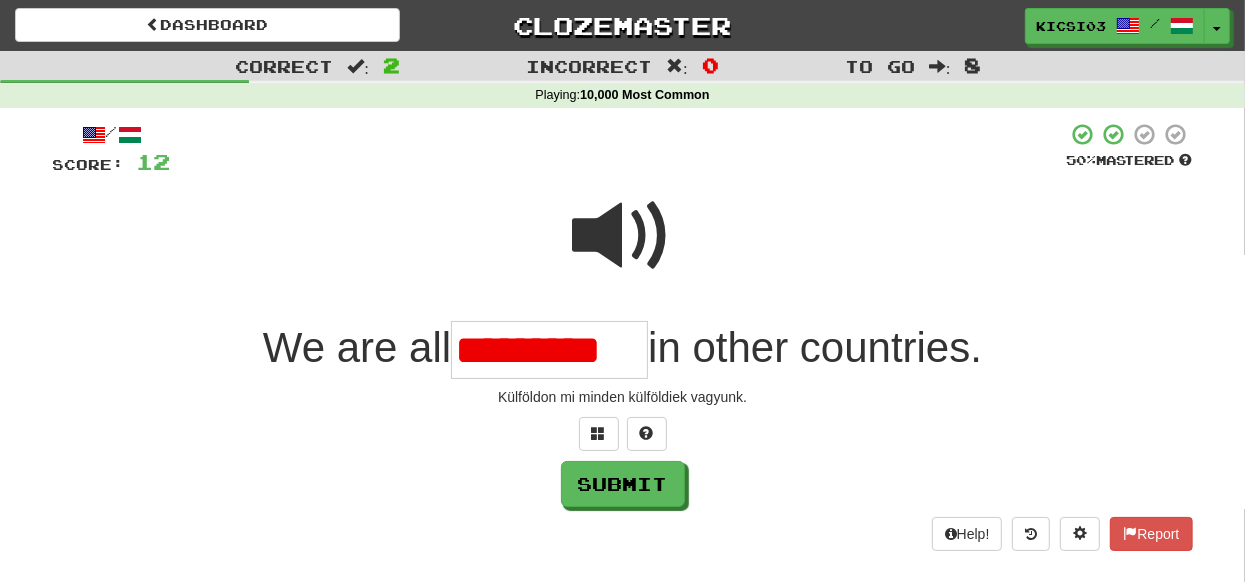 click at bounding box center [623, 236] 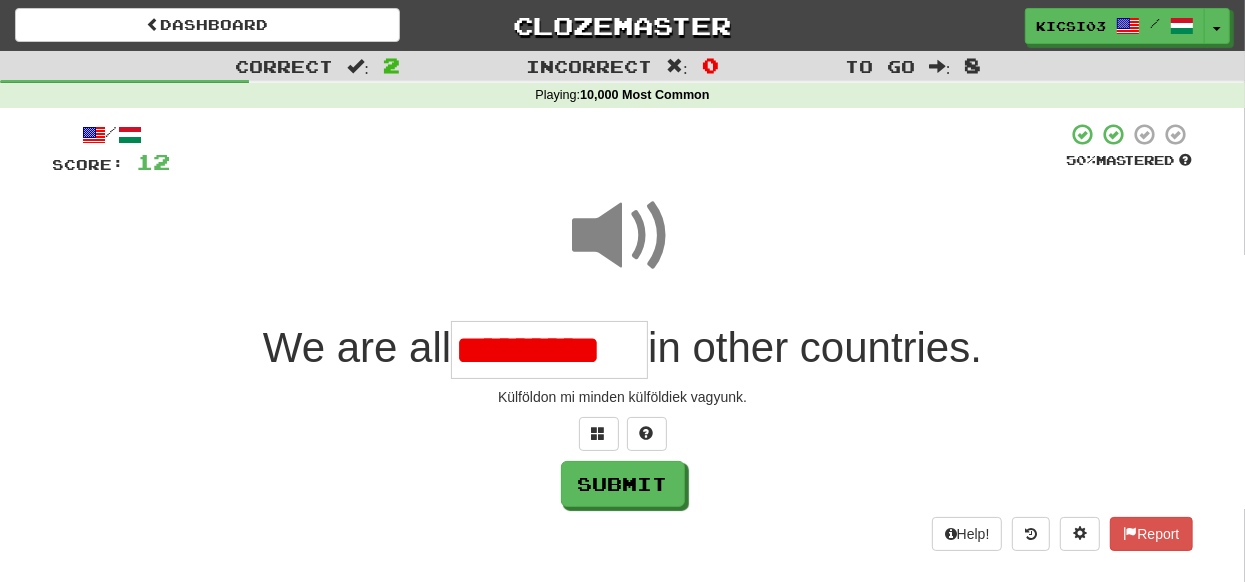 click on "*********" at bounding box center (549, 350) 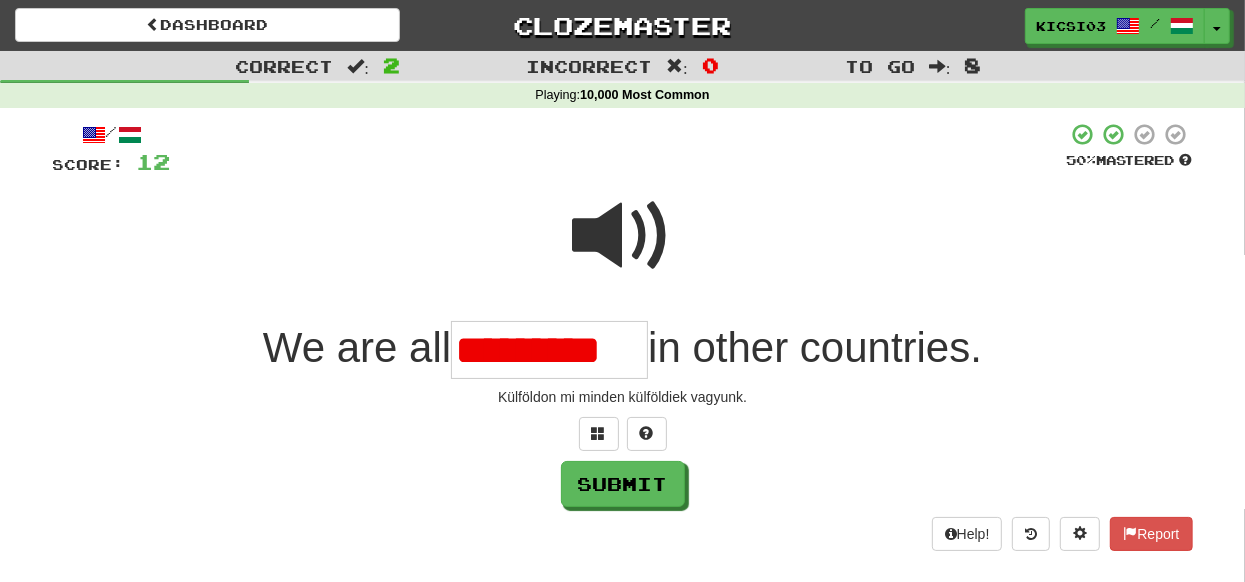 click on "*********" at bounding box center (549, 350) 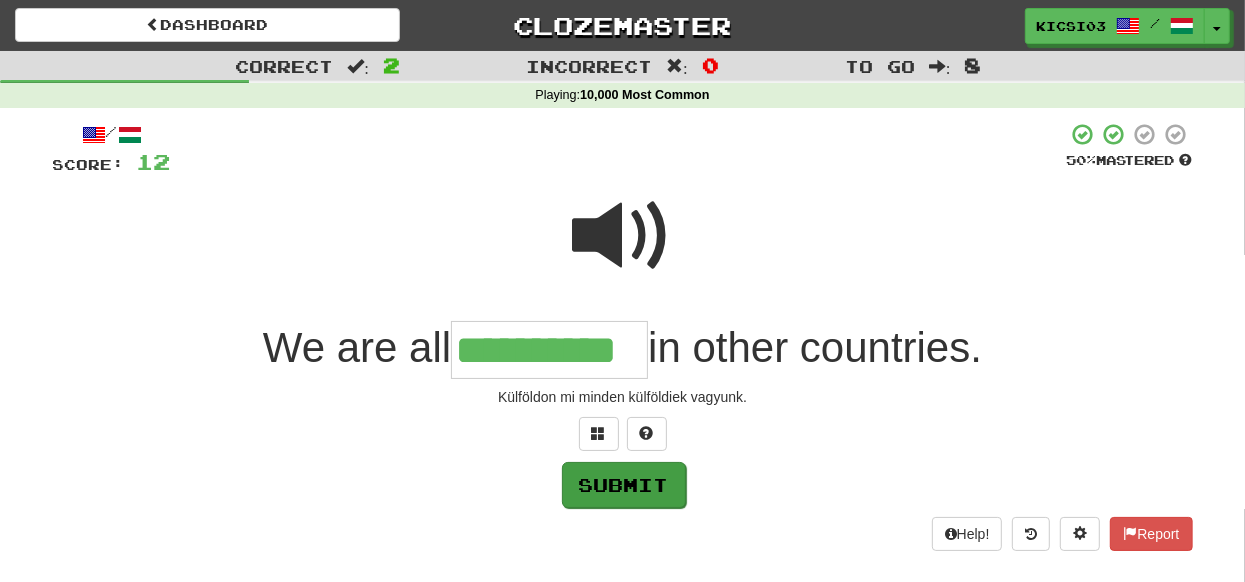 type on "**********" 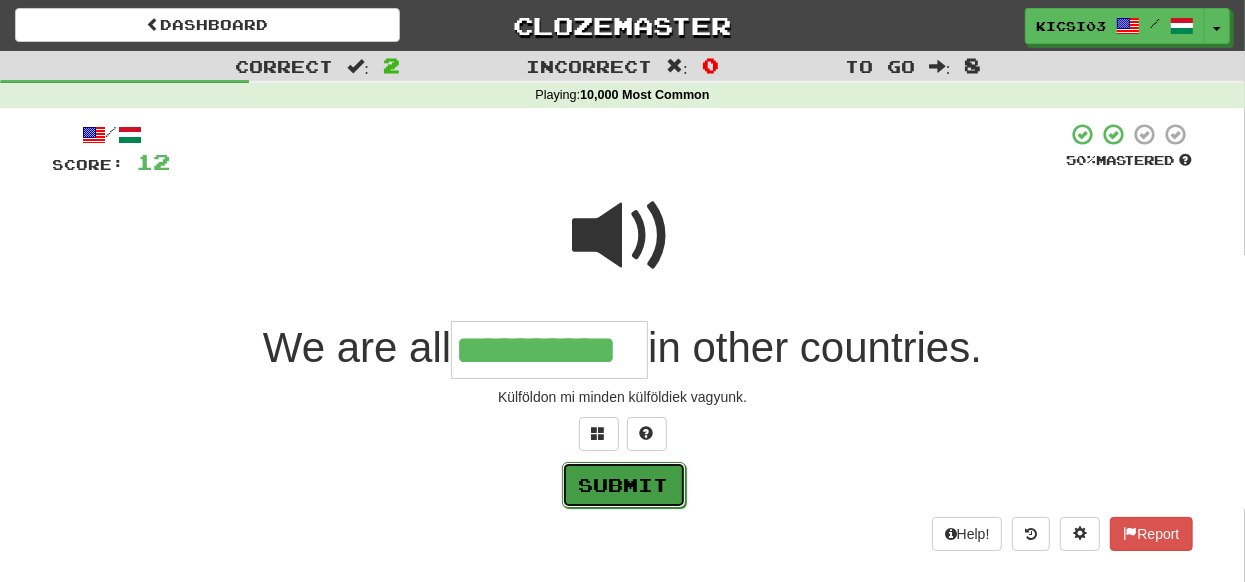 click on "Submit" at bounding box center [624, 485] 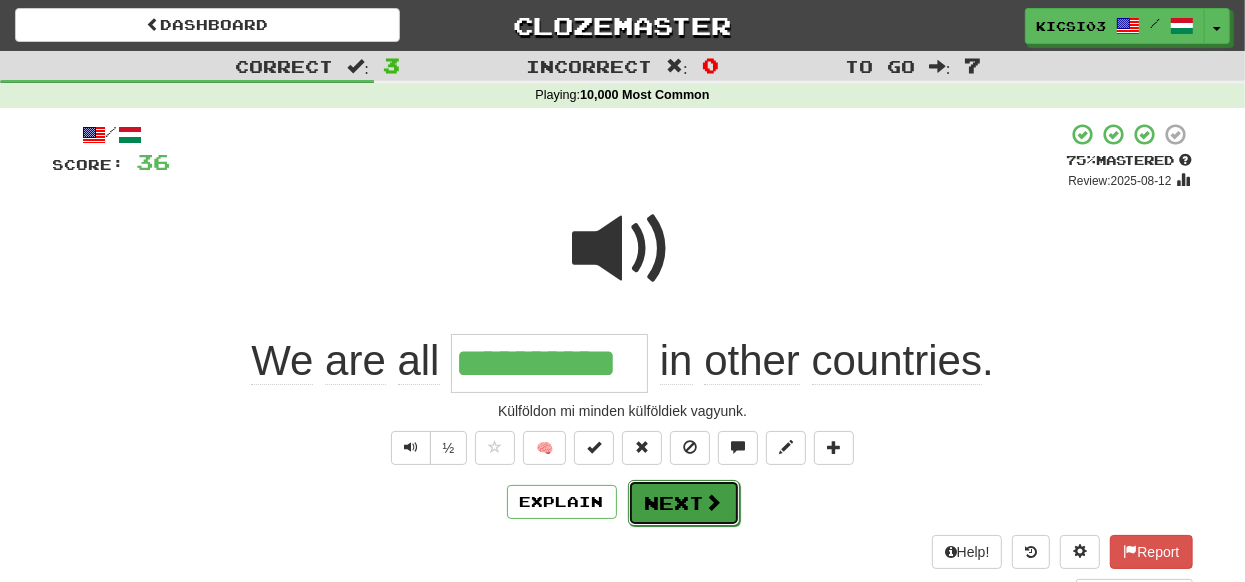 click on "Next" at bounding box center [684, 503] 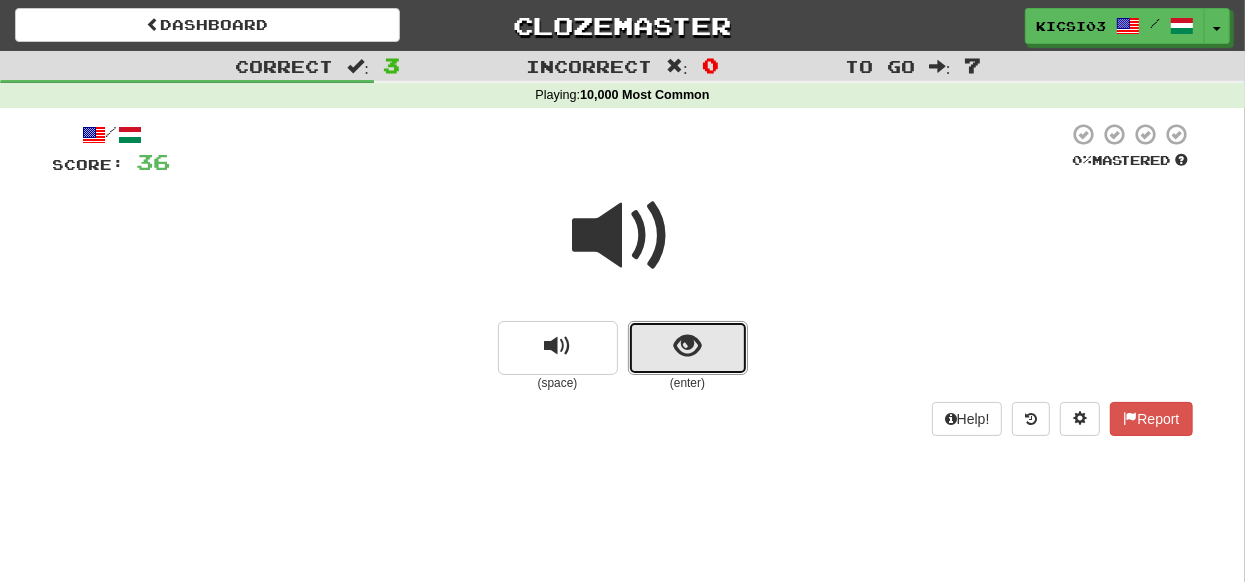 click at bounding box center (688, 348) 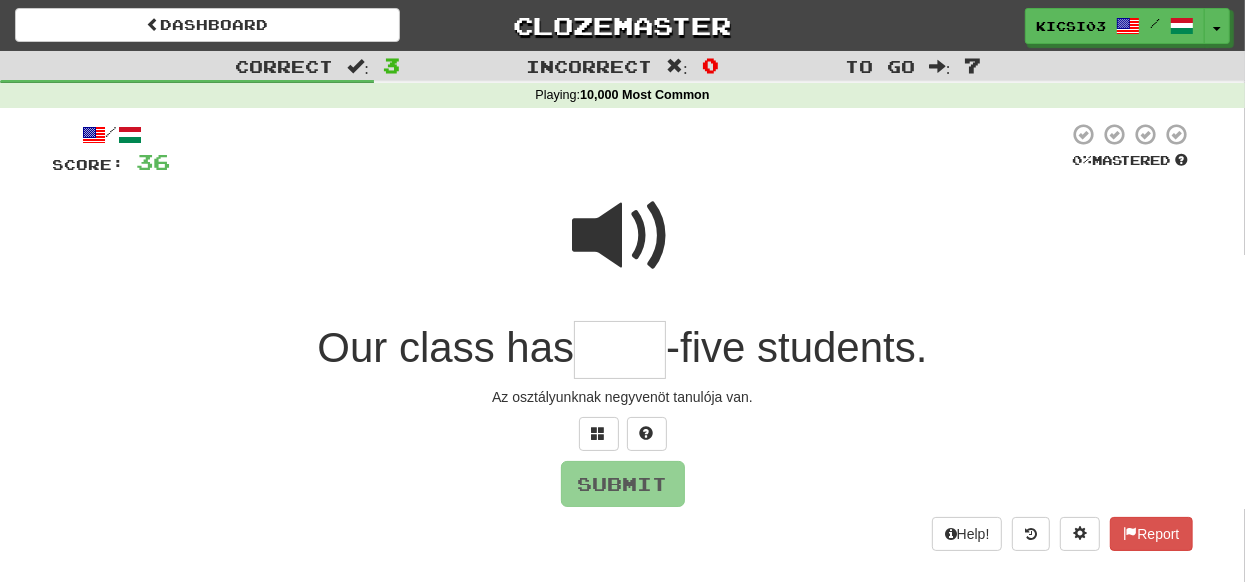 click at bounding box center [620, 350] 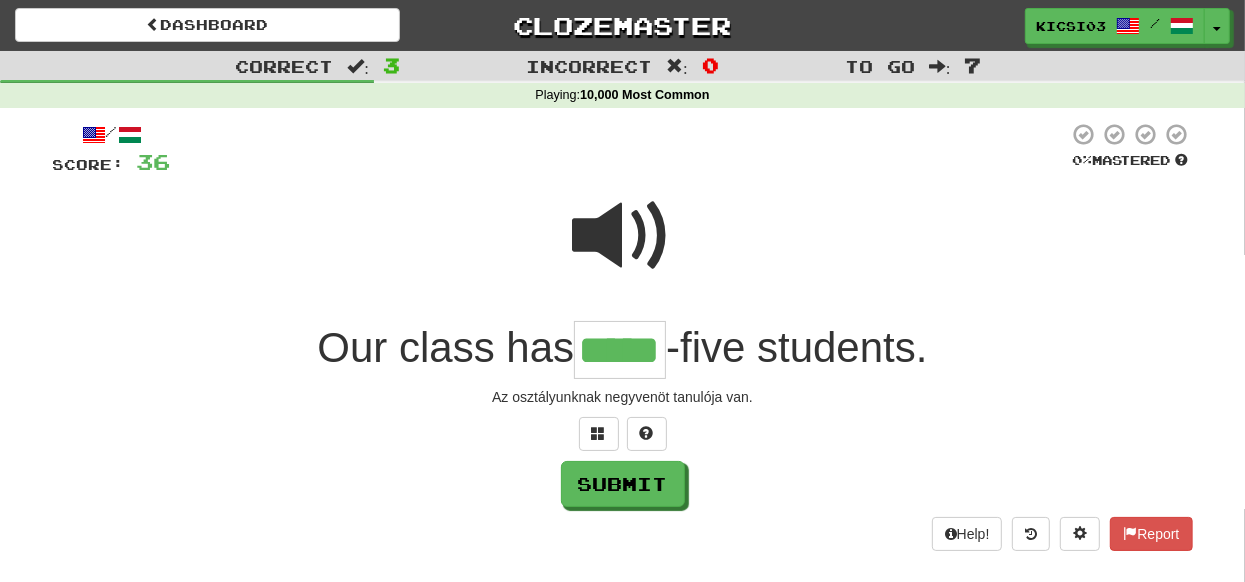 type on "*****" 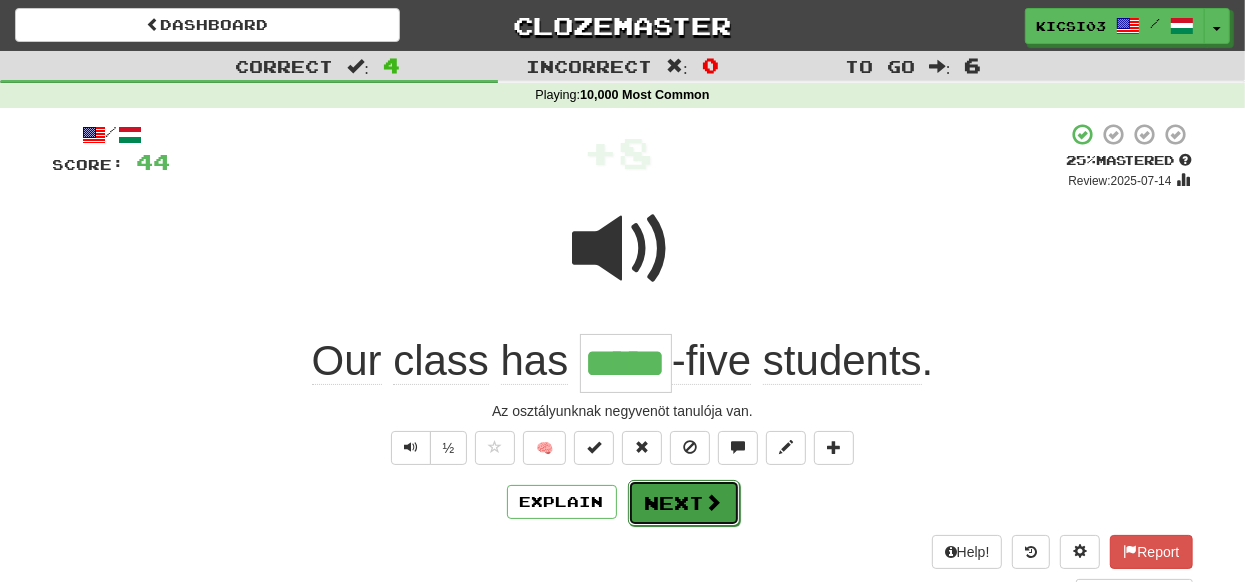 click on "Next" at bounding box center [684, 503] 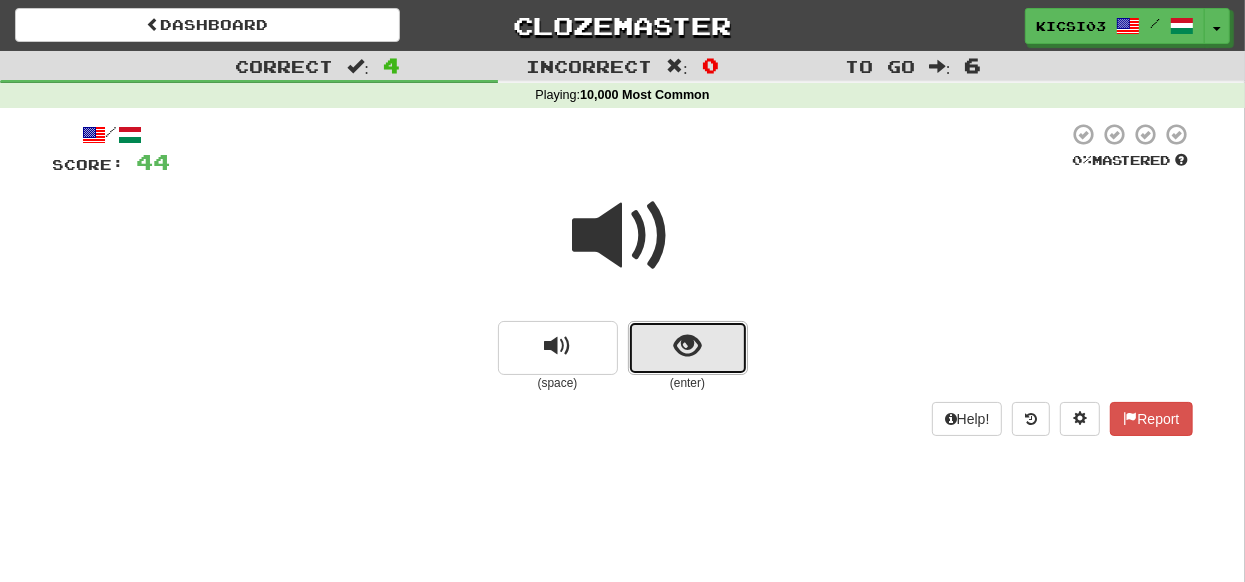 click at bounding box center [688, 348] 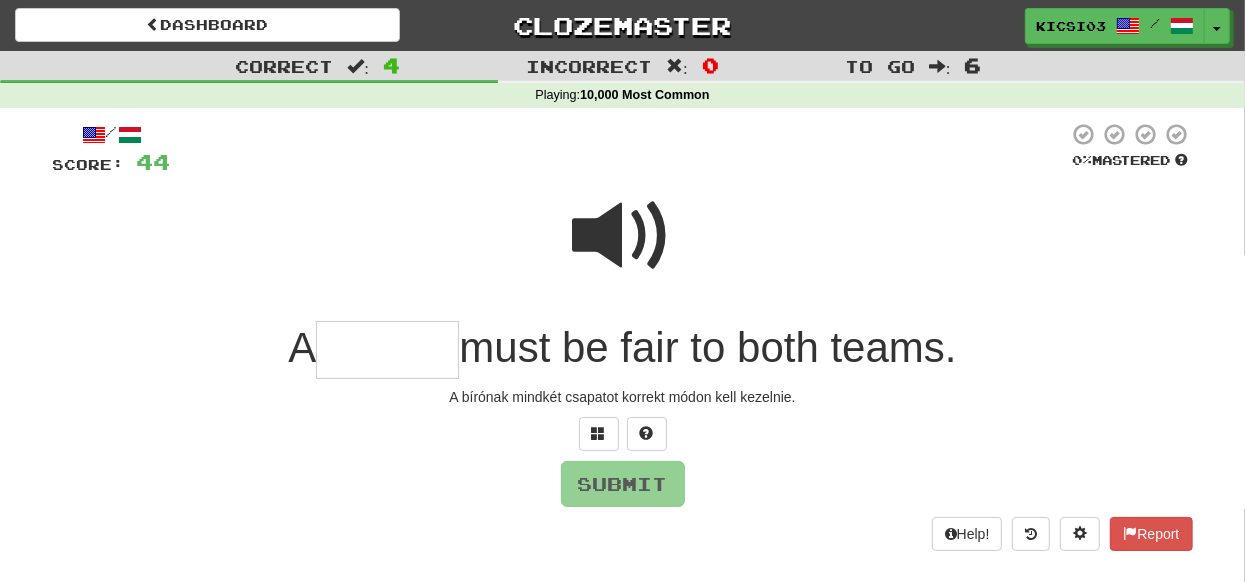 click at bounding box center [387, 350] 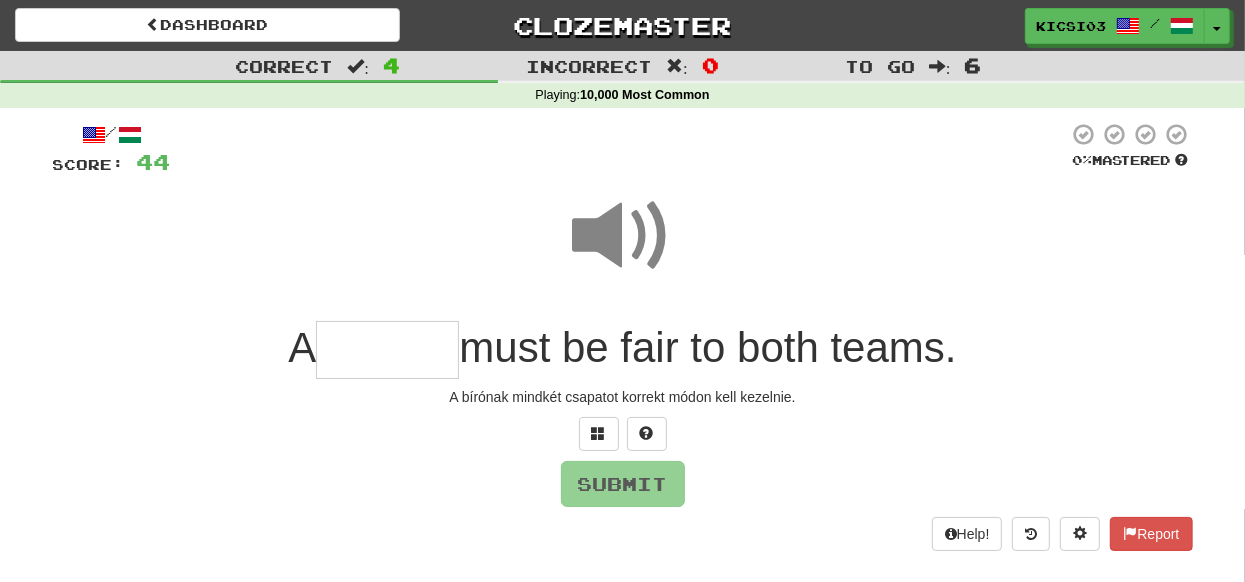 click at bounding box center (387, 350) 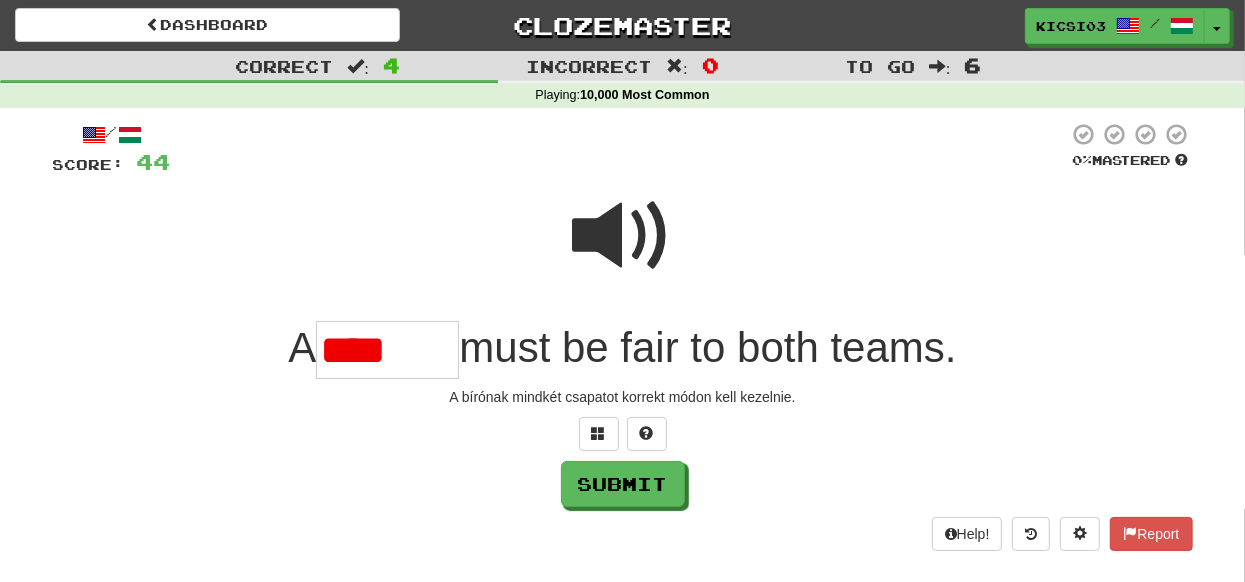 click at bounding box center [623, 236] 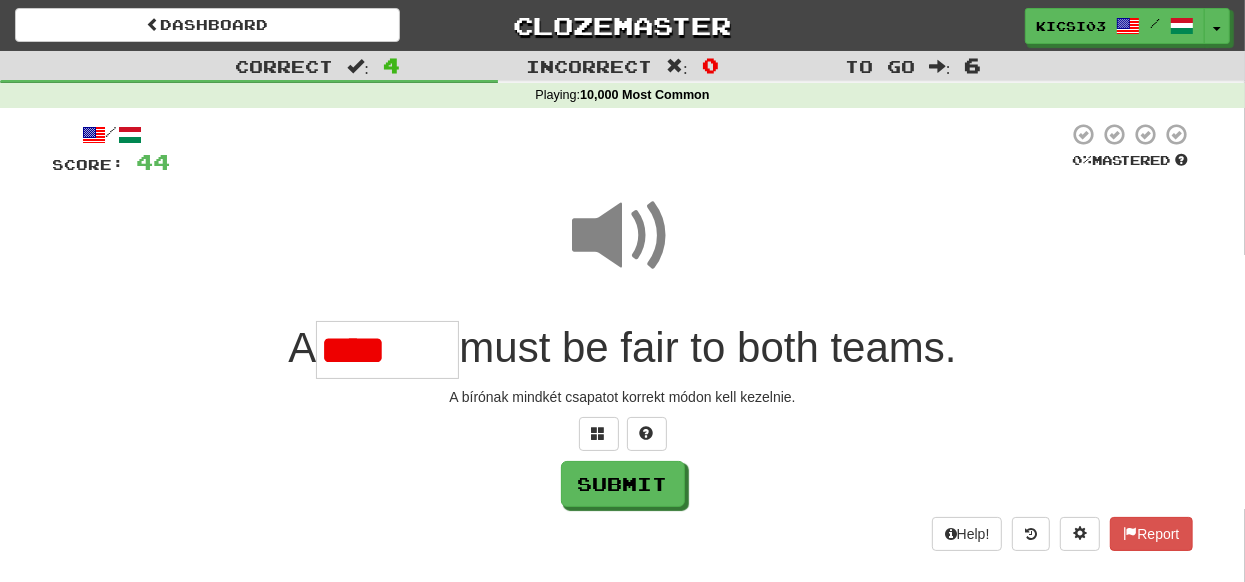 click on "****" at bounding box center (387, 350) 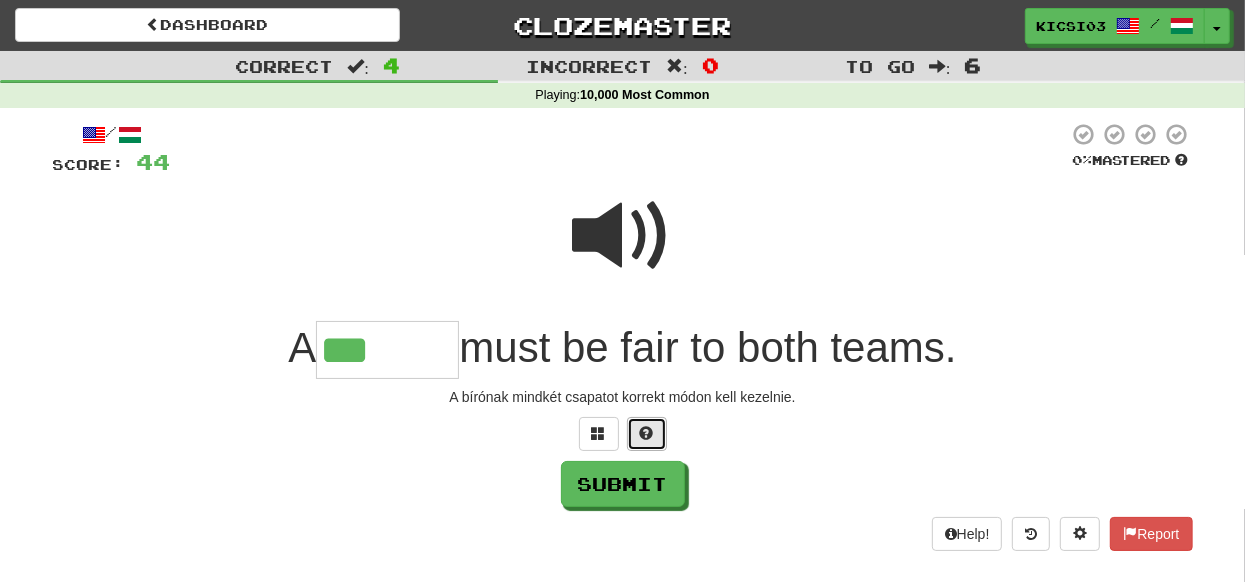 click at bounding box center [647, 433] 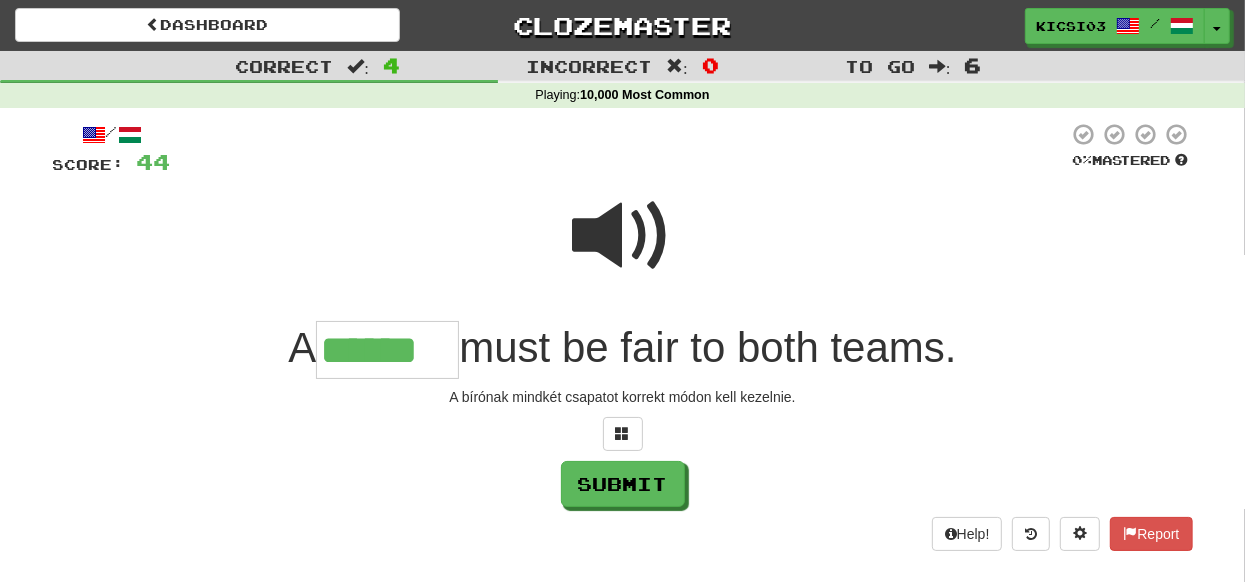scroll, scrollTop: 0, scrollLeft: 0, axis: both 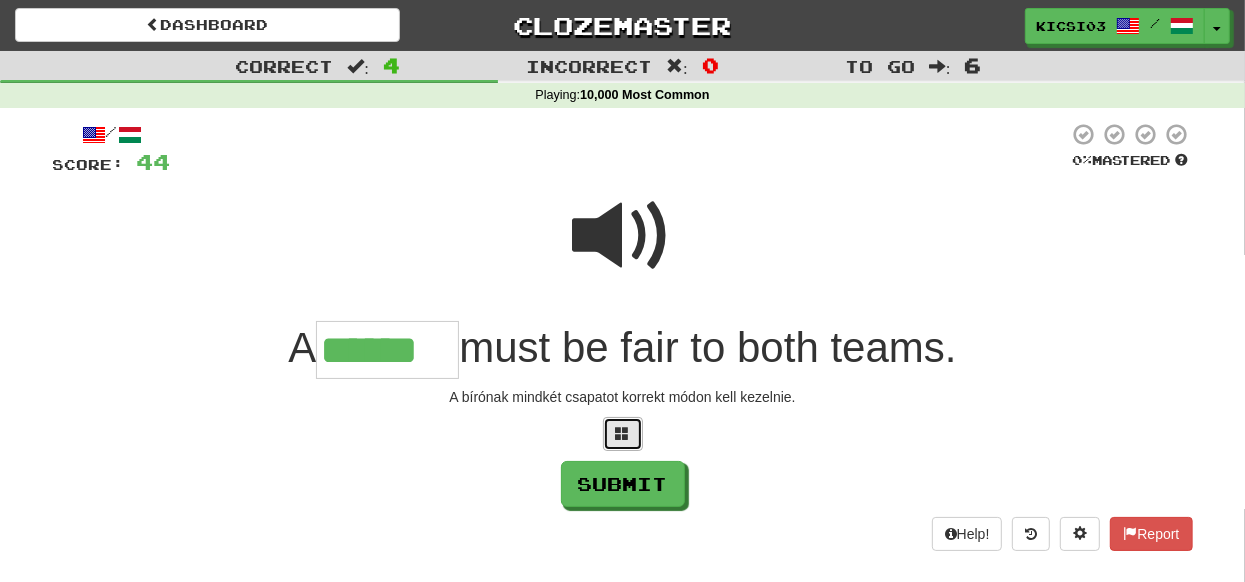click at bounding box center [623, 434] 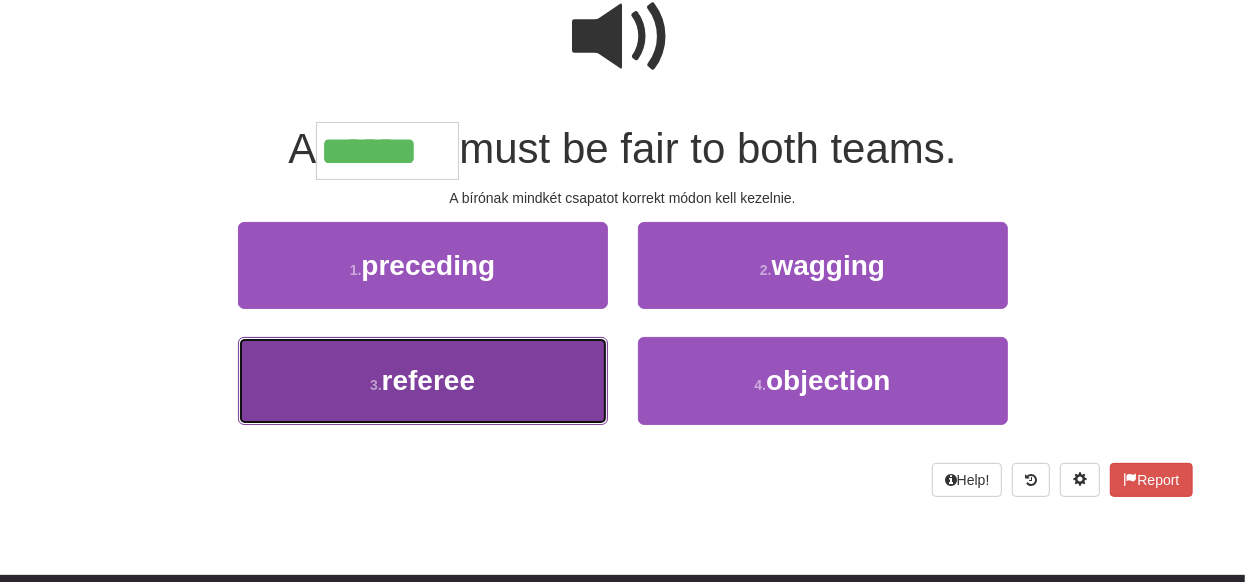 click on "3 .  referee" at bounding box center [423, 380] 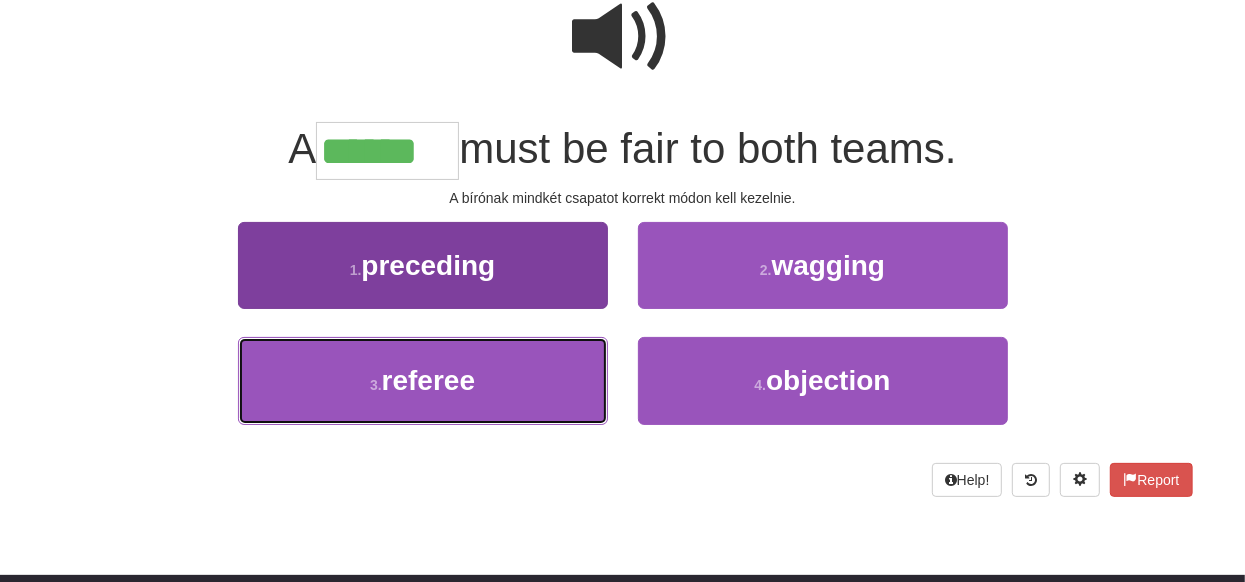 type on "*******" 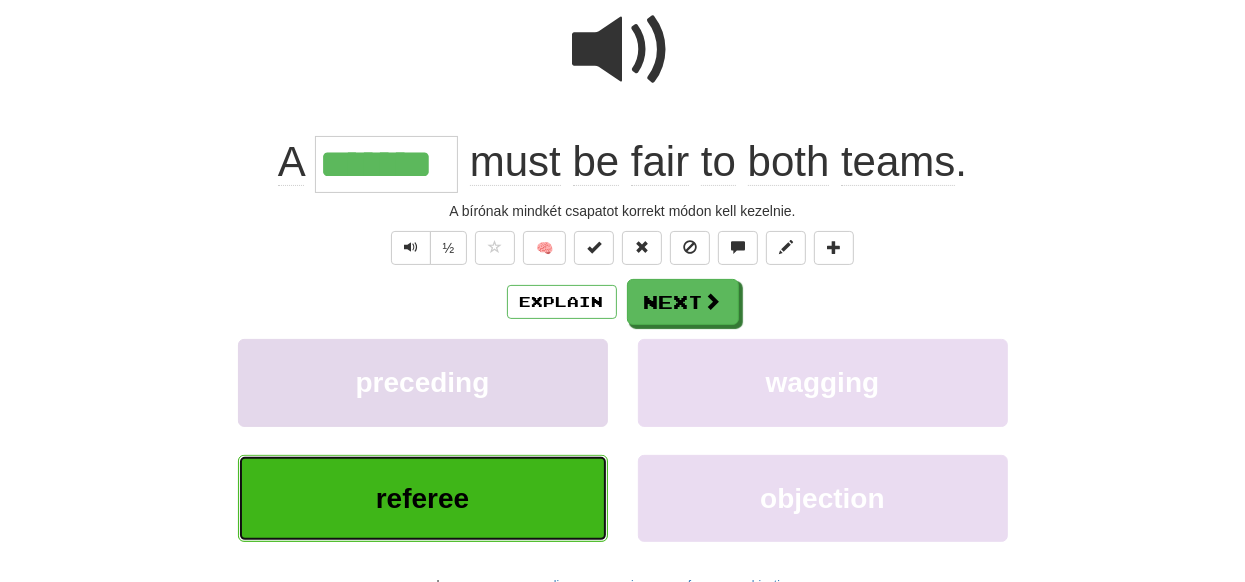 scroll, scrollTop: 213, scrollLeft: 0, axis: vertical 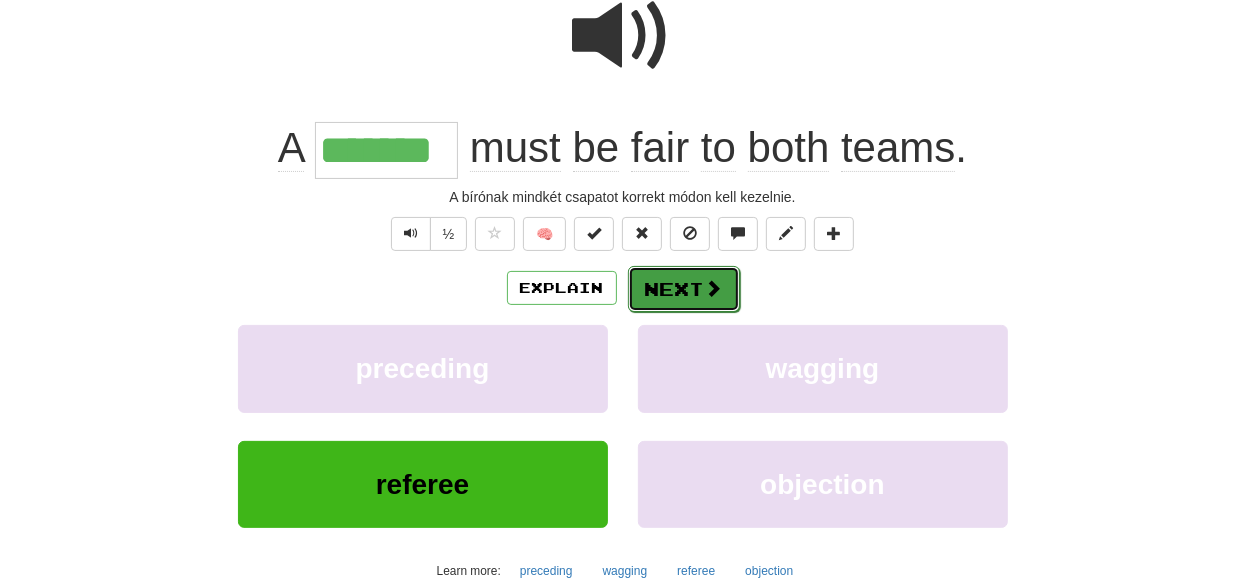 click at bounding box center [714, 288] 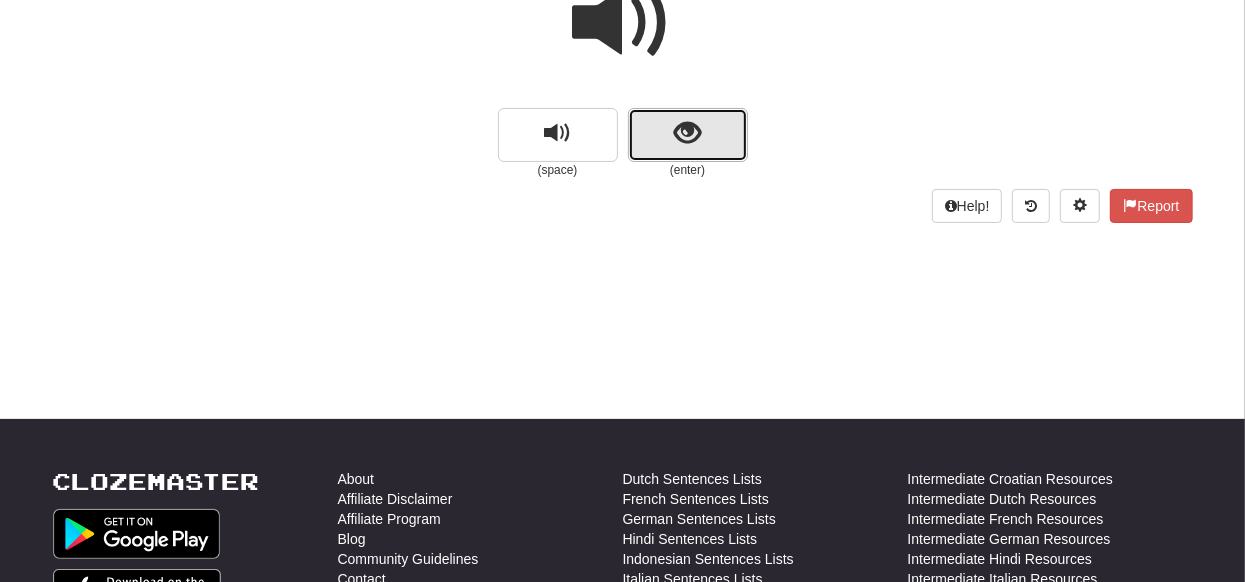 click at bounding box center (688, 135) 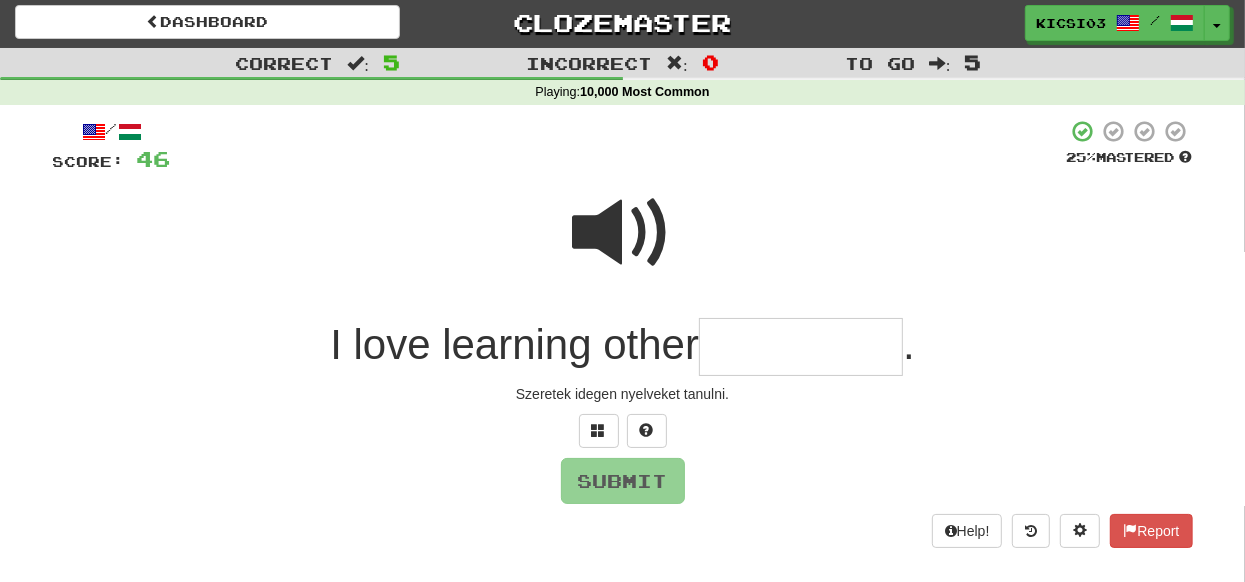 scroll, scrollTop: 0, scrollLeft: 0, axis: both 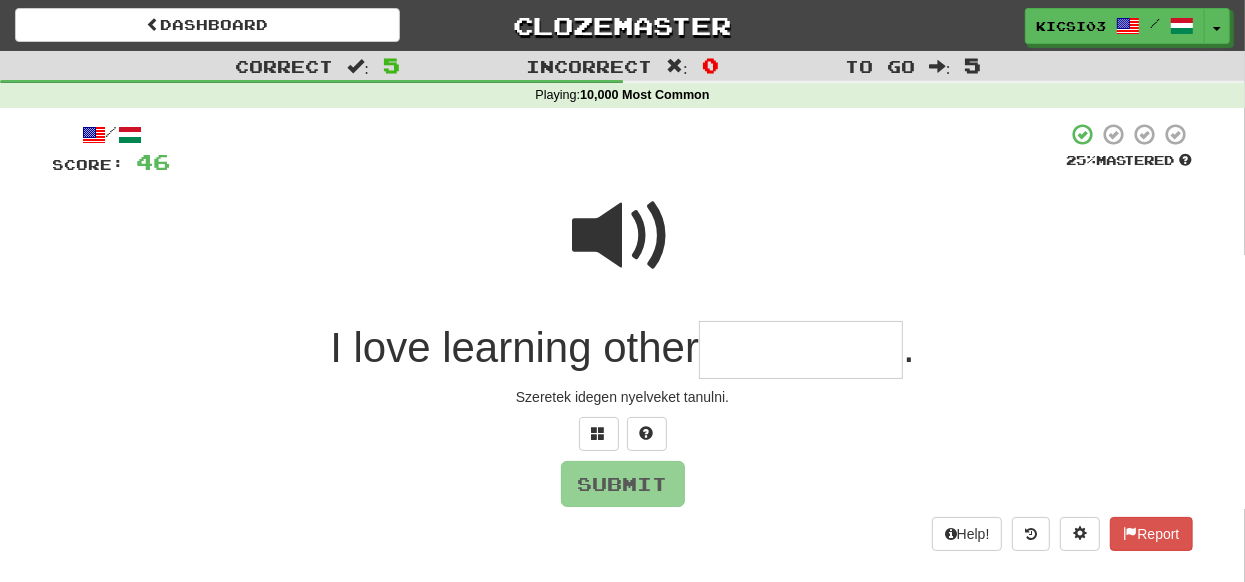 click at bounding box center [801, 350] 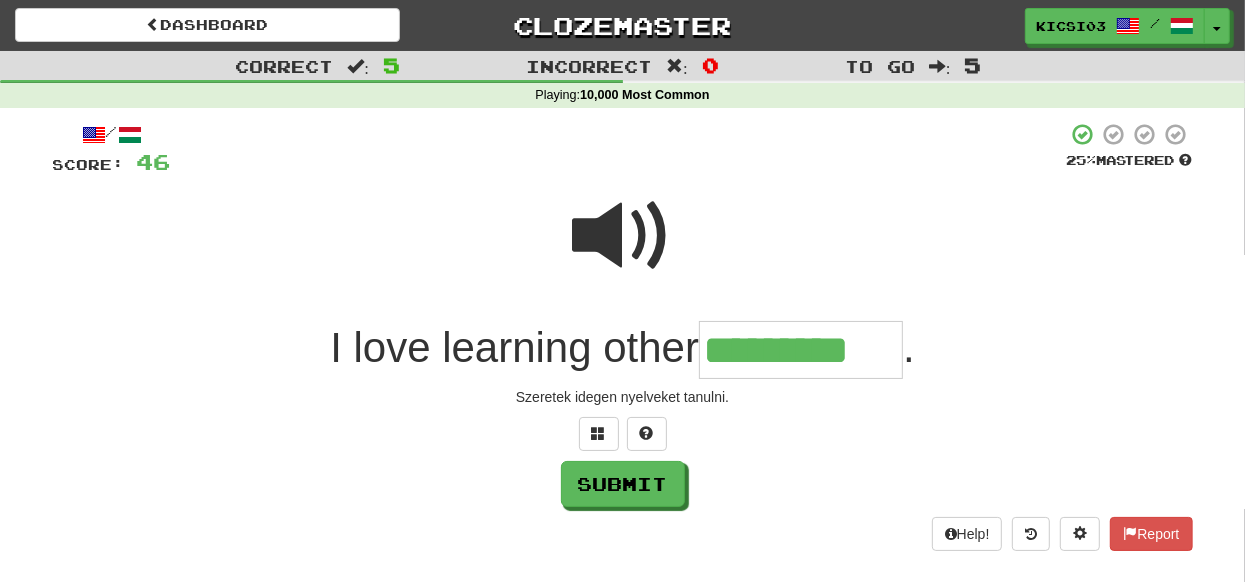type on "*********" 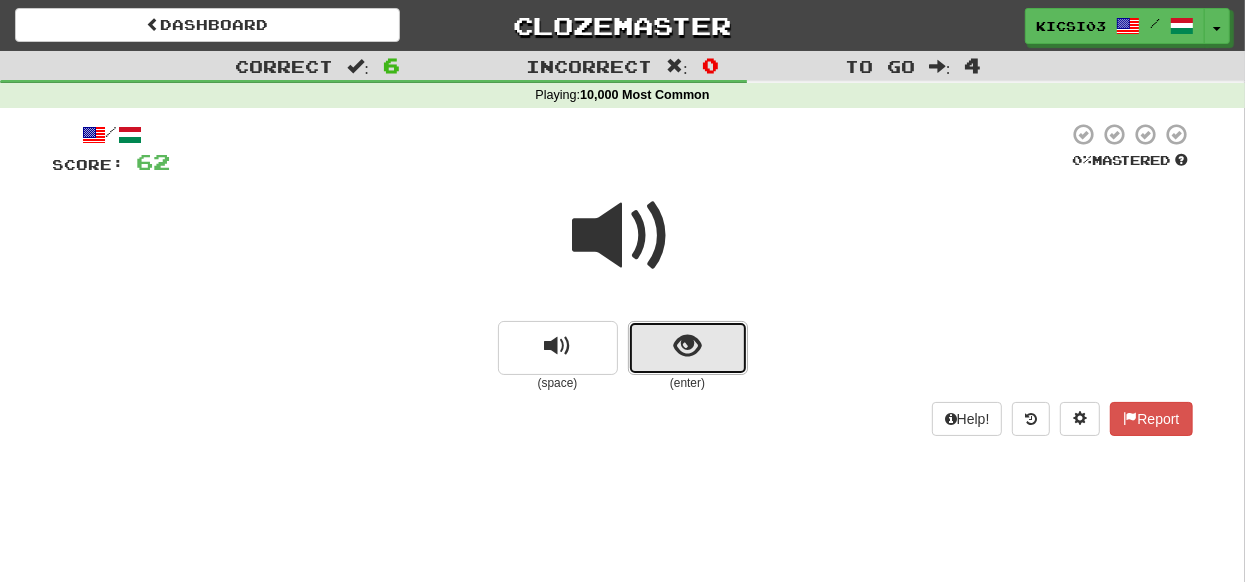 click at bounding box center (688, 348) 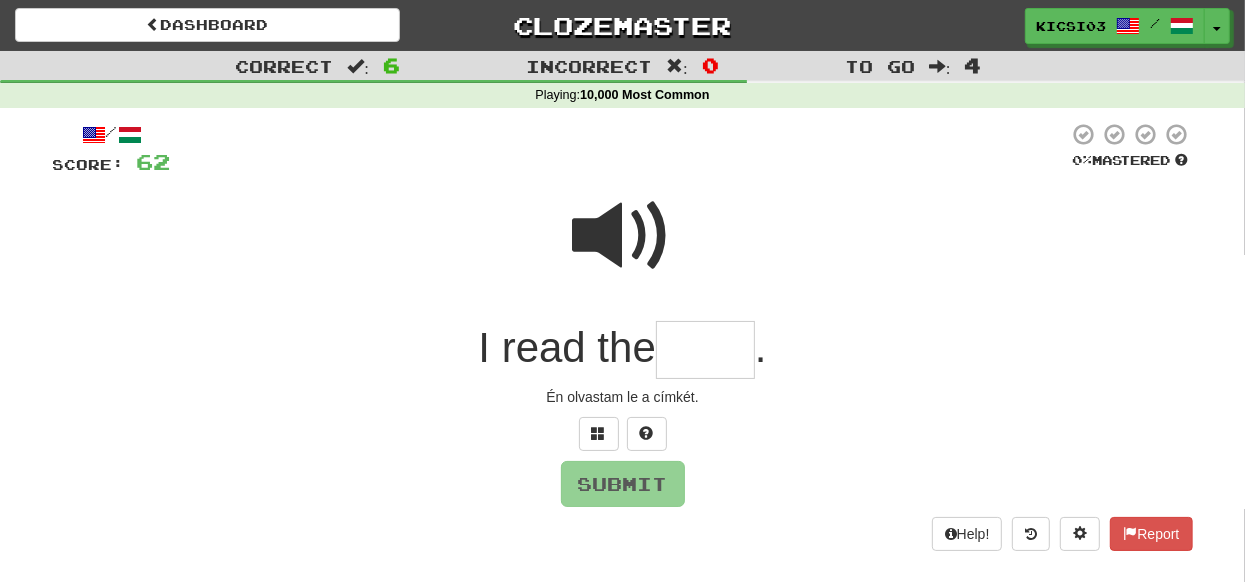 click at bounding box center (705, 350) 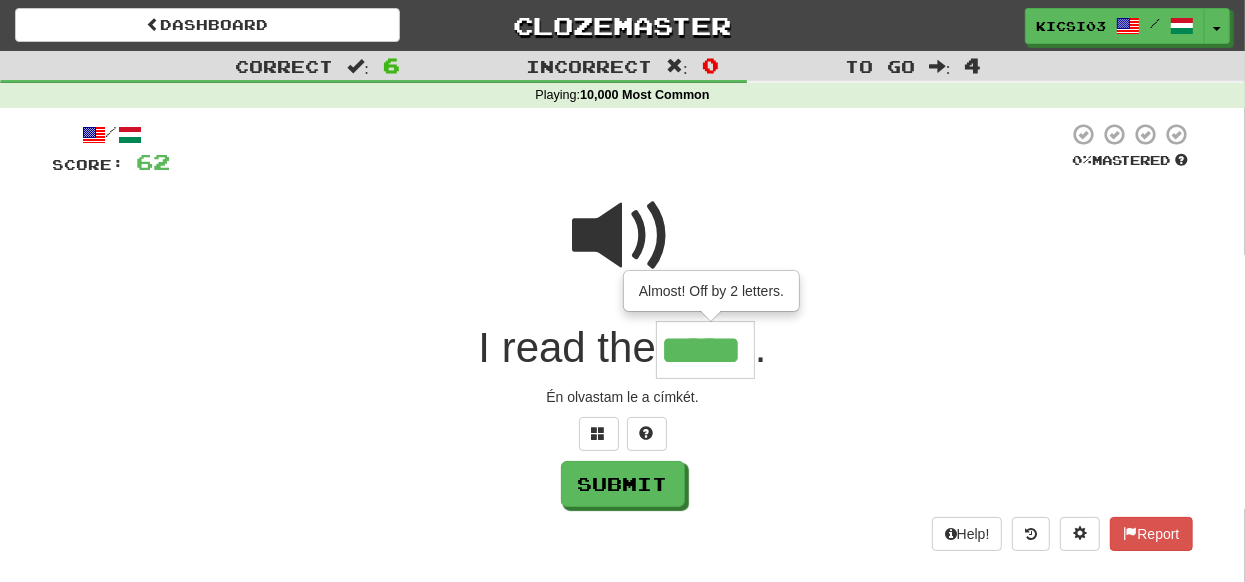 type on "*****" 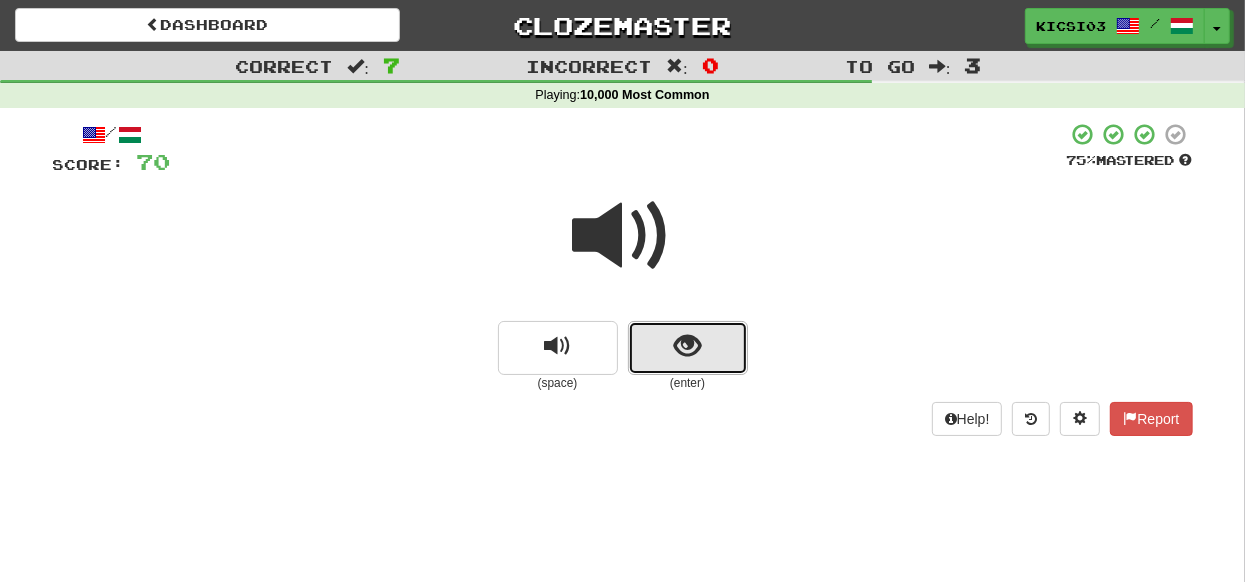 click at bounding box center (688, 348) 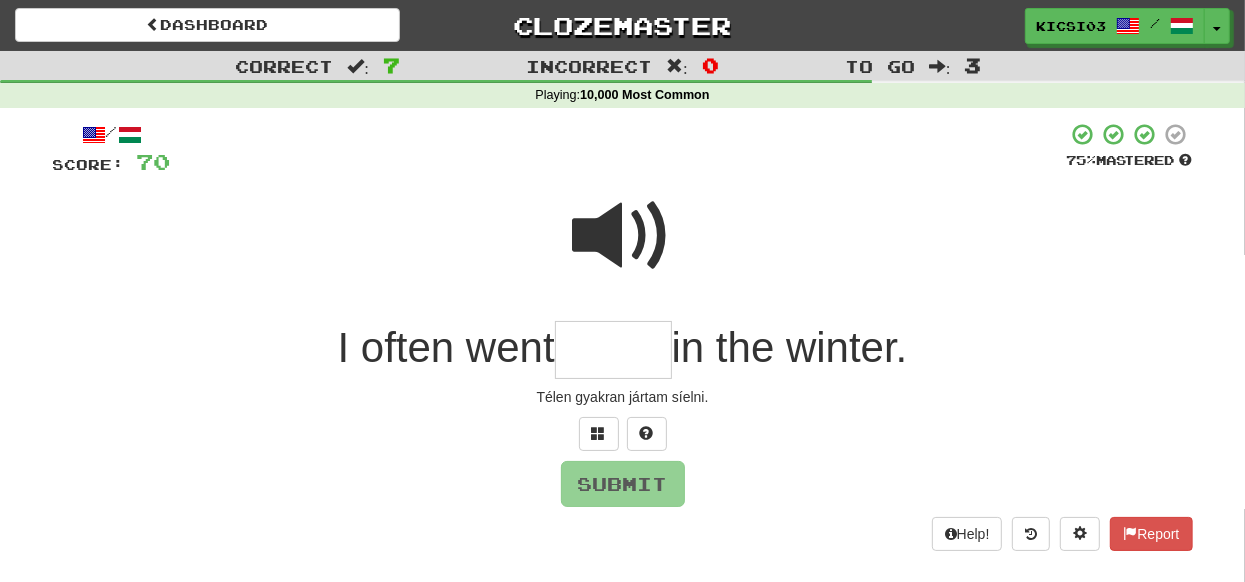 click at bounding box center [613, 350] 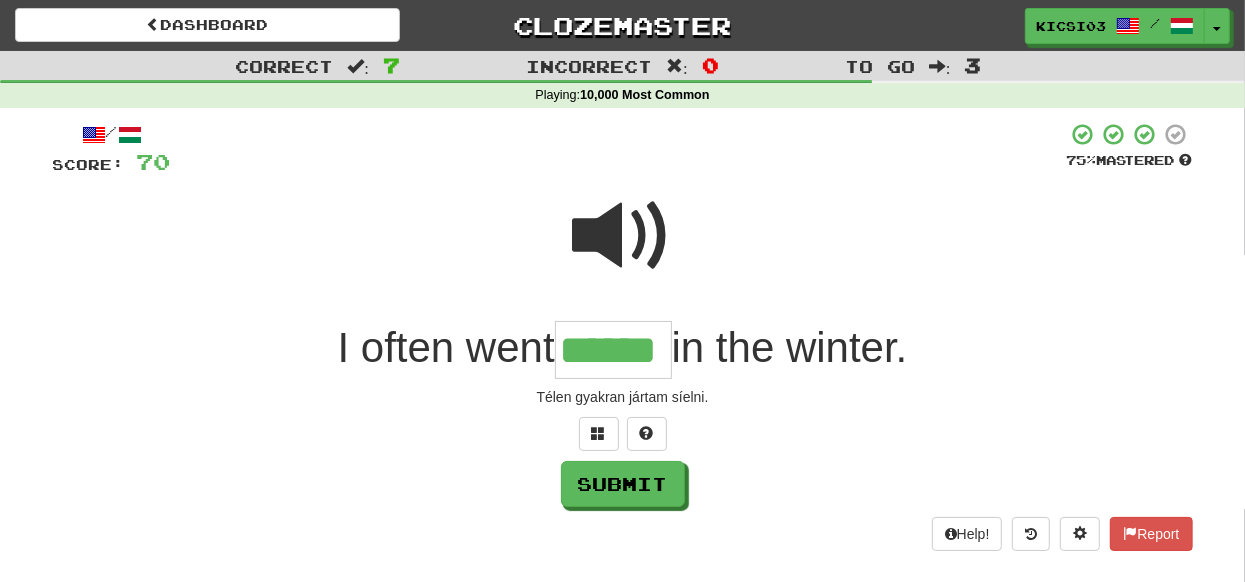 type on "******" 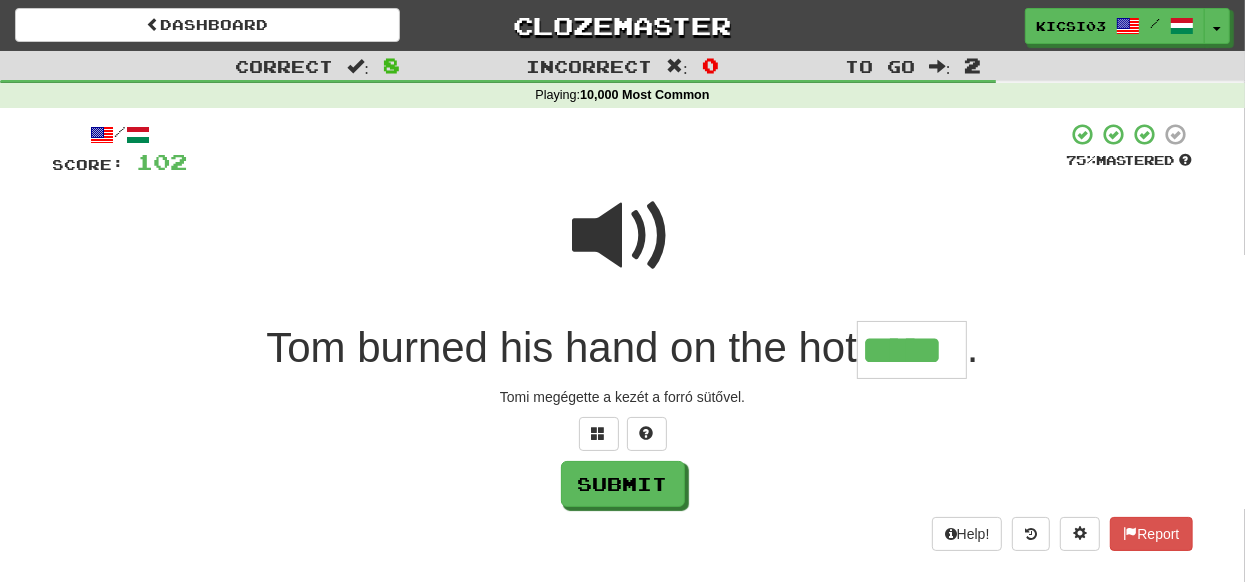 type on "*****" 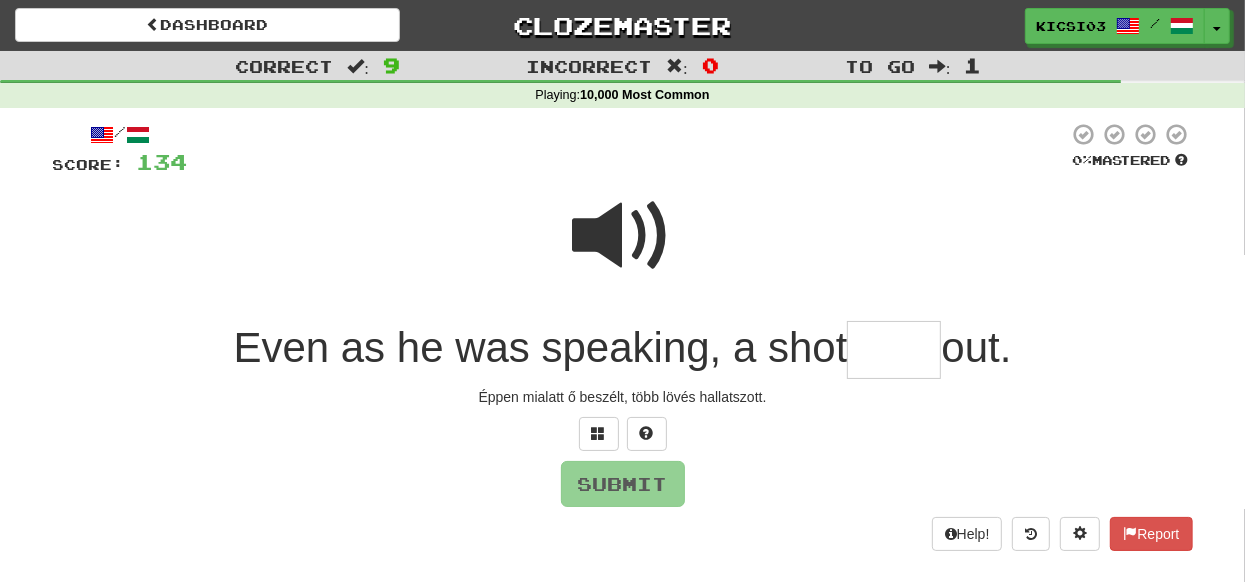 drag, startPoint x: 602, startPoint y: 242, endPoint x: 639, endPoint y: 258, distance: 40.311287 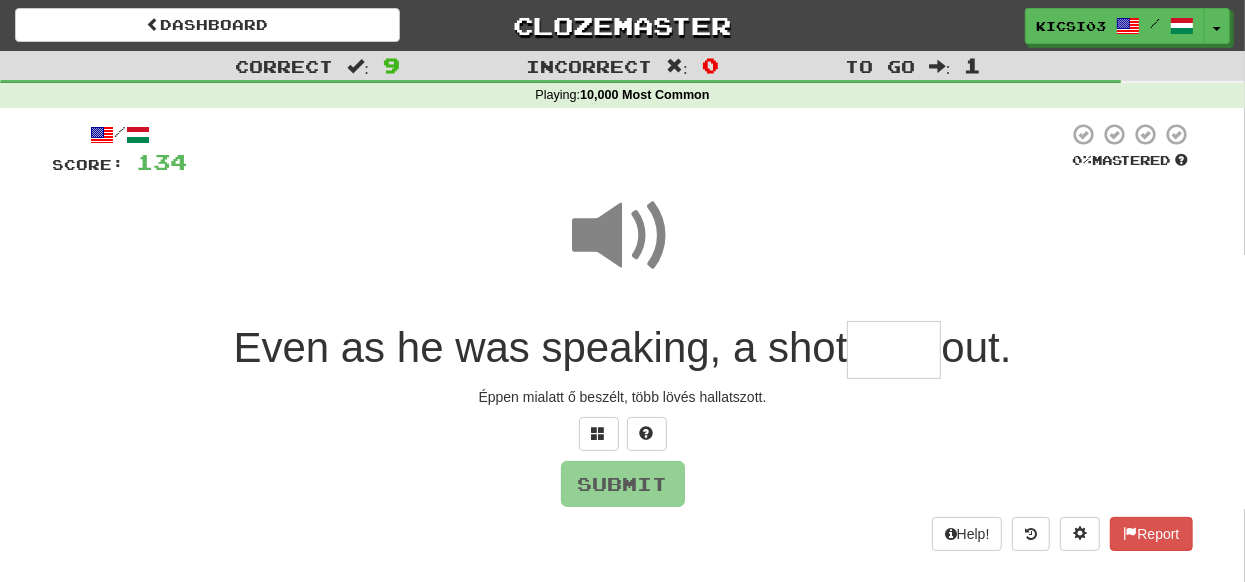 click at bounding box center [894, 350] 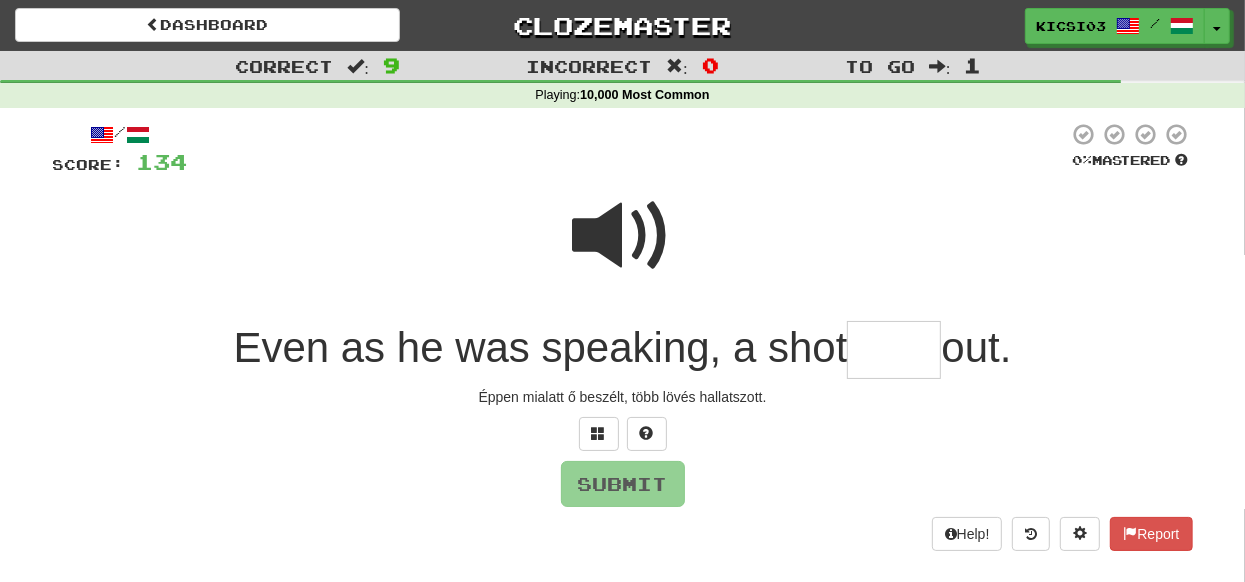 type on "*" 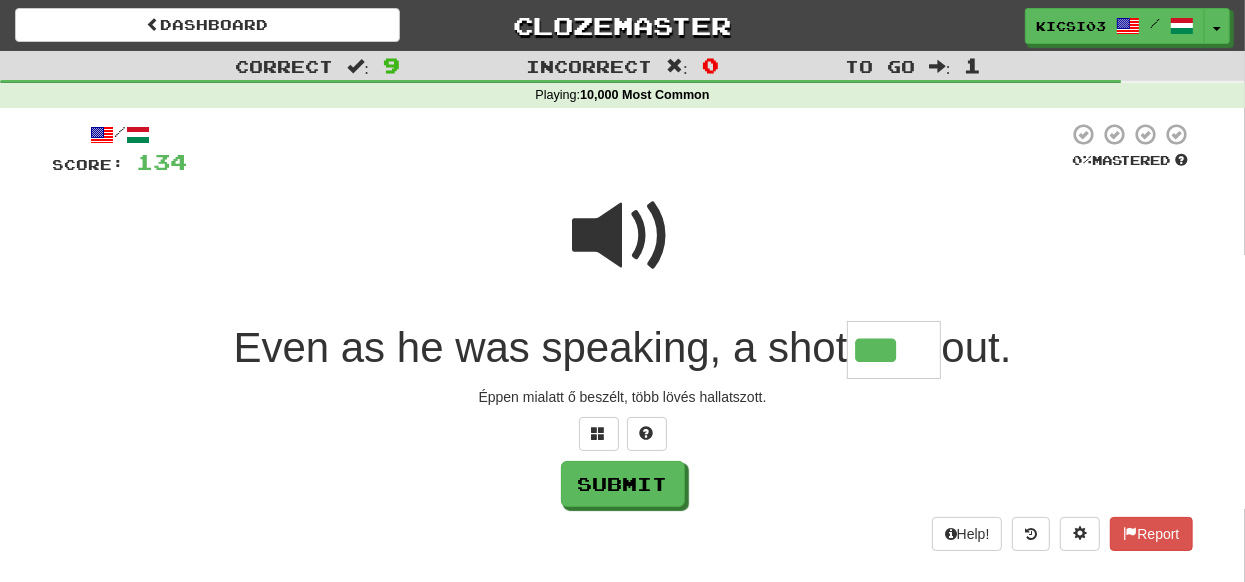 click at bounding box center (623, 236) 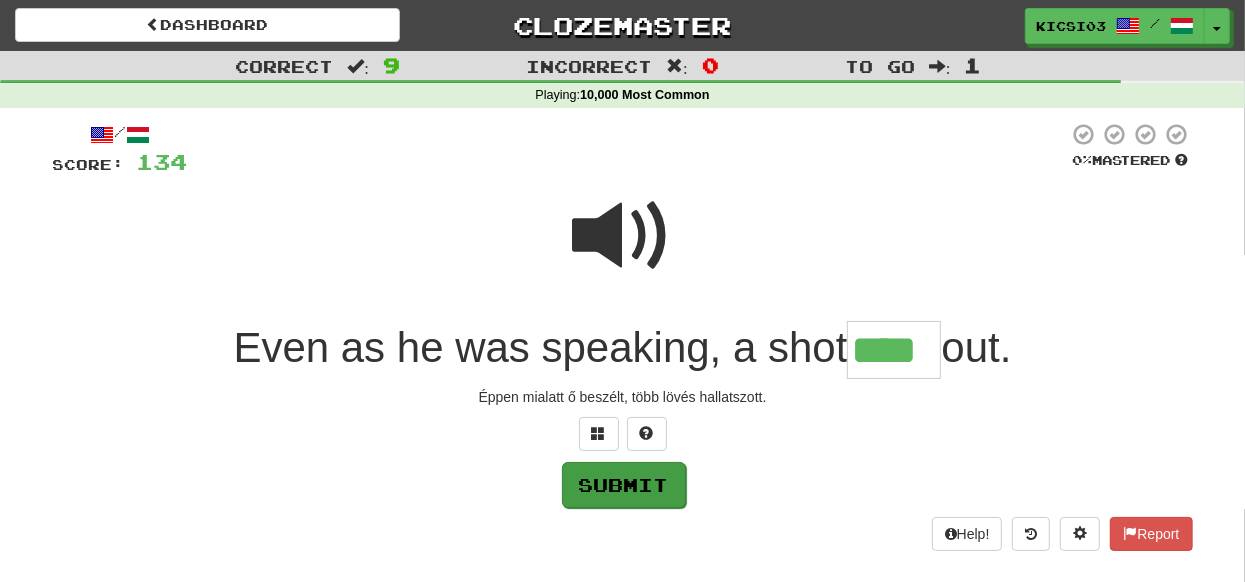 type on "****" 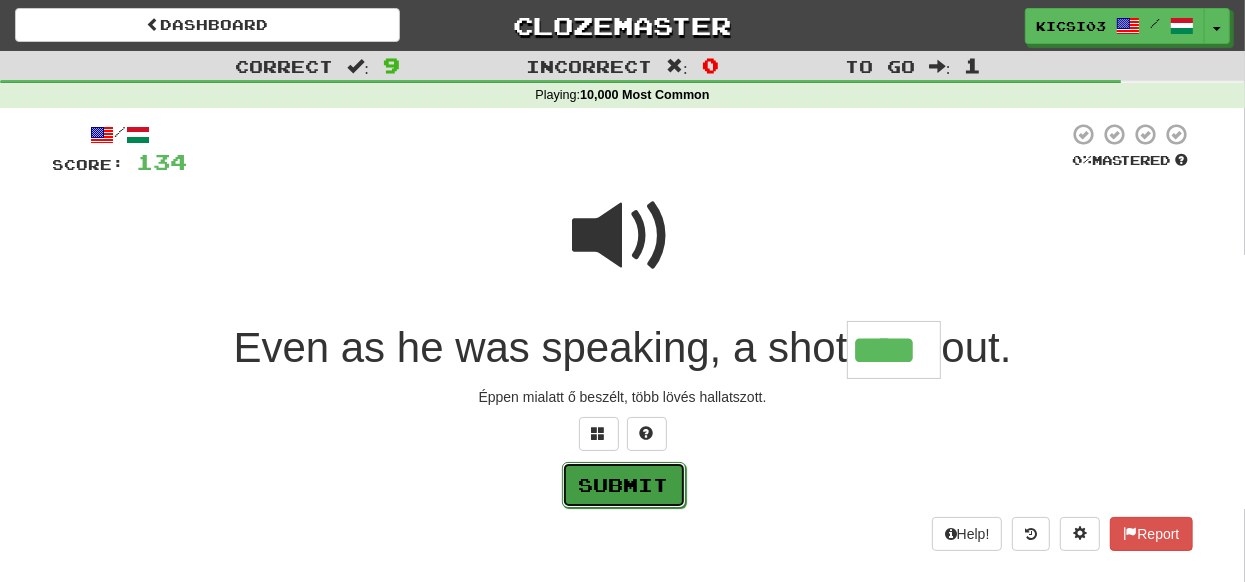 click on "Submit" at bounding box center [624, 485] 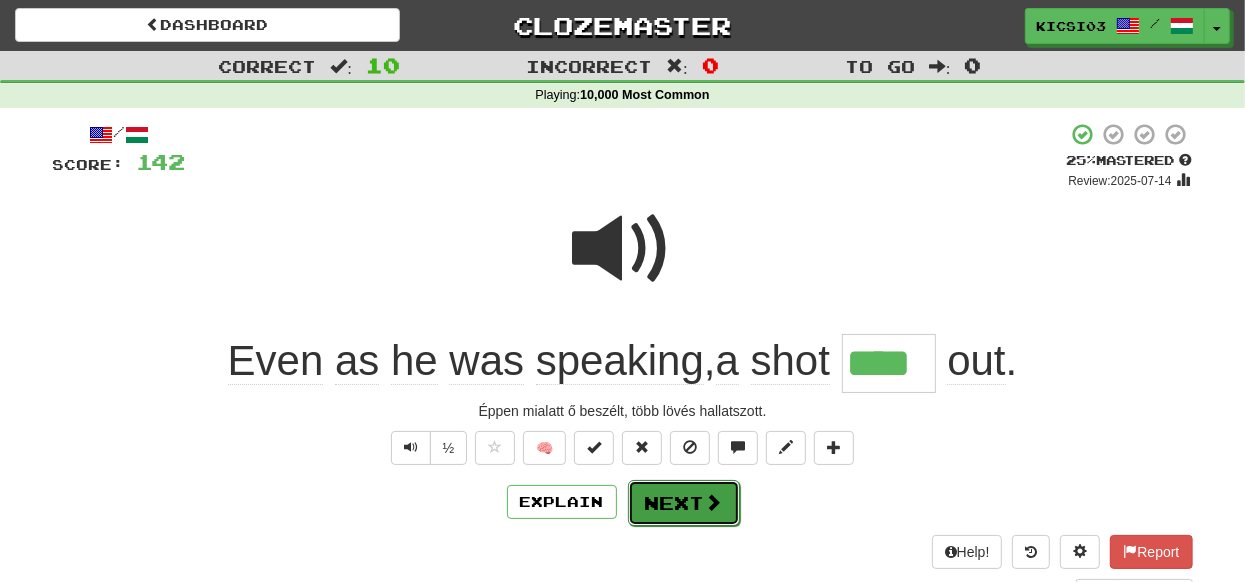 click on "Next" at bounding box center [684, 503] 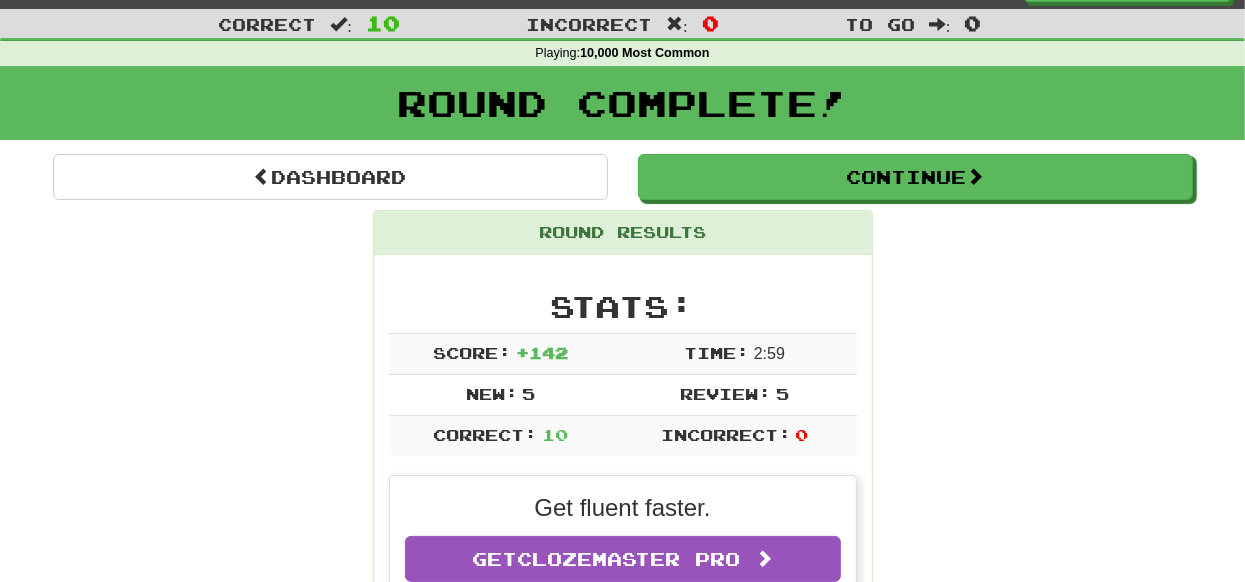 scroll, scrollTop: 0, scrollLeft: 0, axis: both 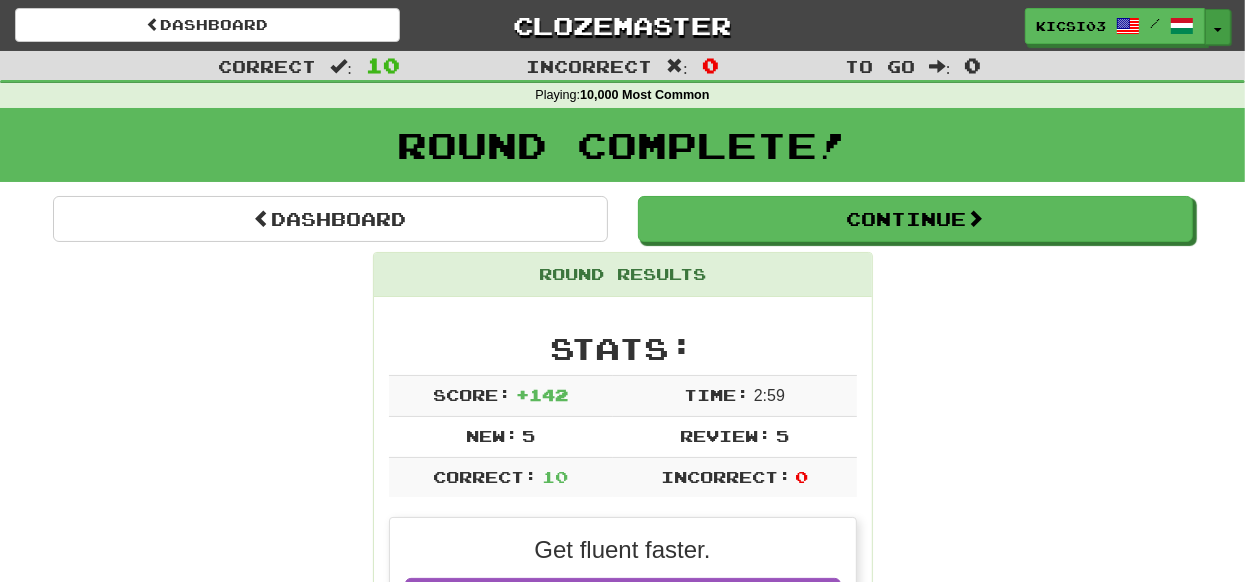 click on "Toggle Dropdown" at bounding box center [1218, 27] 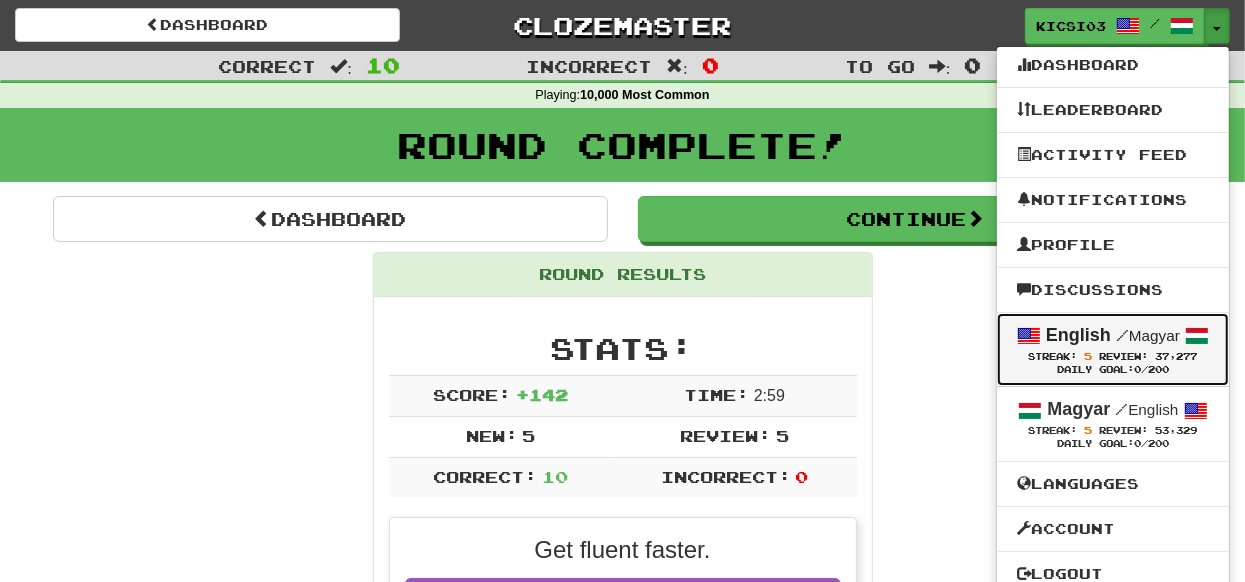 click at bounding box center [1029, 336] 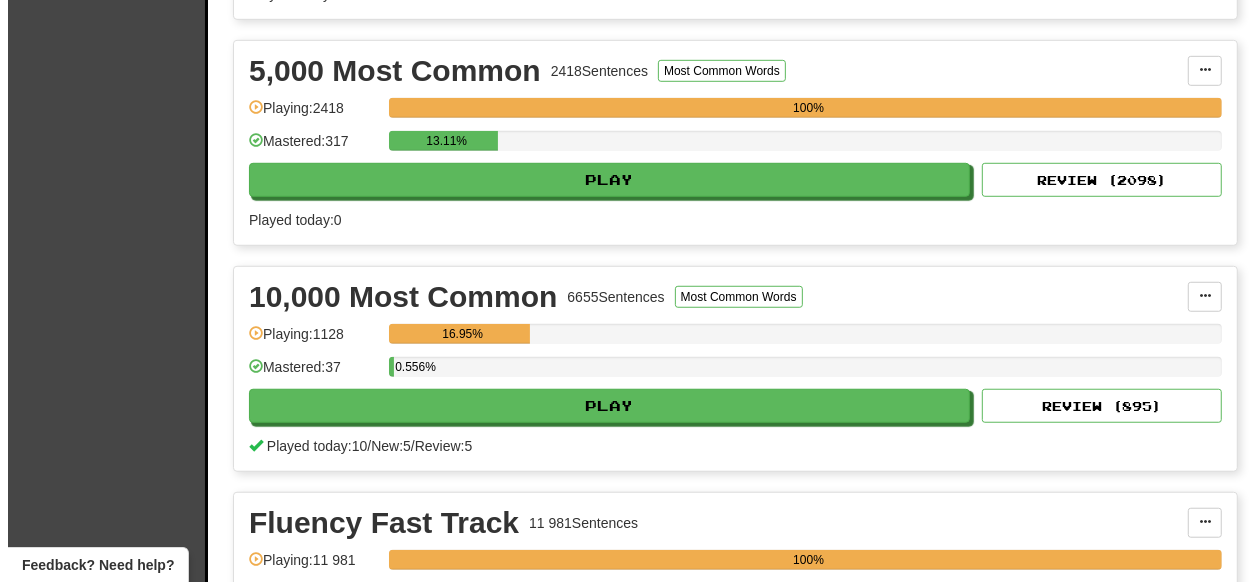 scroll, scrollTop: 999, scrollLeft: 0, axis: vertical 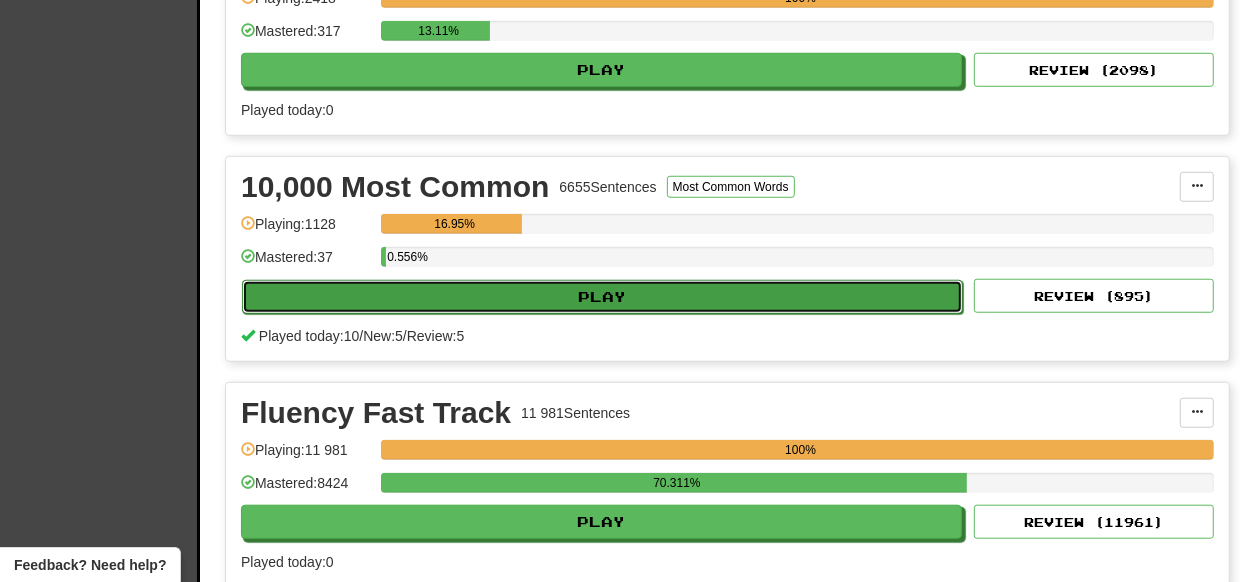 click on "Play" at bounding box center (602, 297) 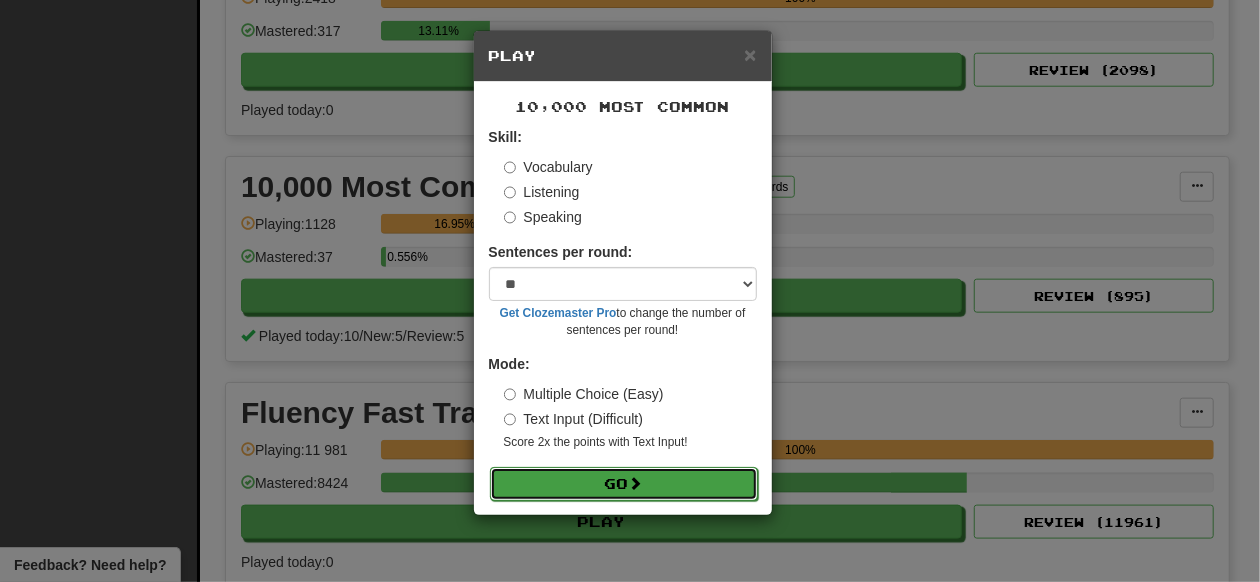 click on "Go" at bounding box center [624, 484] 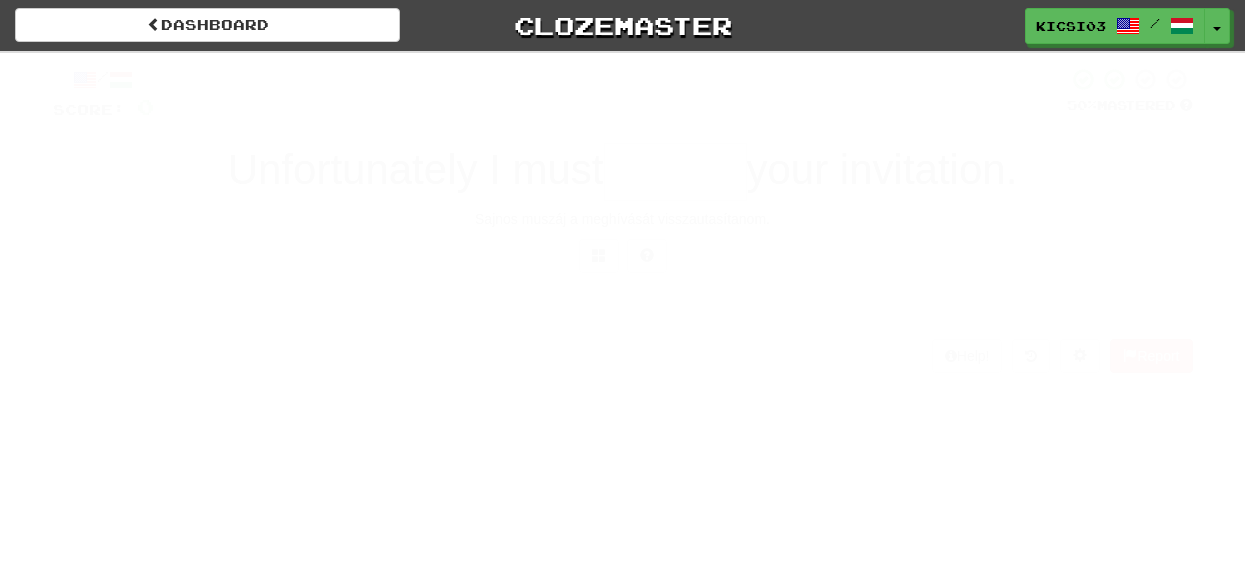 scroll, scrollTop: 0, scrollLeft: 0, axis: both 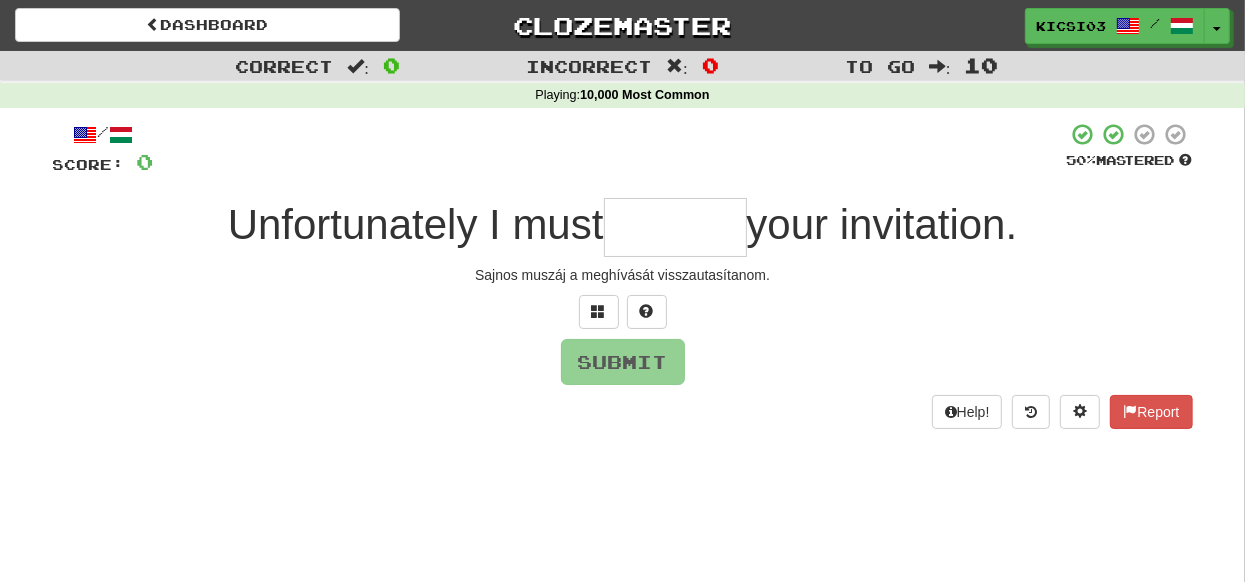 click at bounding box center (675, 227) 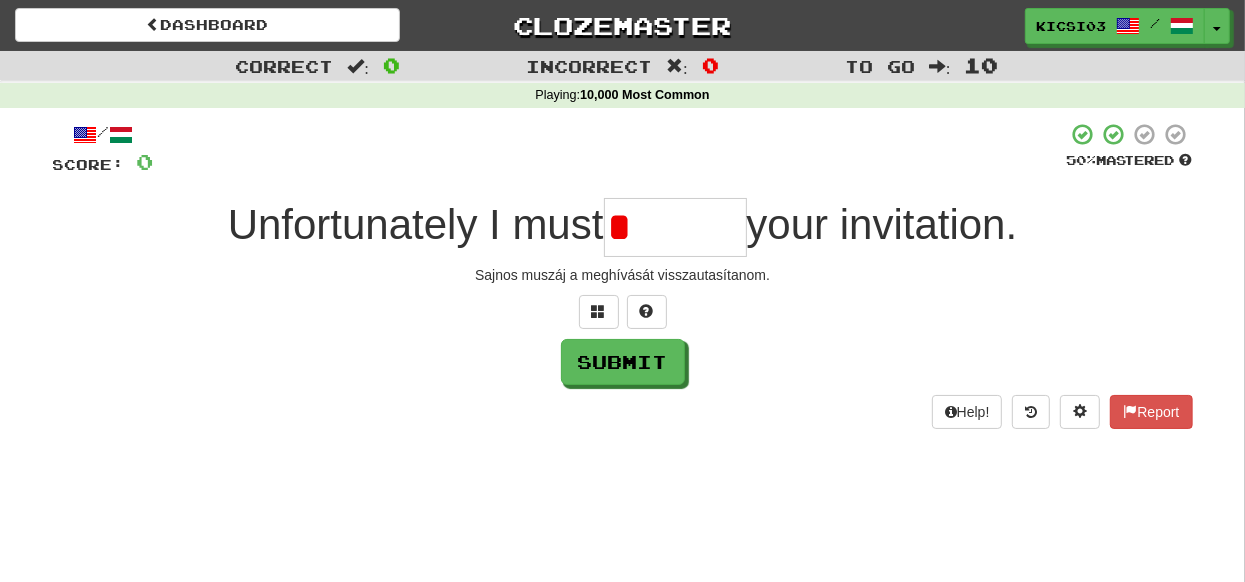 type on "*" 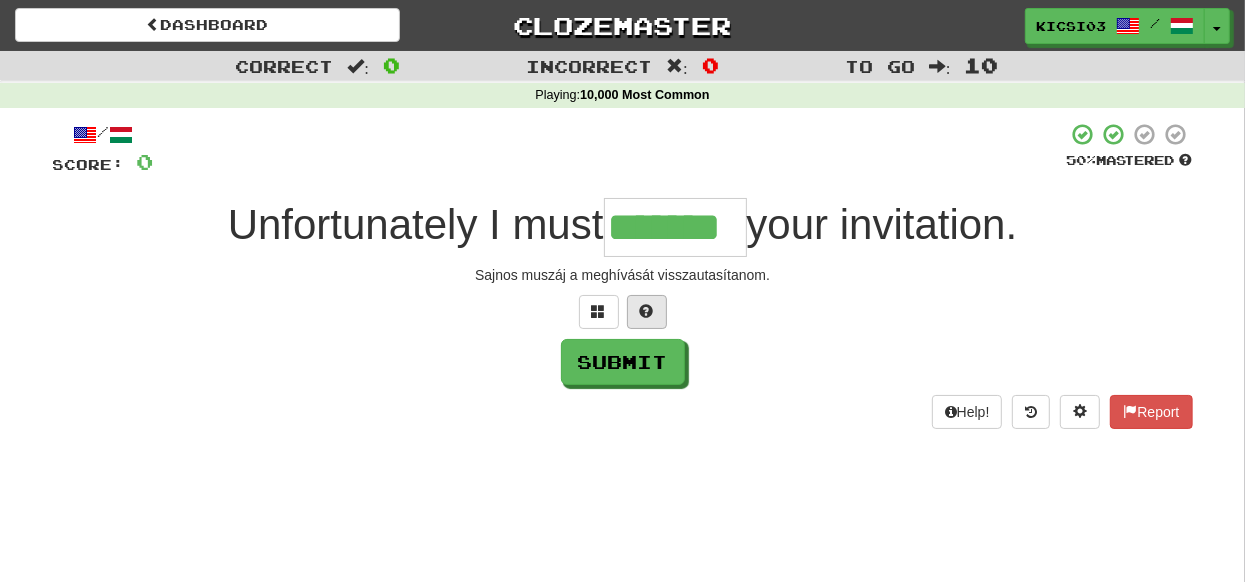 type on "*******" 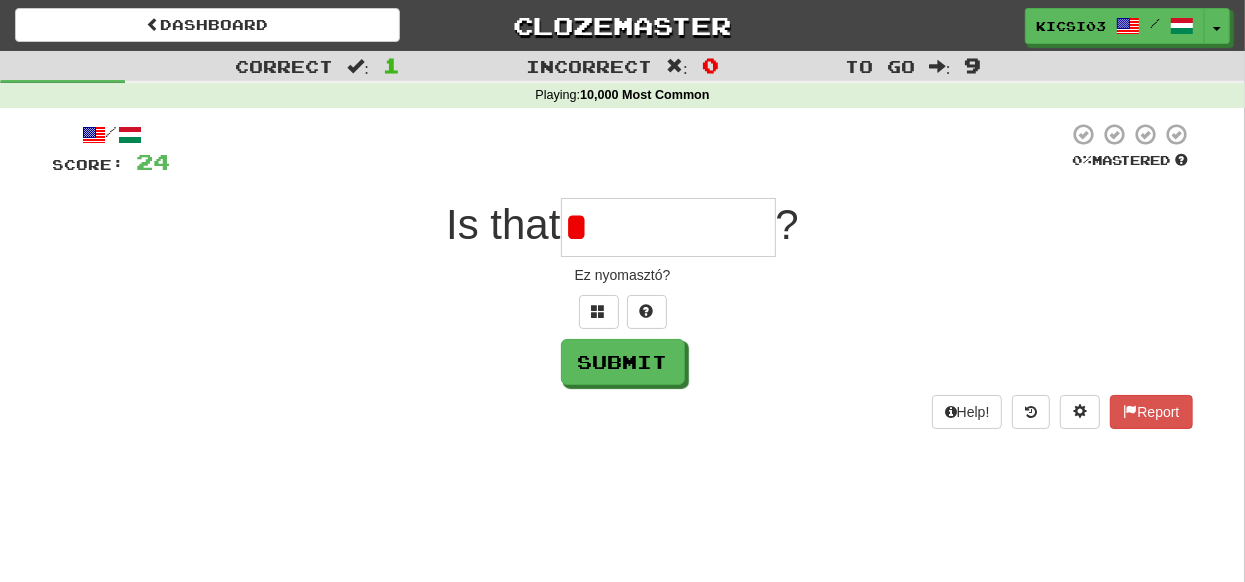 type on "*" 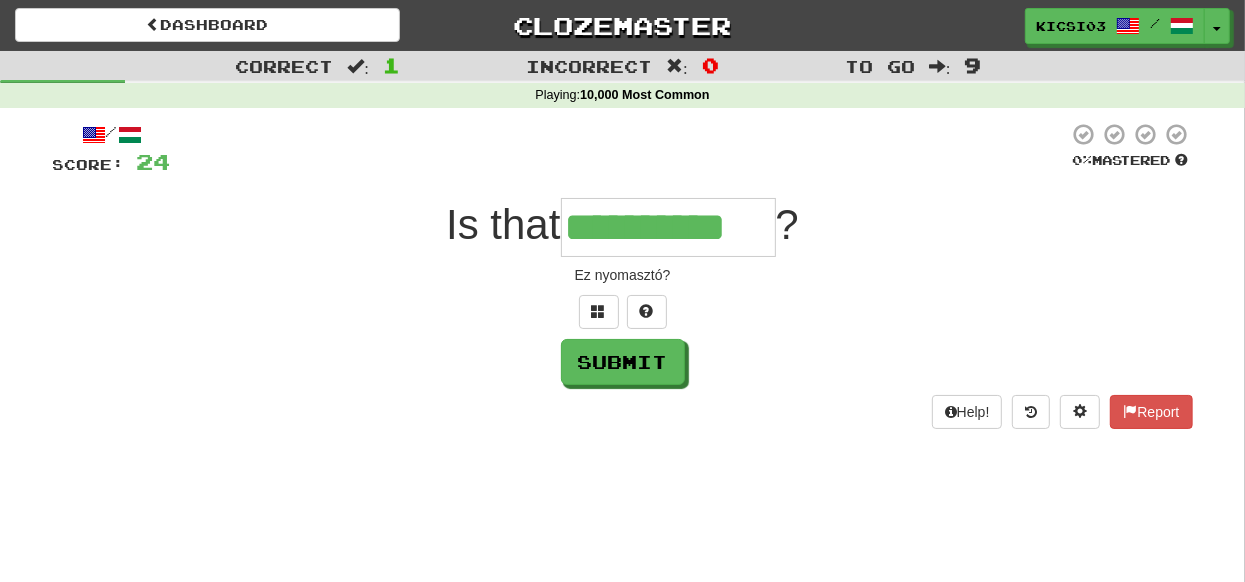 type on "**********" 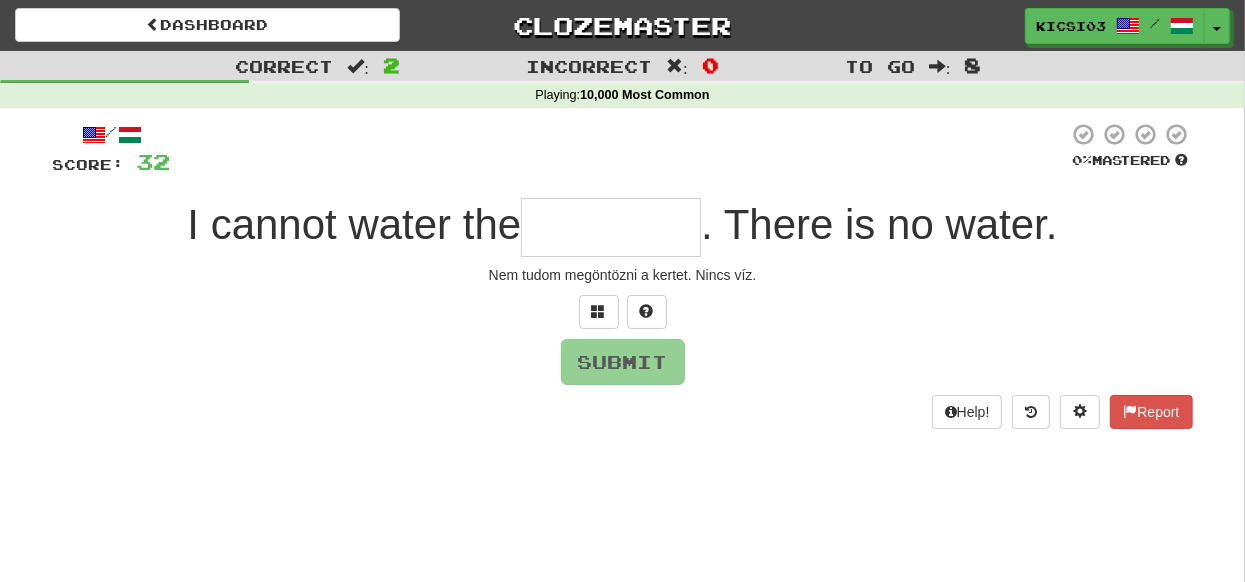 type on "*" 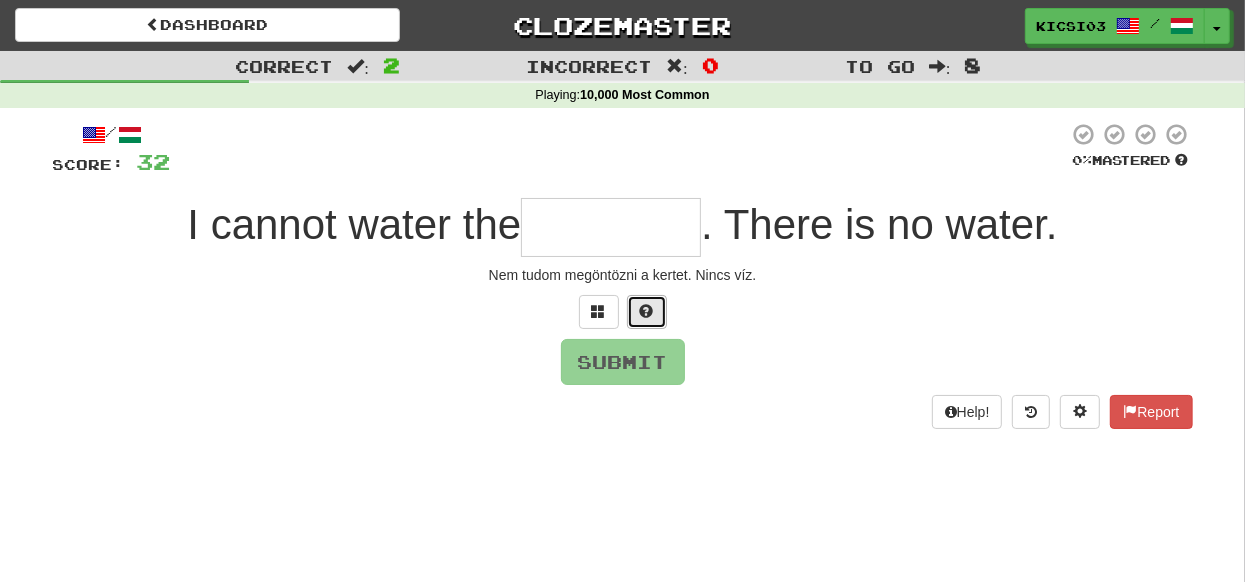 click at bounding box center (647, 312) 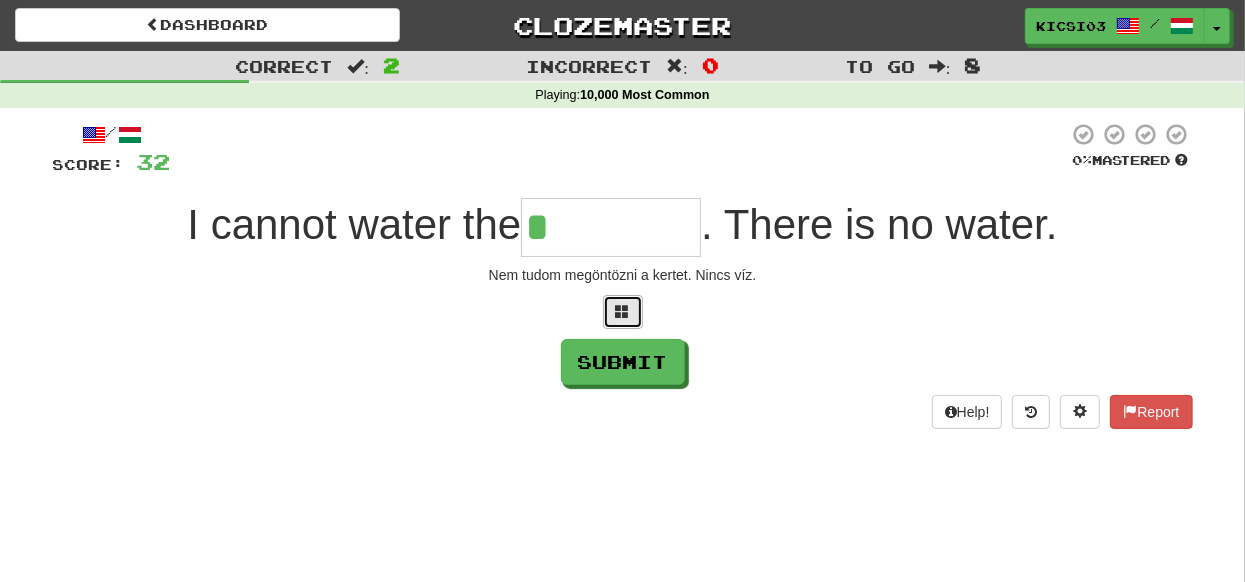click at bounding box center (623, 312) 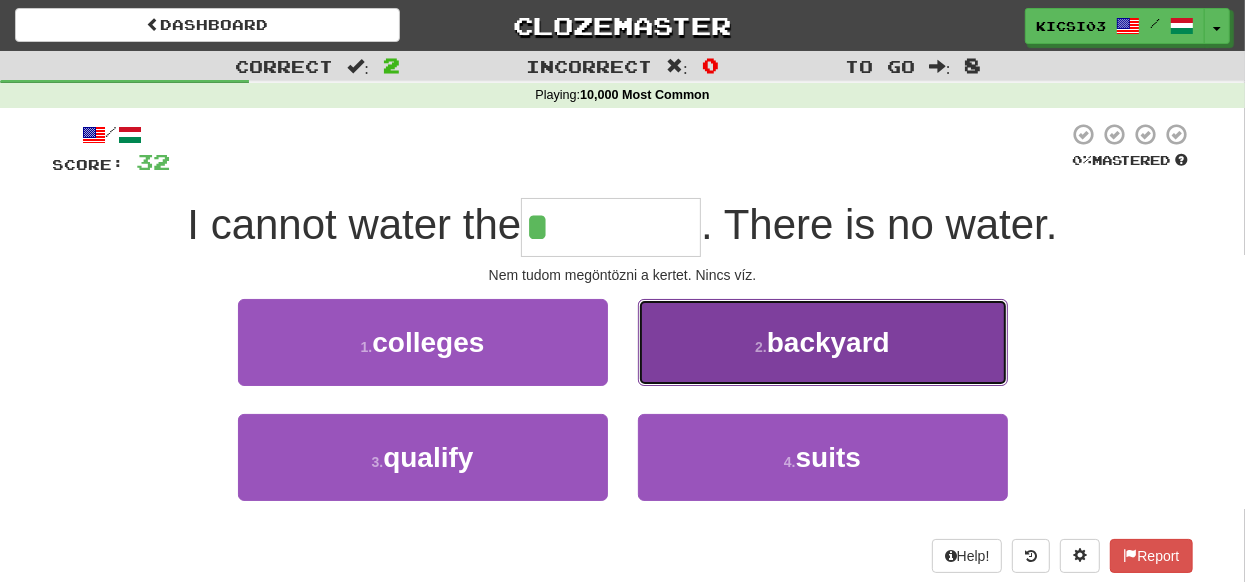 click on "2 .  backyard" at bounding box center [823, 342] 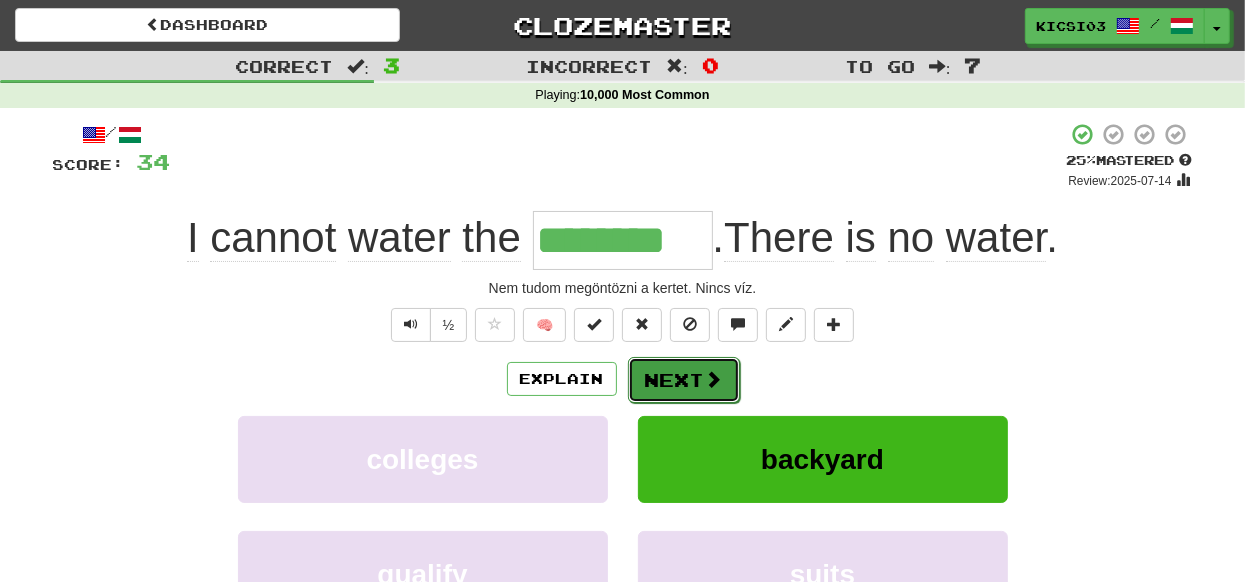 click on "Next" at bounding box center (684, 380) 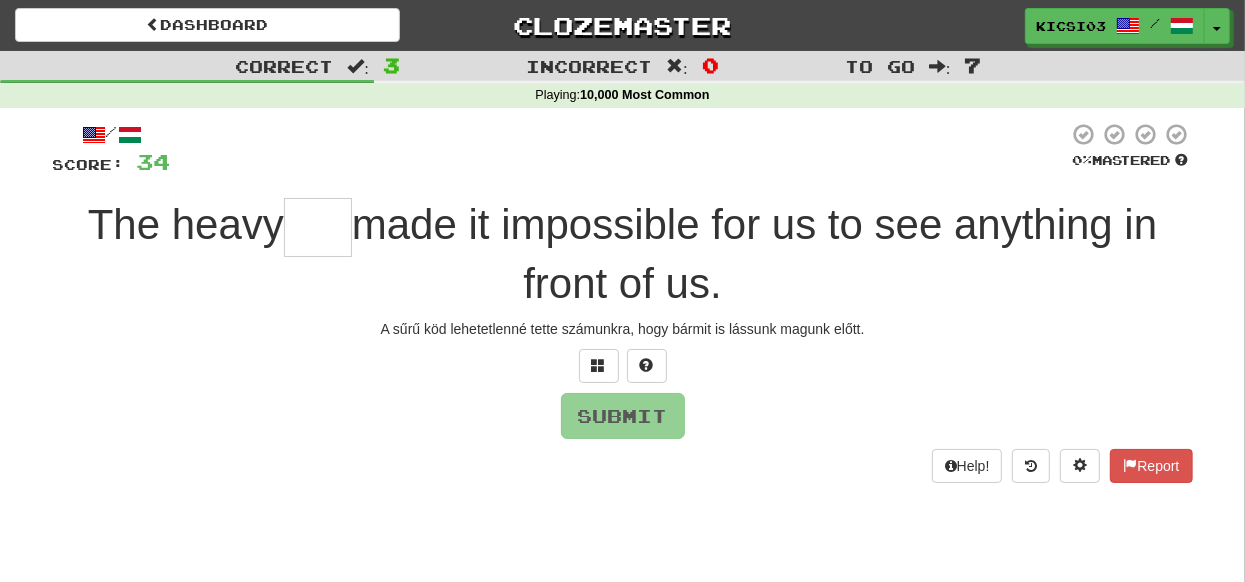 click at bounding box center (318, 227) 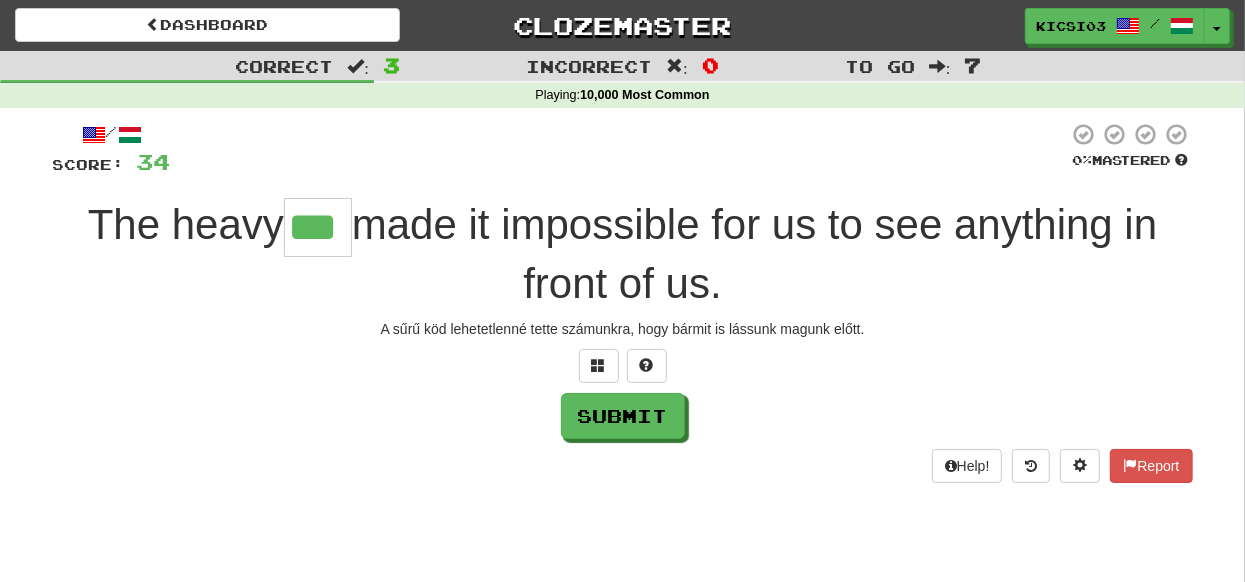 type on "***" 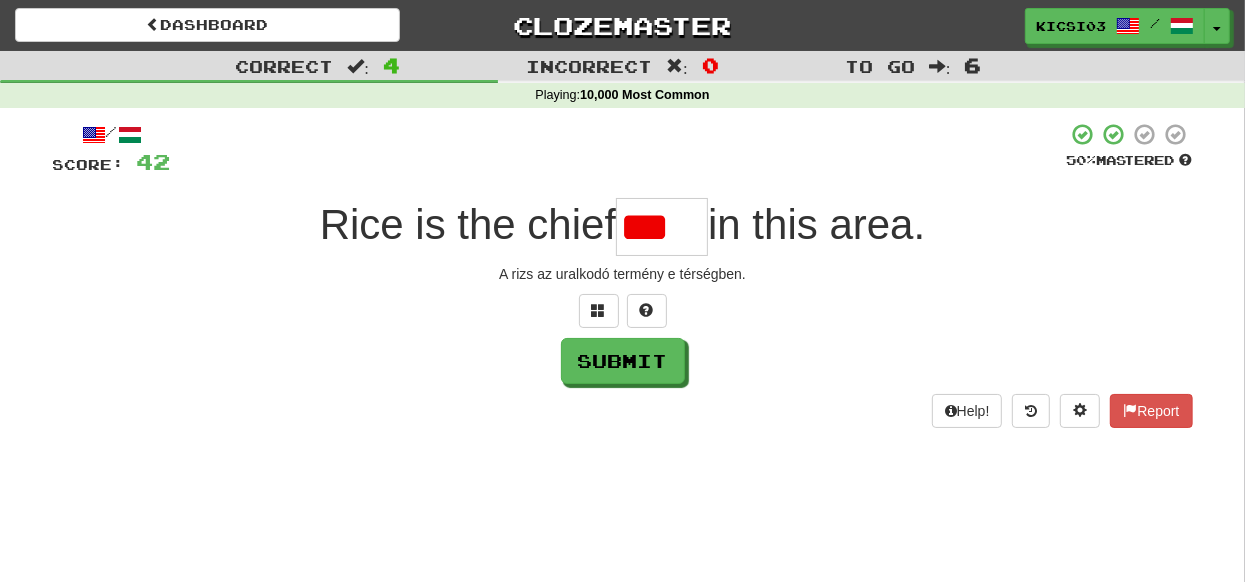 scroll, scrollTop: 0, scrollLeft: 0, axis: both 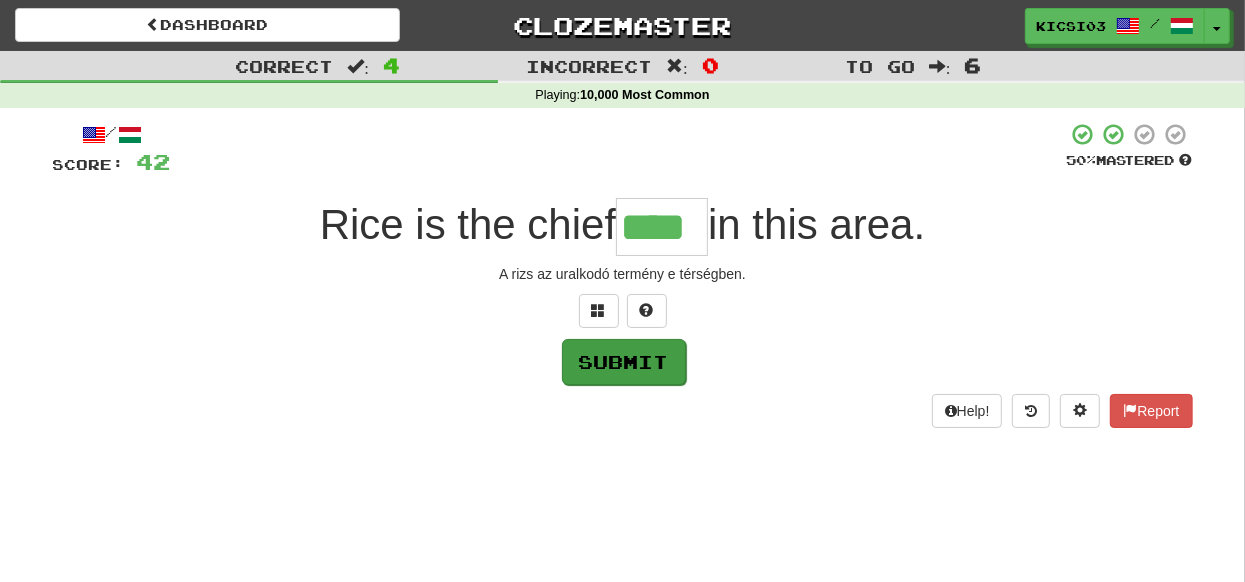 type on "****" 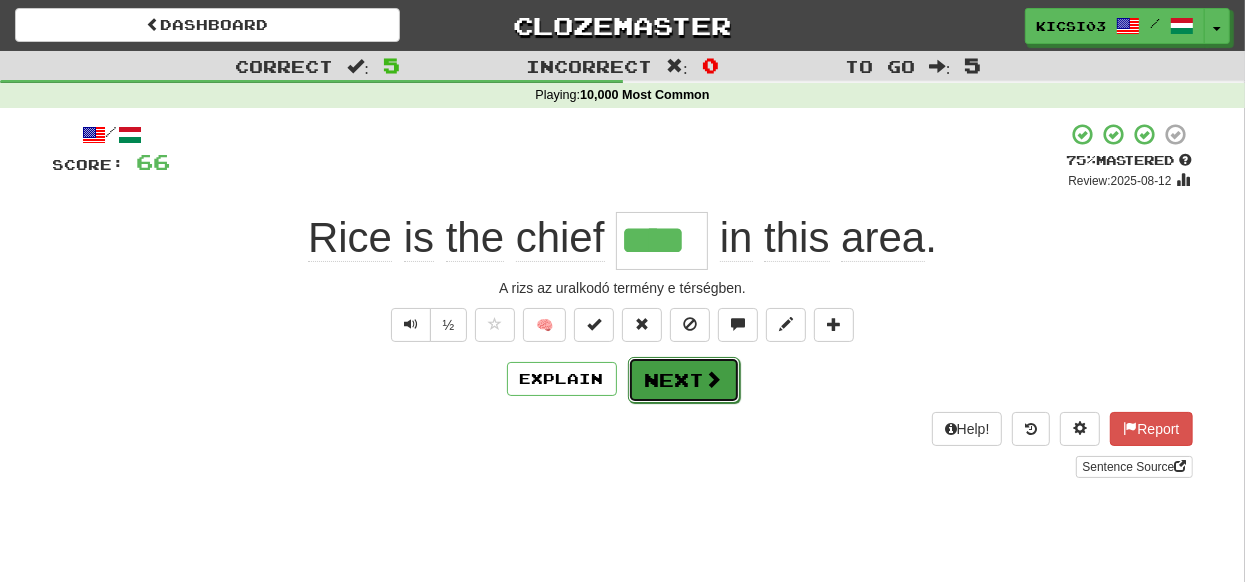 click on "Next" at bounding box center (684, 380) 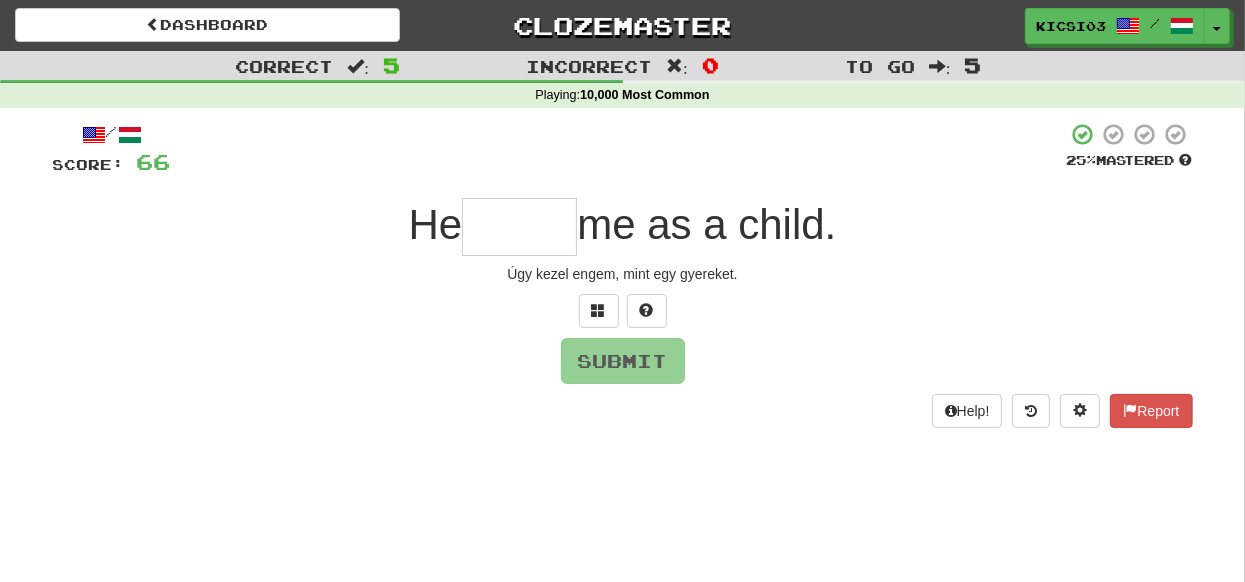 click at bounding box center (519, 227) 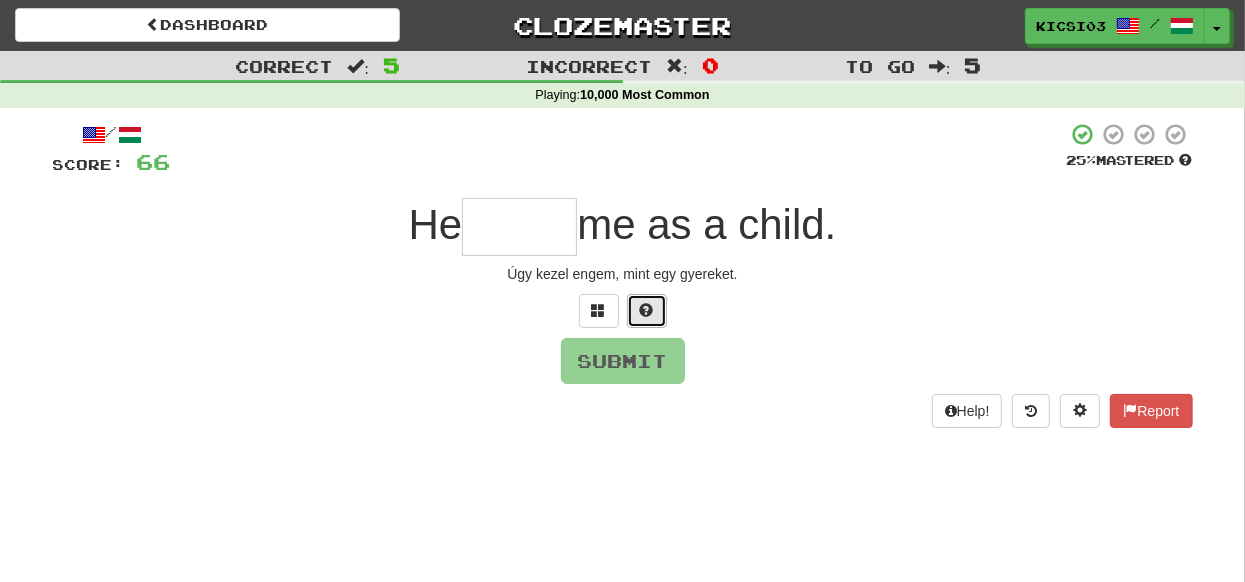 click at bounding box center (647, 310) 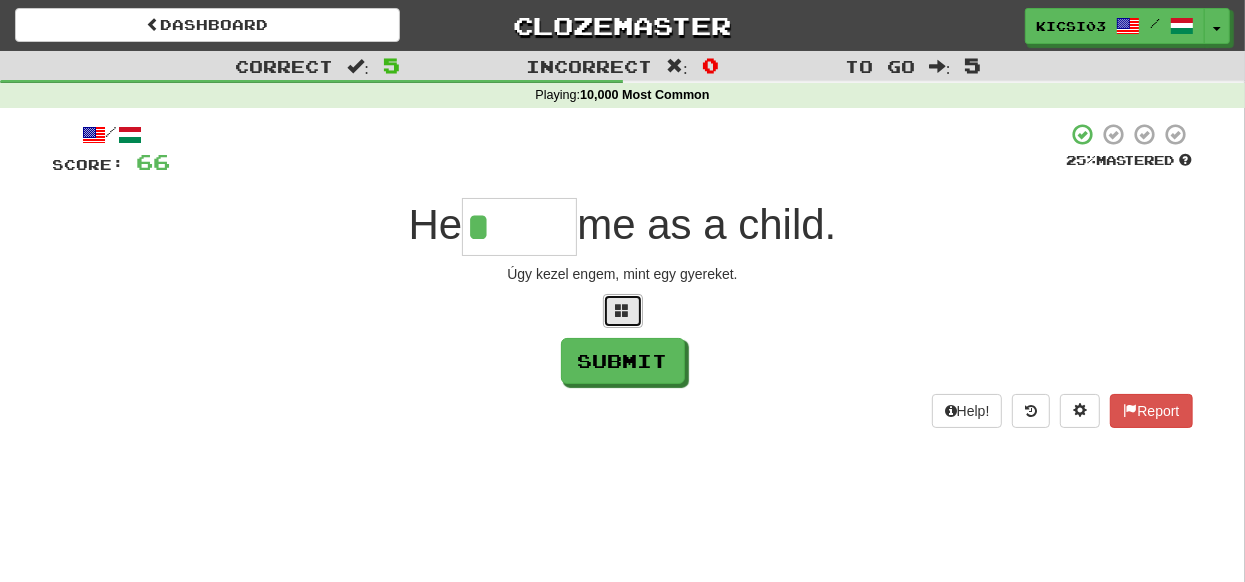 click at bounding box center (623, 311) 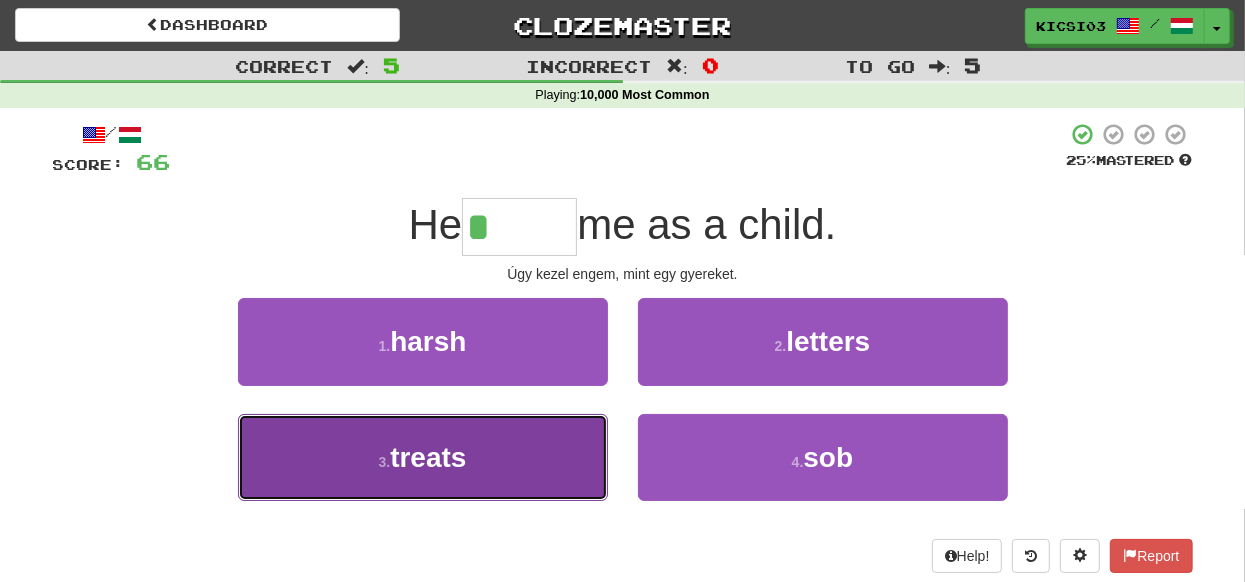 click on "3 .  treats" at bounding box center [423, 457] 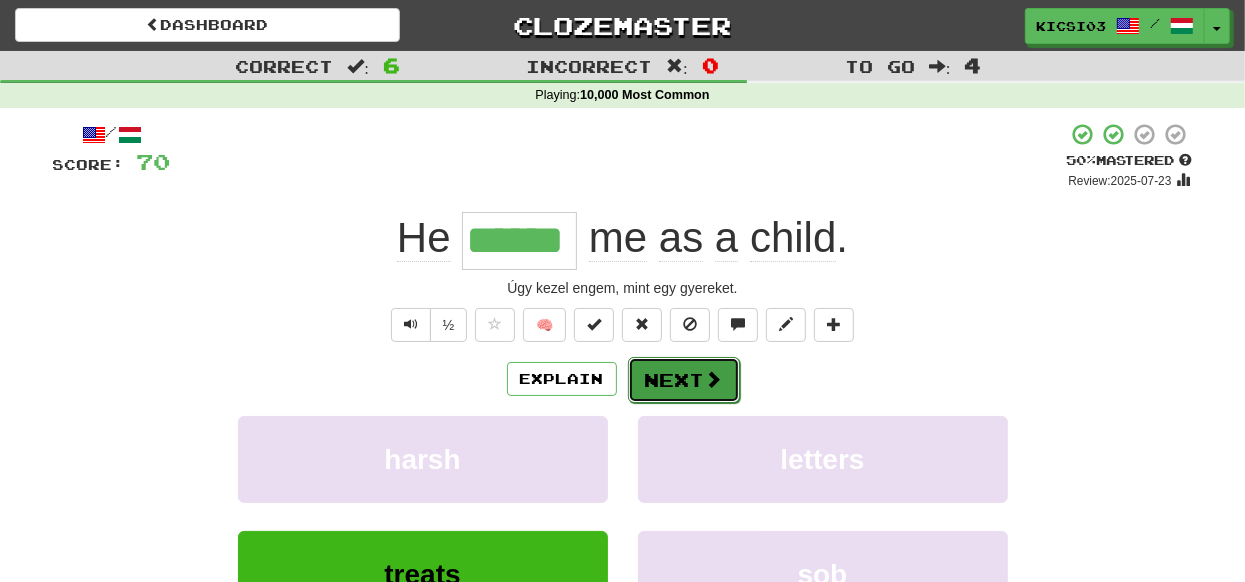 click on "Next" at bounding box center (684, 380) 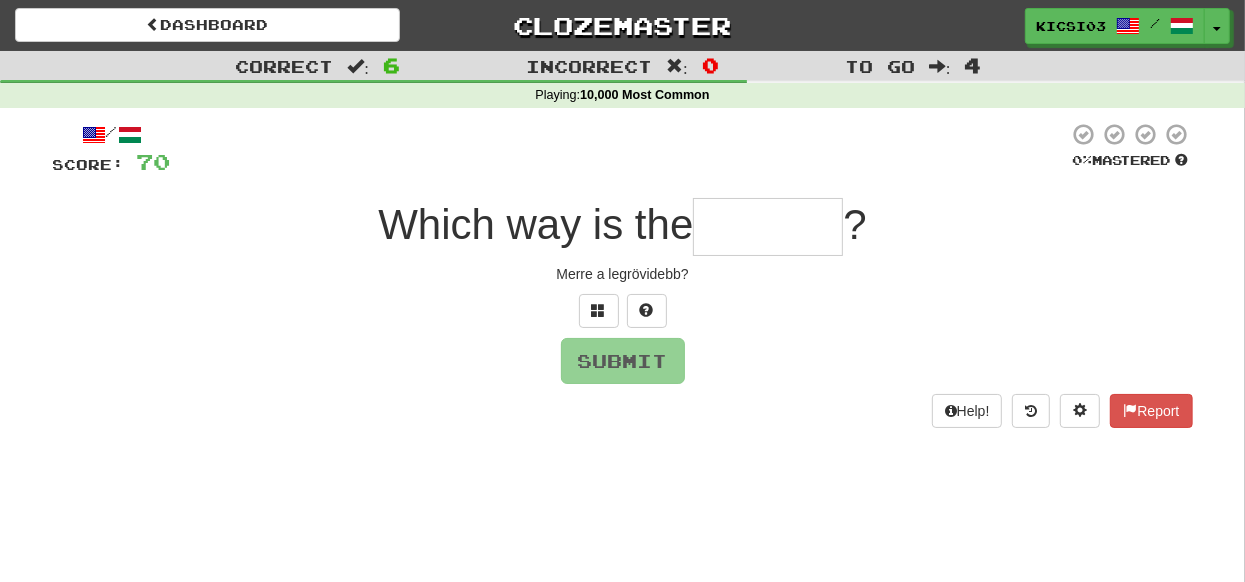 click at bounding box center (768, 227) 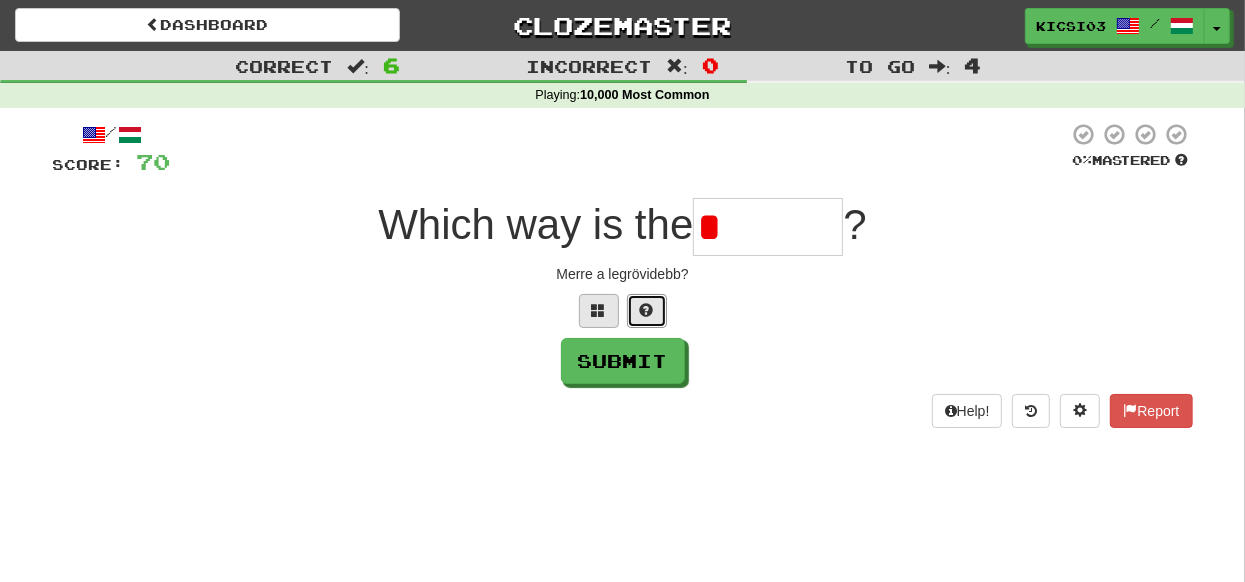 drag, startPoint x: 645, startPoint y: 311, endPoint x: 634, endPoint y: 306, distance: 12.083046 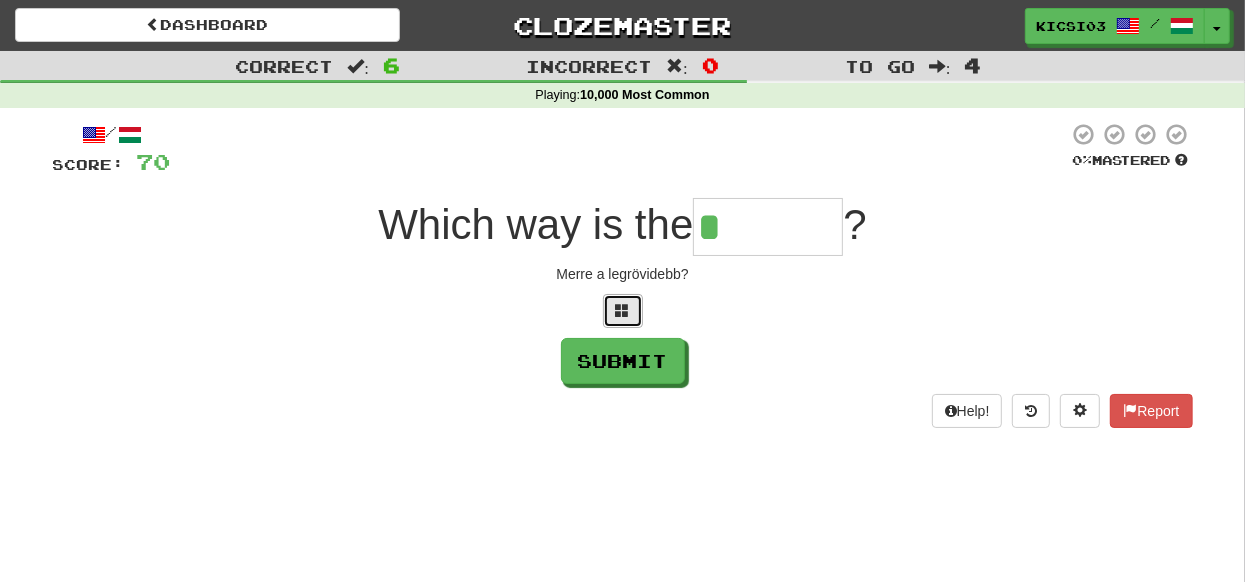 click at bounding box center [623, 311] 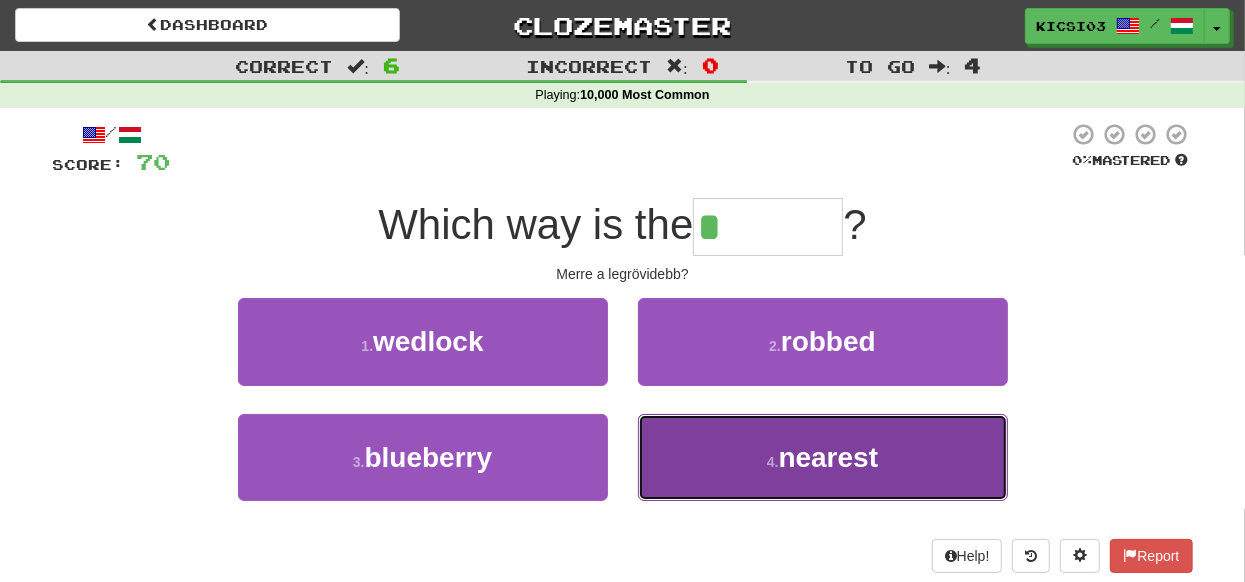click on "nearest" at bounding box center [829, 457] 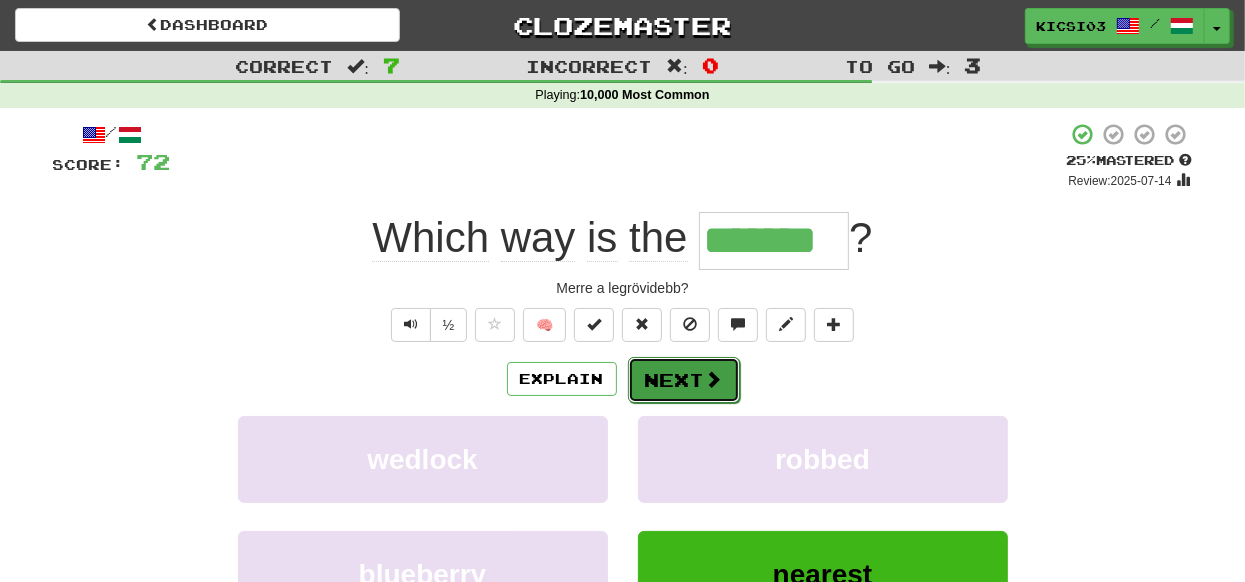 click on "Next" at bounding box center [684, 380] 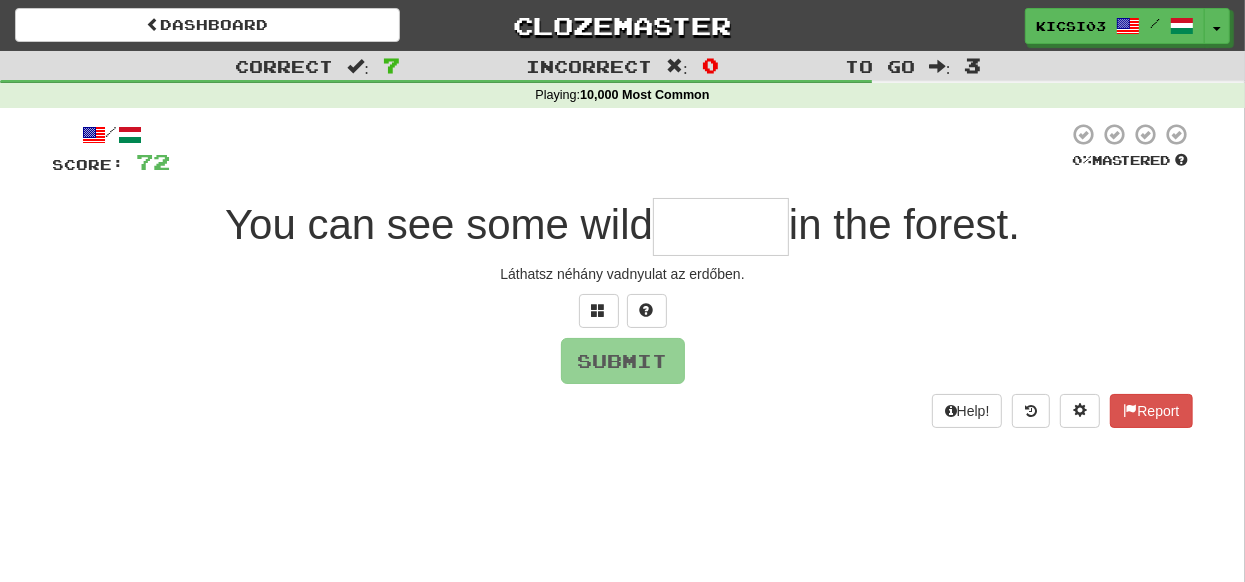 click at bounding box center (721, 227) 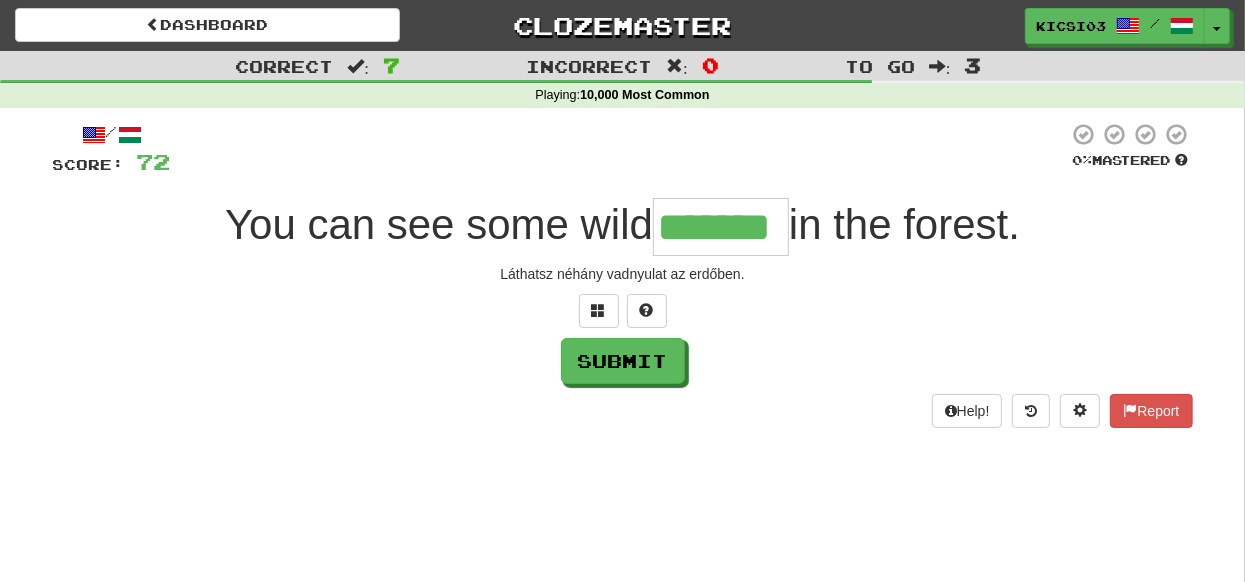 type on "*******" 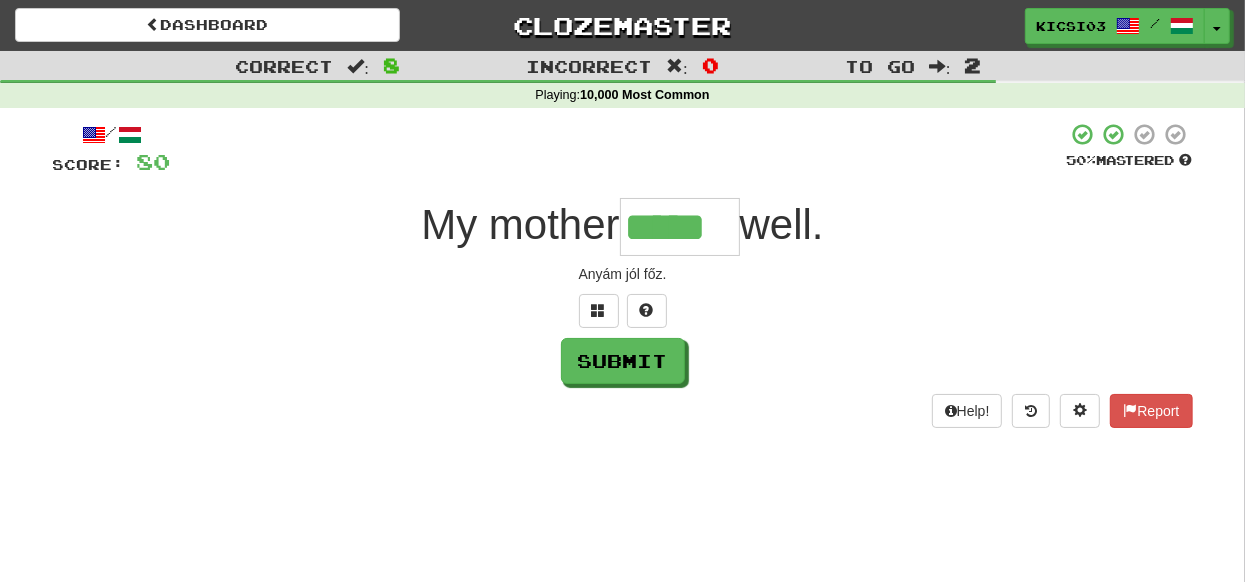type on "*****" 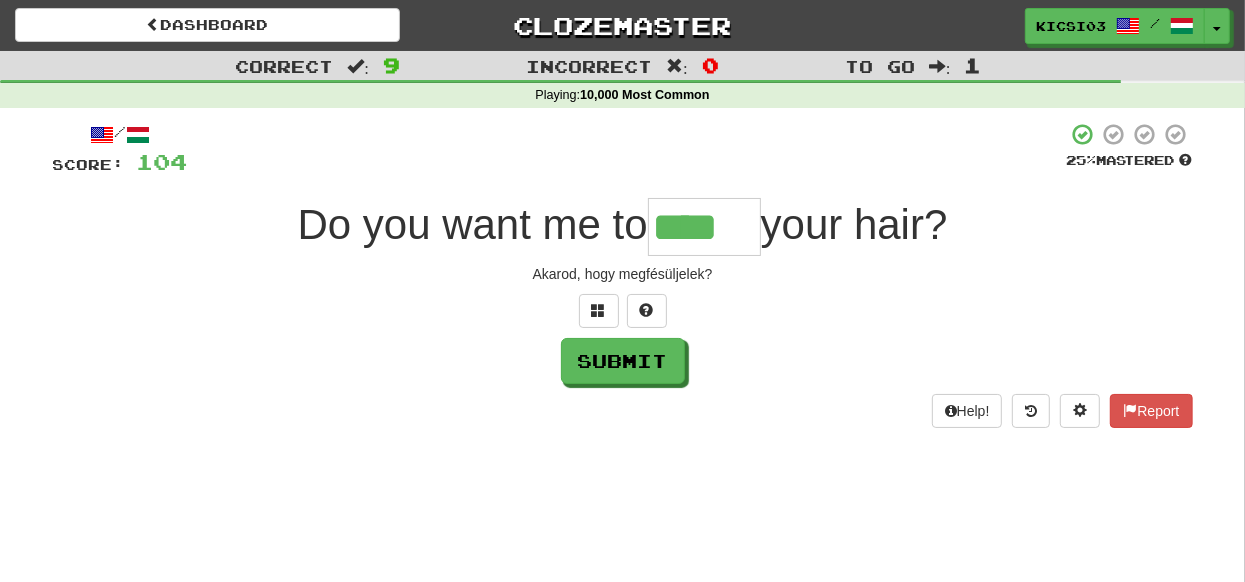 type on "****" 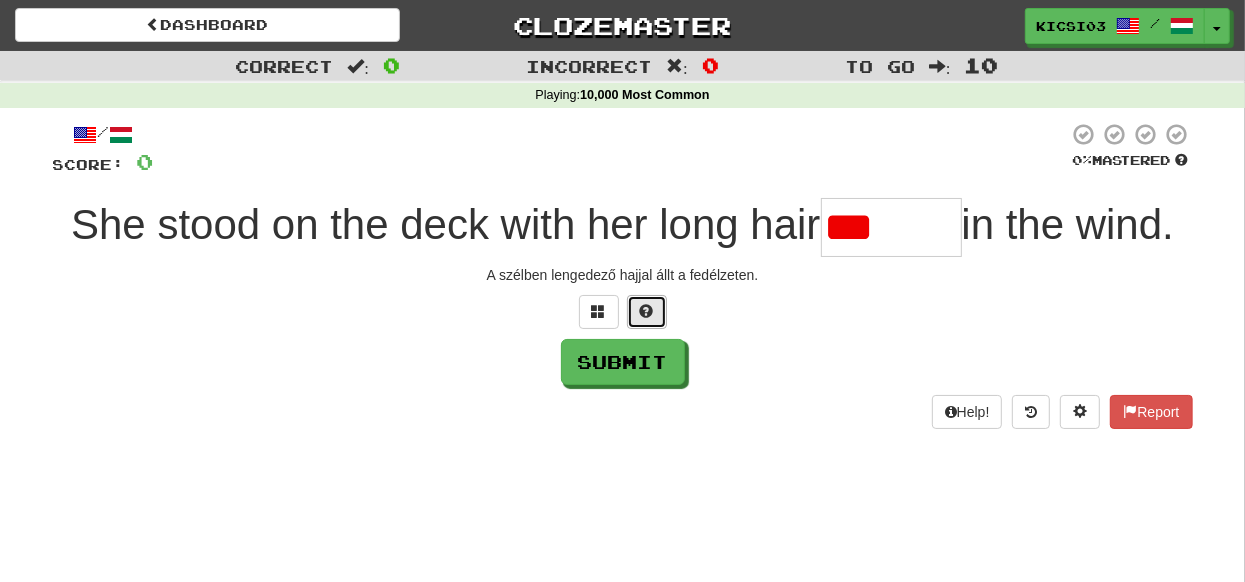 click at bounding box center (647, 311) 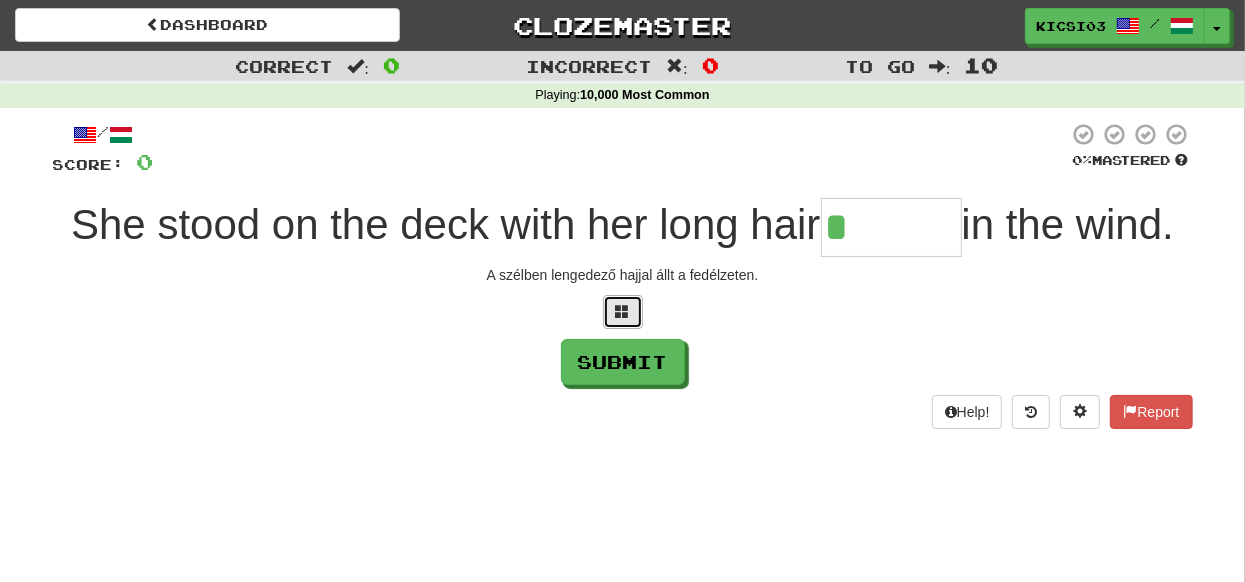 click at bounding box center (623, 311) 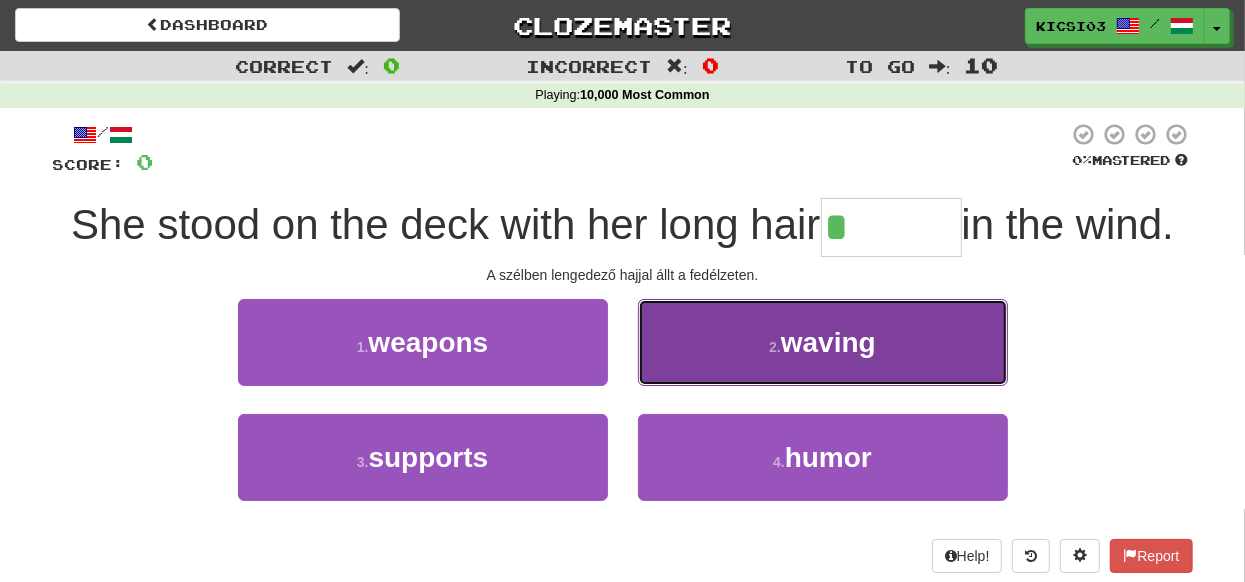 click on "waving" at bounding box center (828, 342) 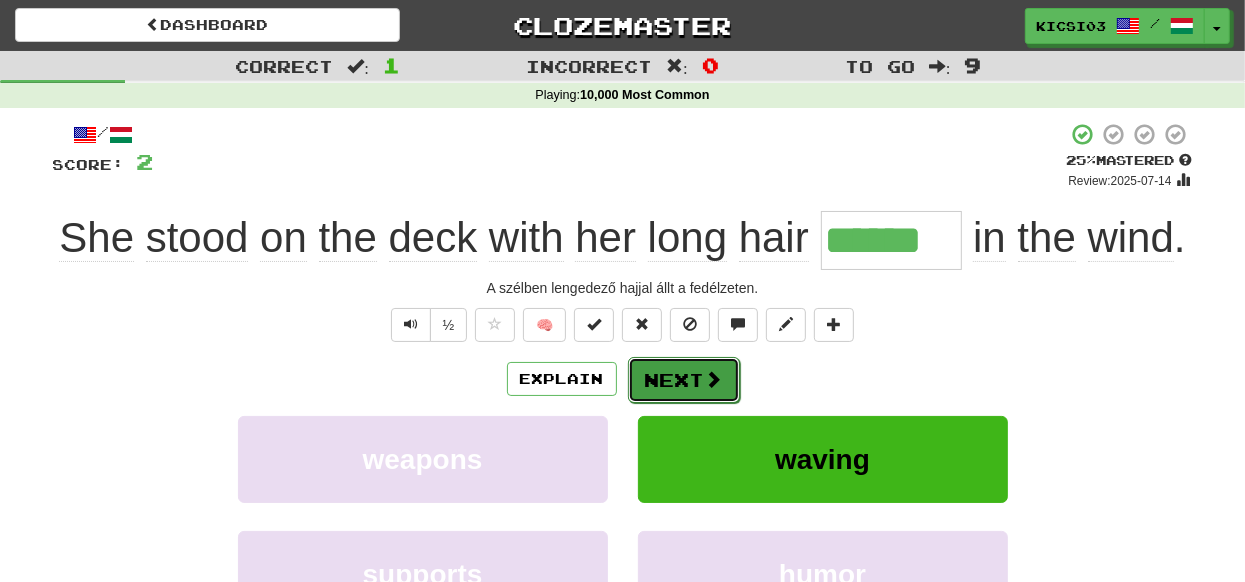 click on "Next" at bounding box center [684, 380] 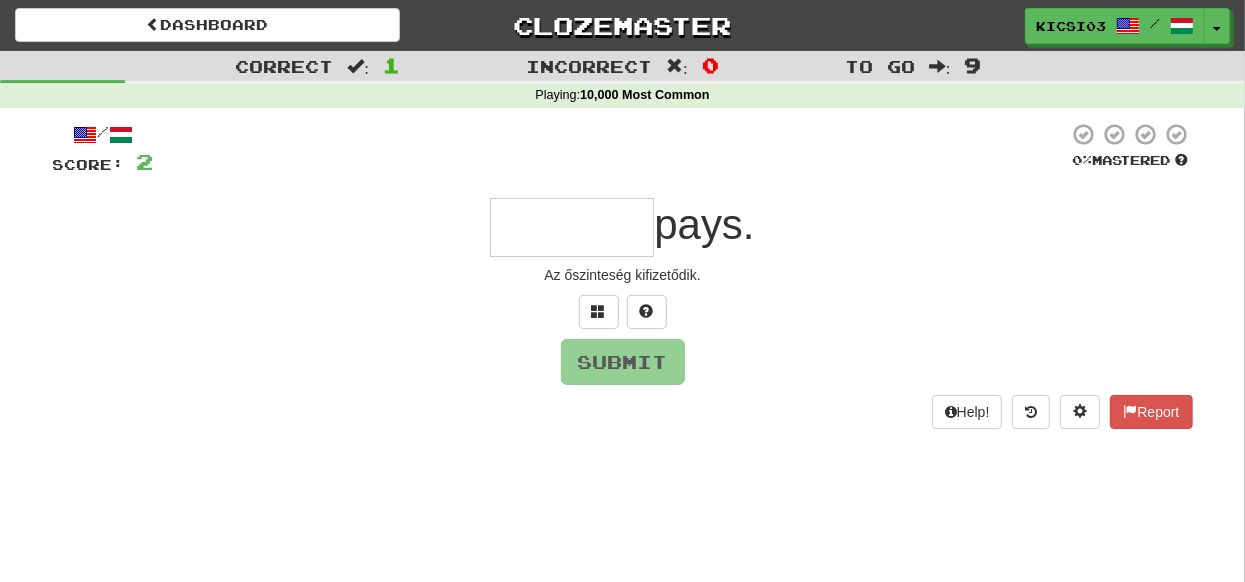 click at bounding box center (572, 227) 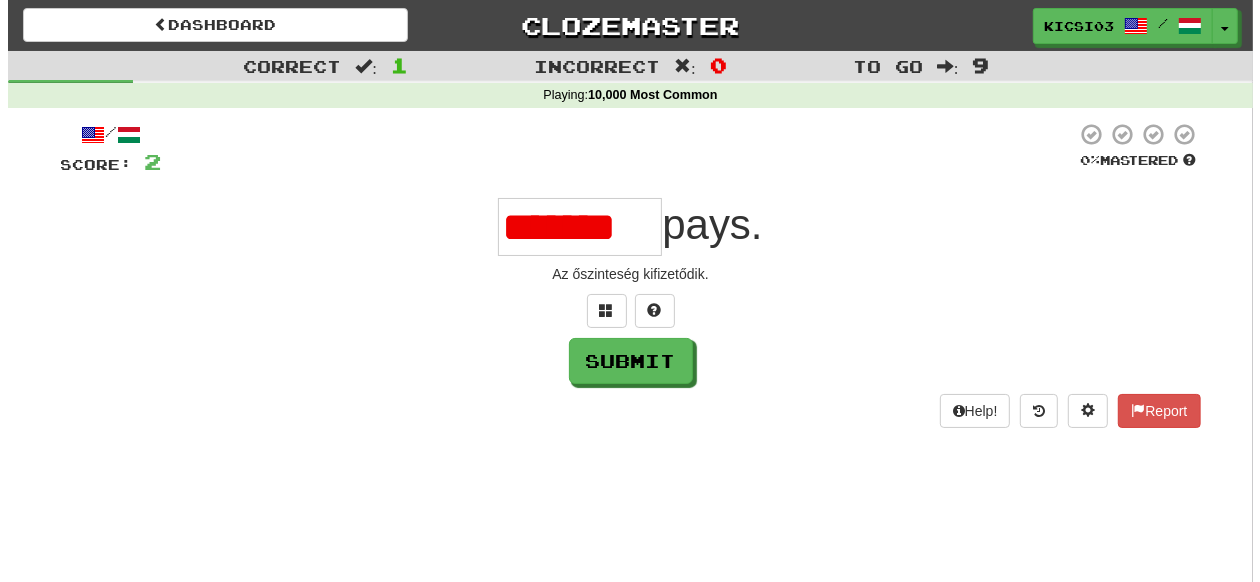 scroll, scrollTop: 0, scrollLeft: 0, axis: both 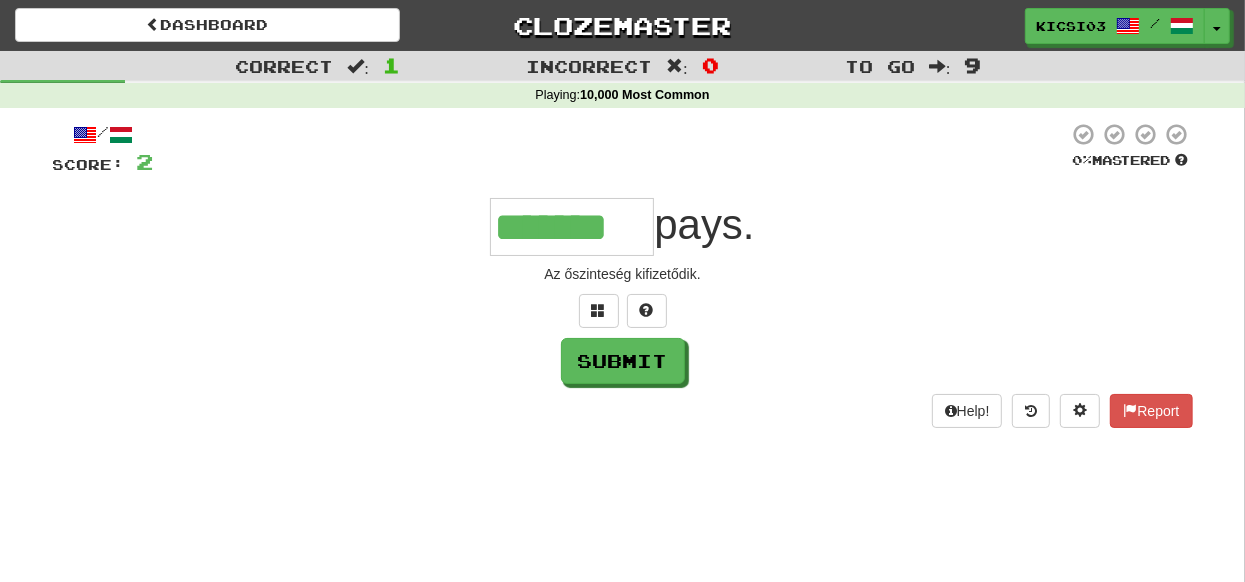 type on "*******" 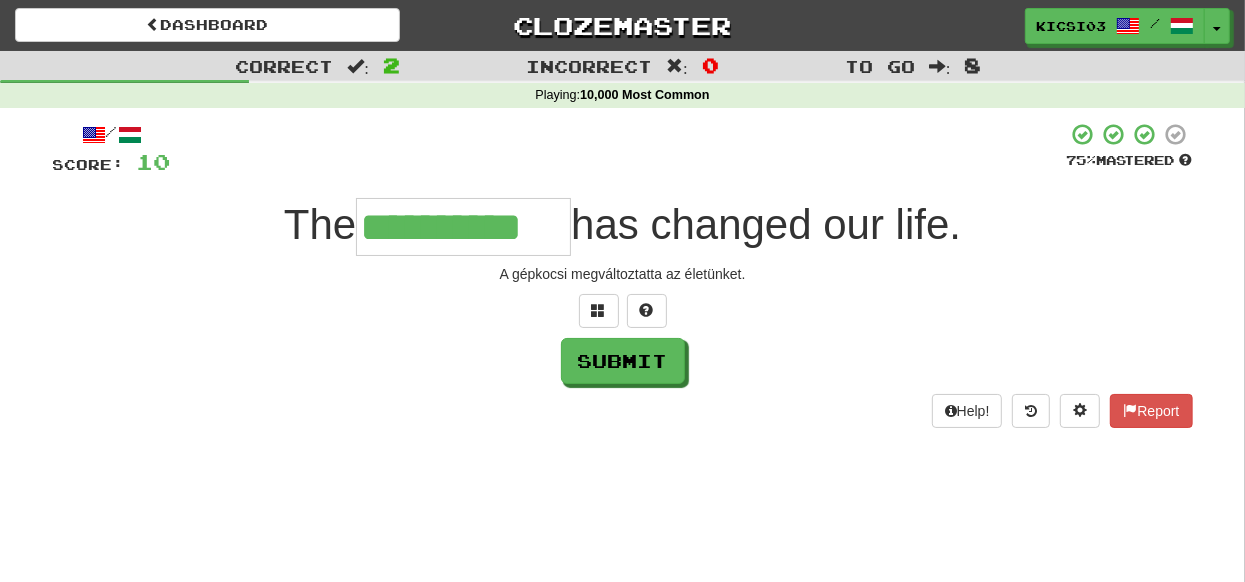 type on "**********" 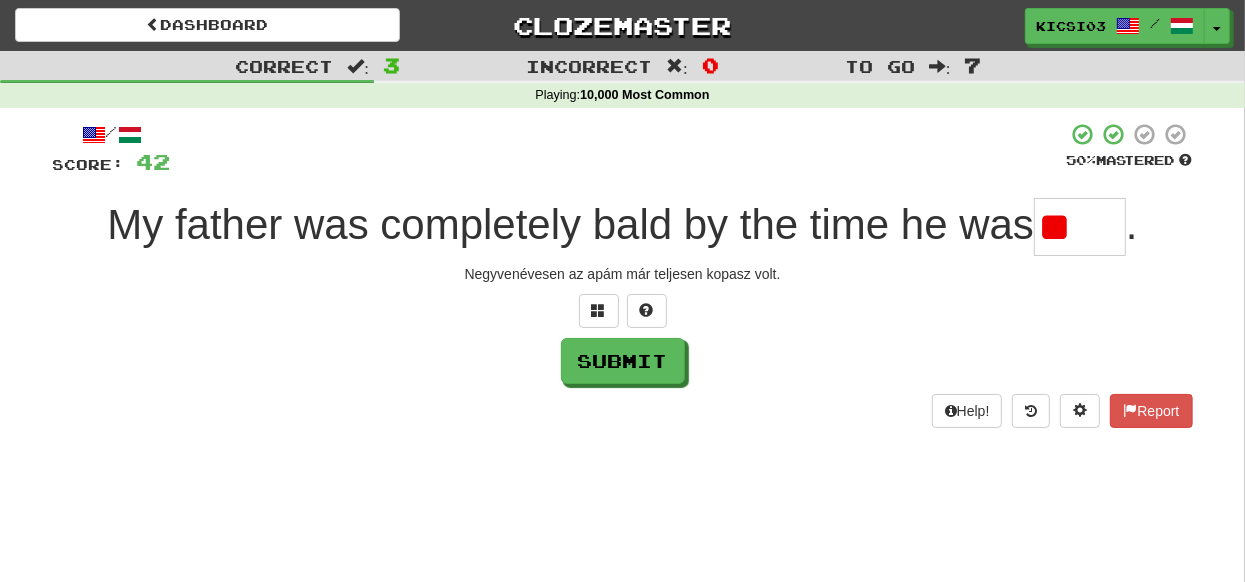 type on "*" 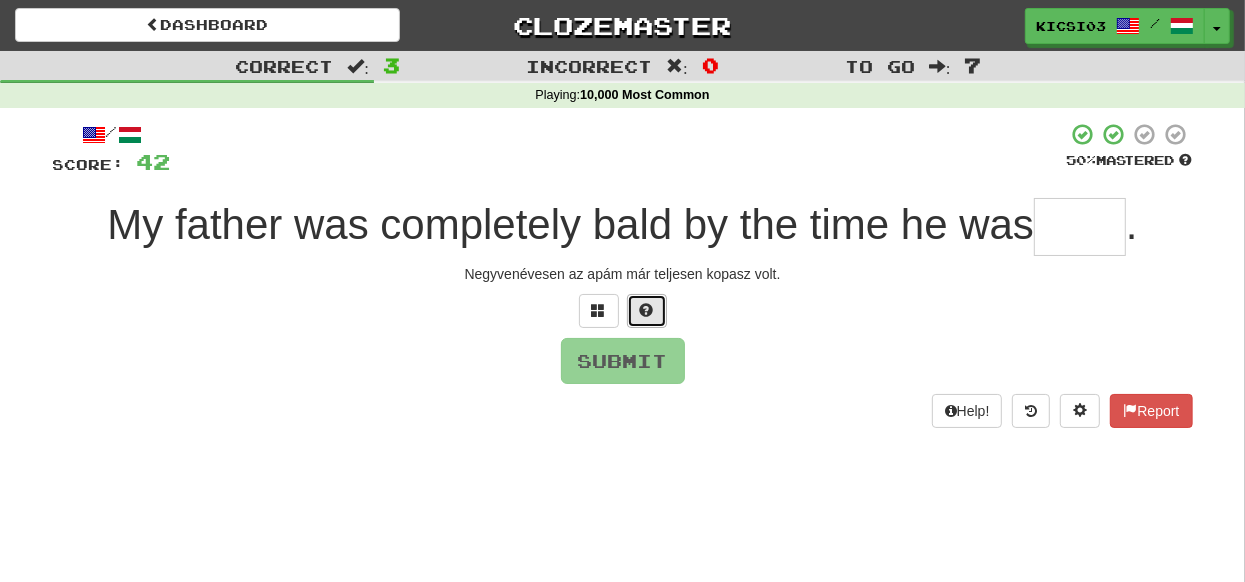 click at bounding box center (647, 310) 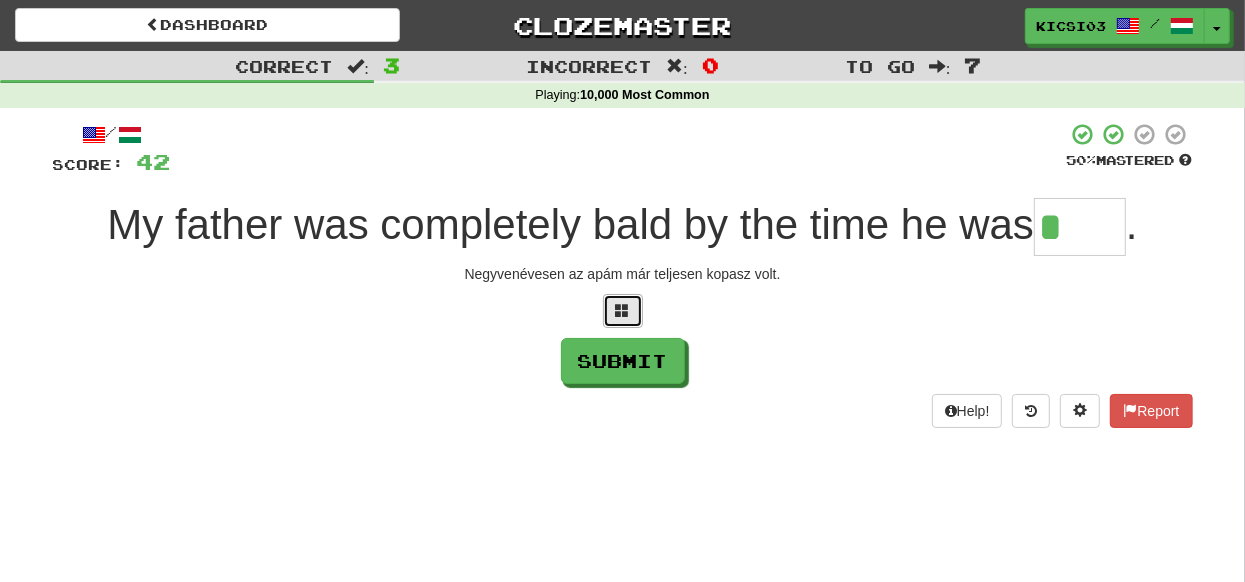 click at bounding box center (623, 311) 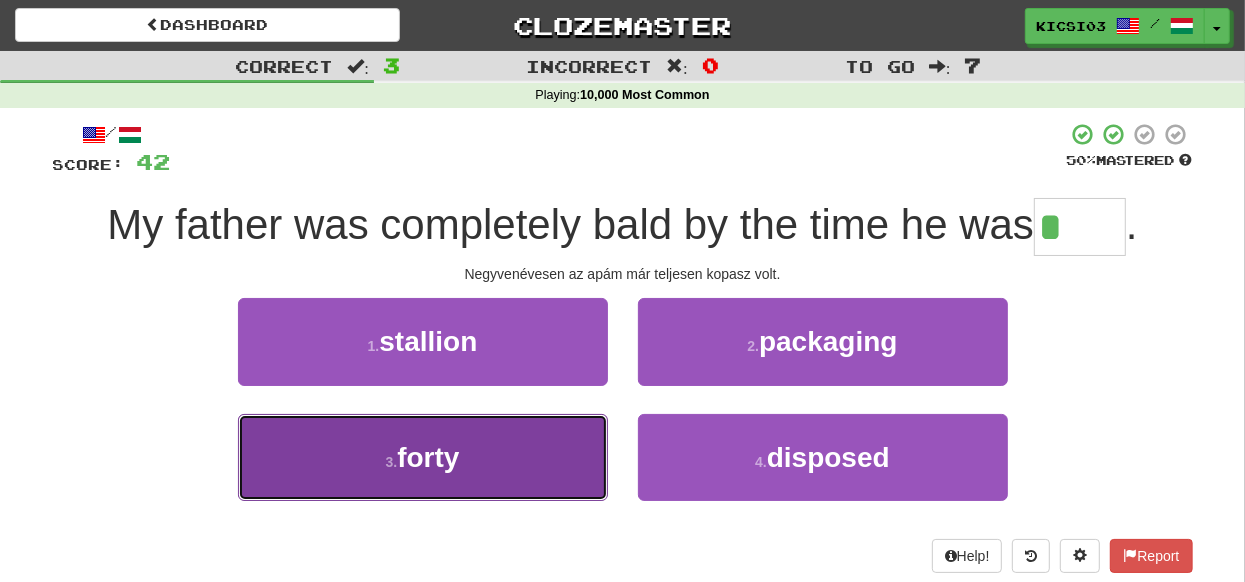 click on "3 .  forty" at bounding box center [423, 457] 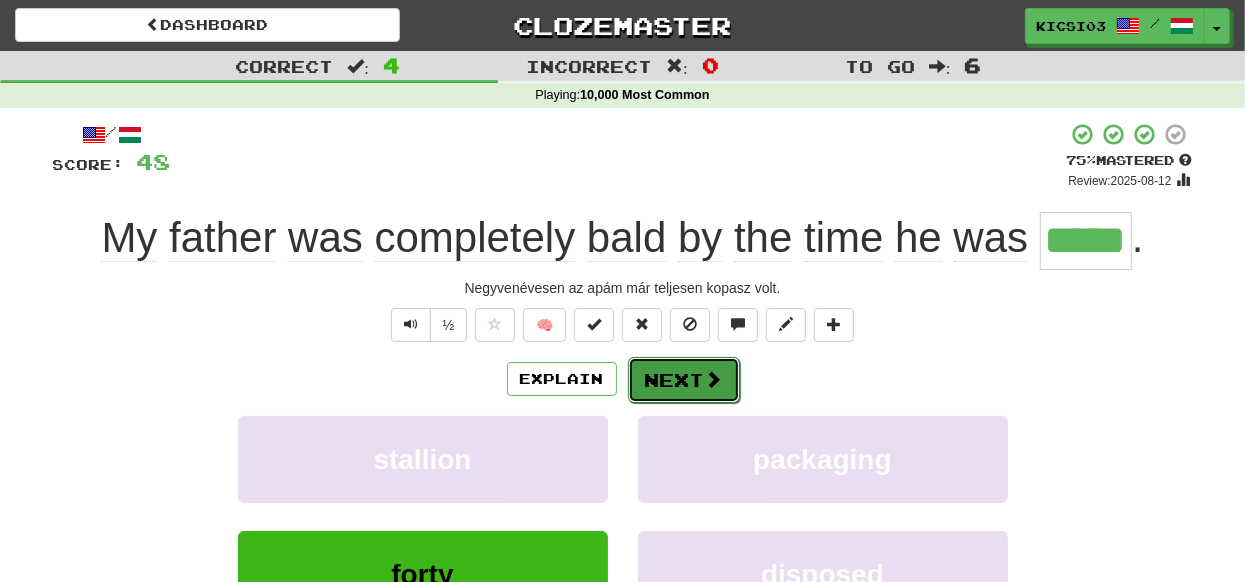 click on "Next" at bounding box center (684, 380) 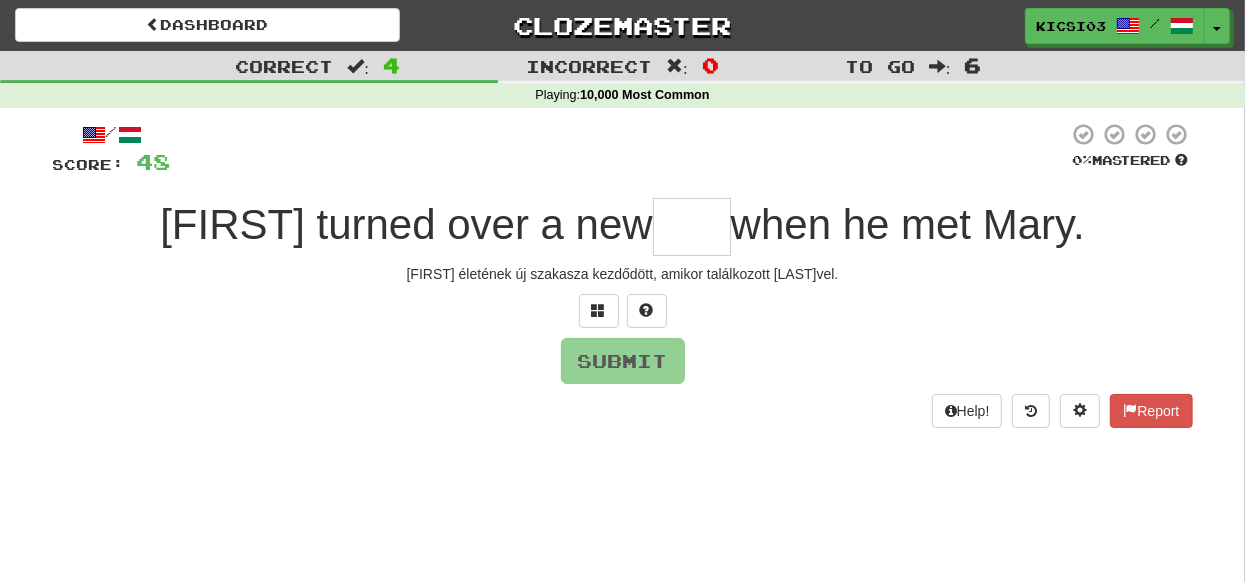 click at bounding box center [692, 227] 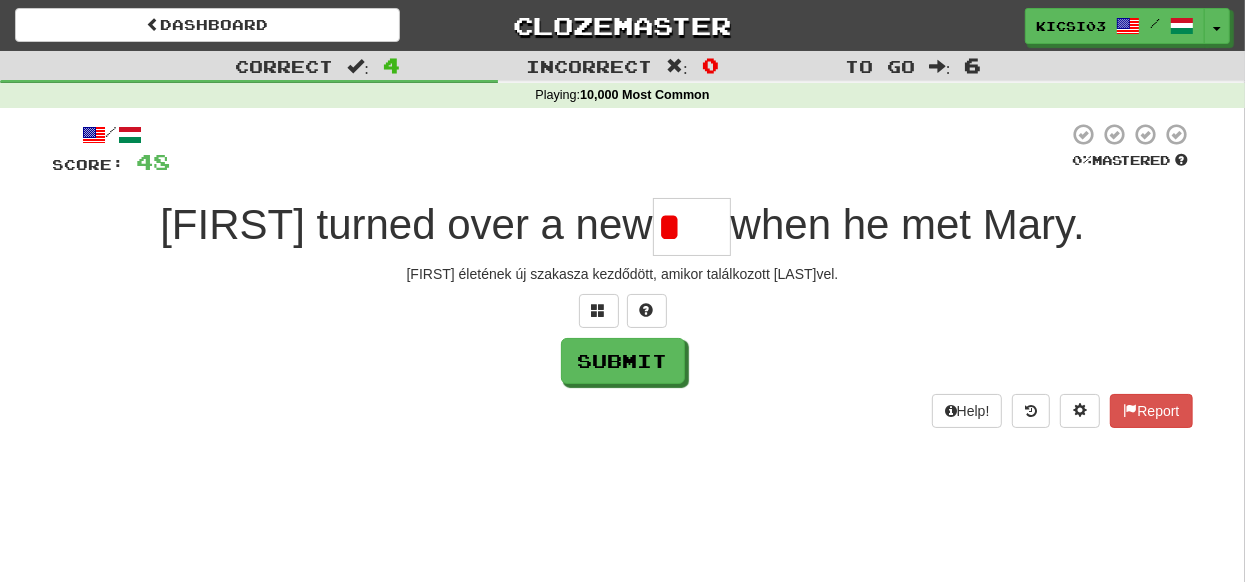 type on "*" 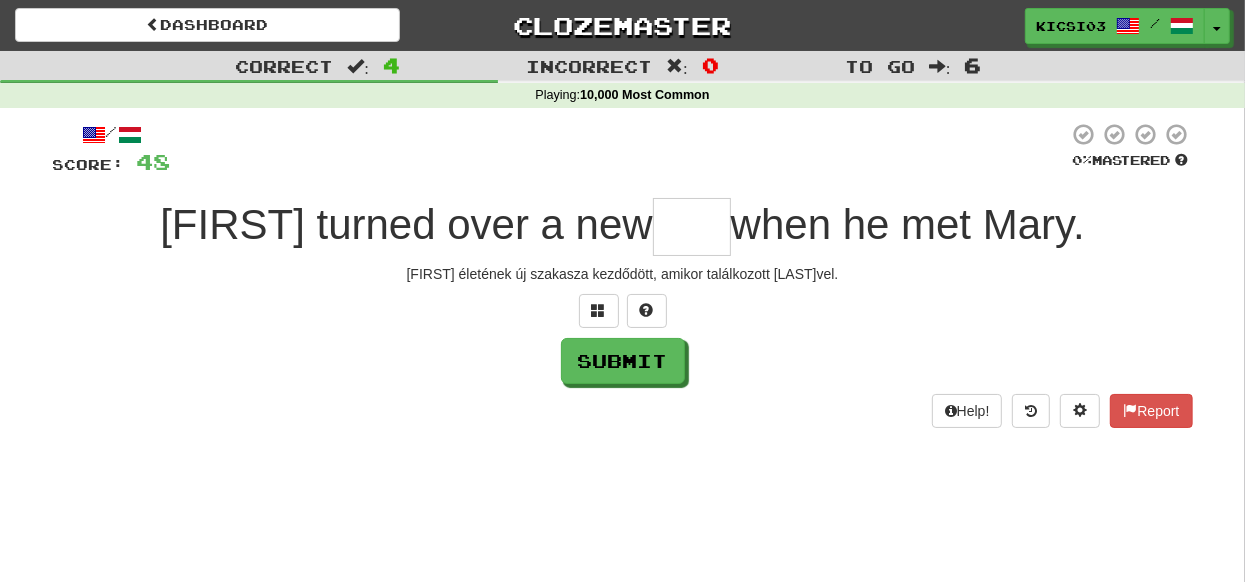 type on "*" 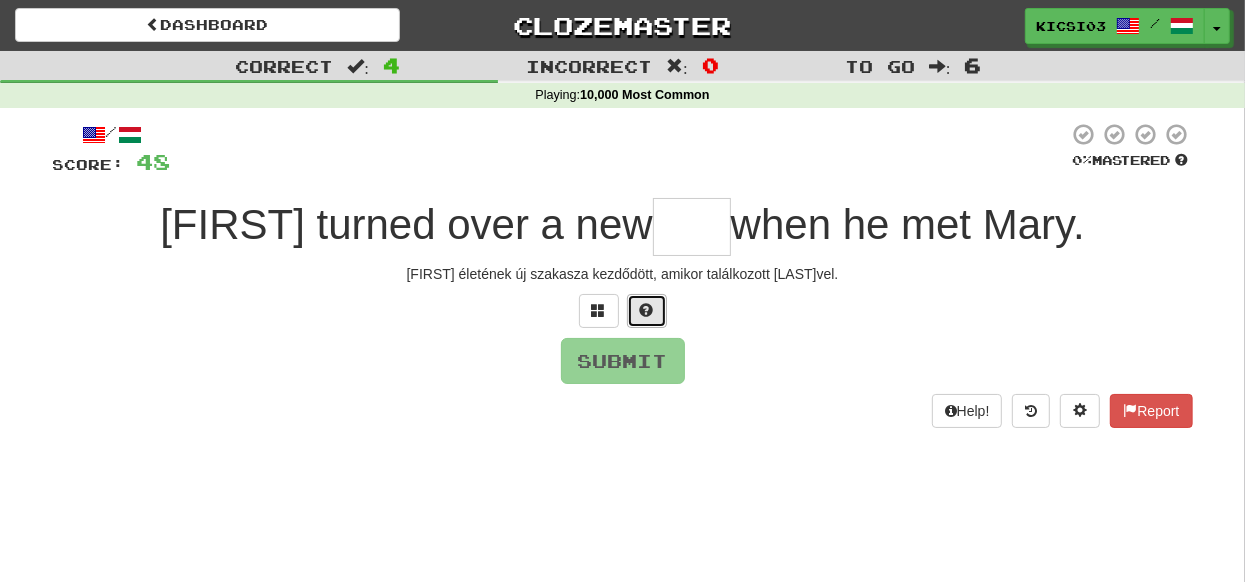 click at bounding box center (647, 311) 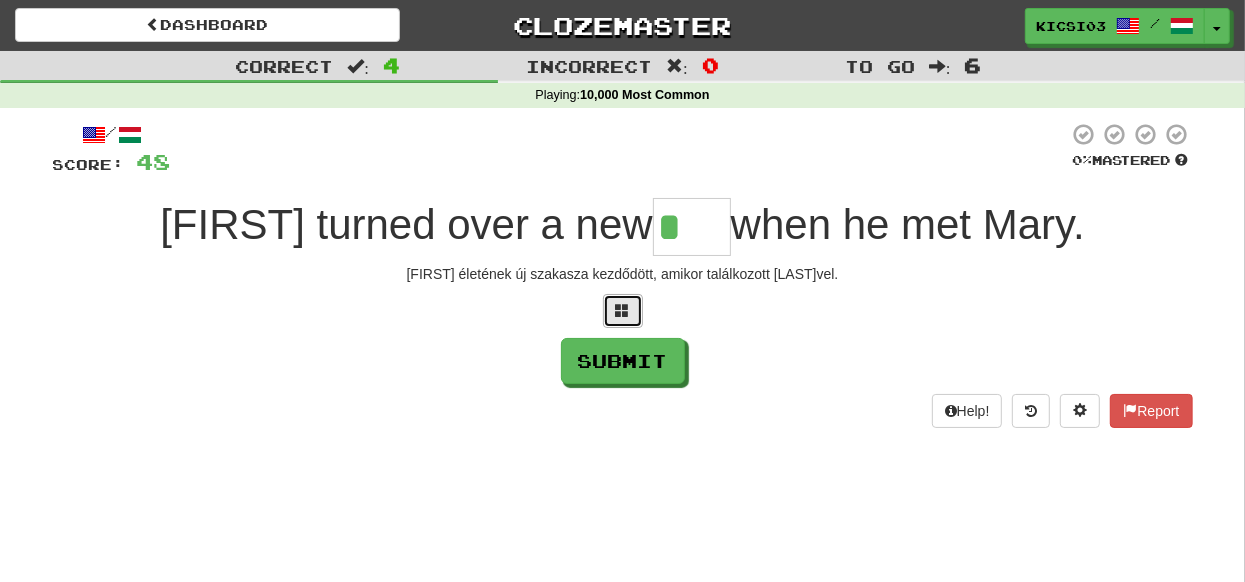 click at bounding box center [623, 311] 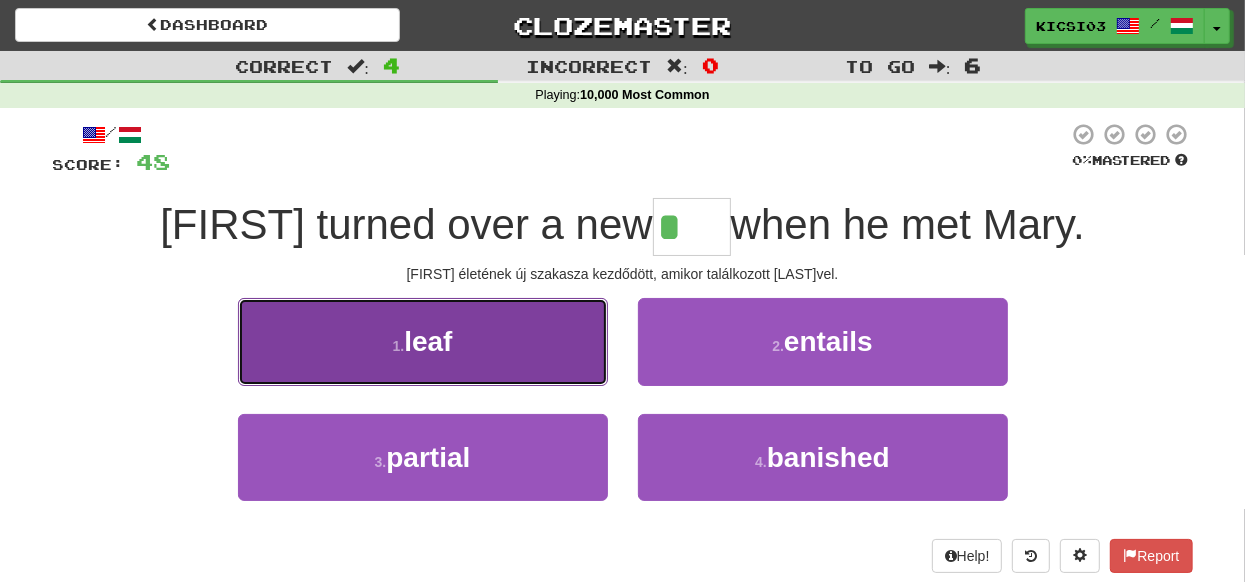 click on "1 .  leaf" at bounding box center (423, 341) 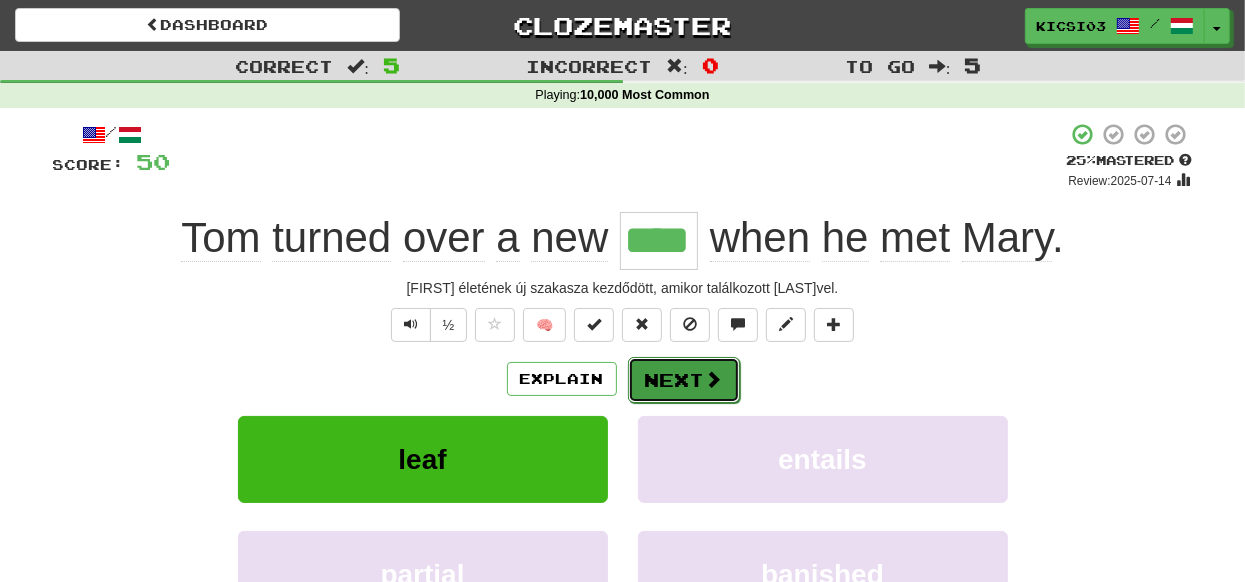 click at bounding box center [714, 379] 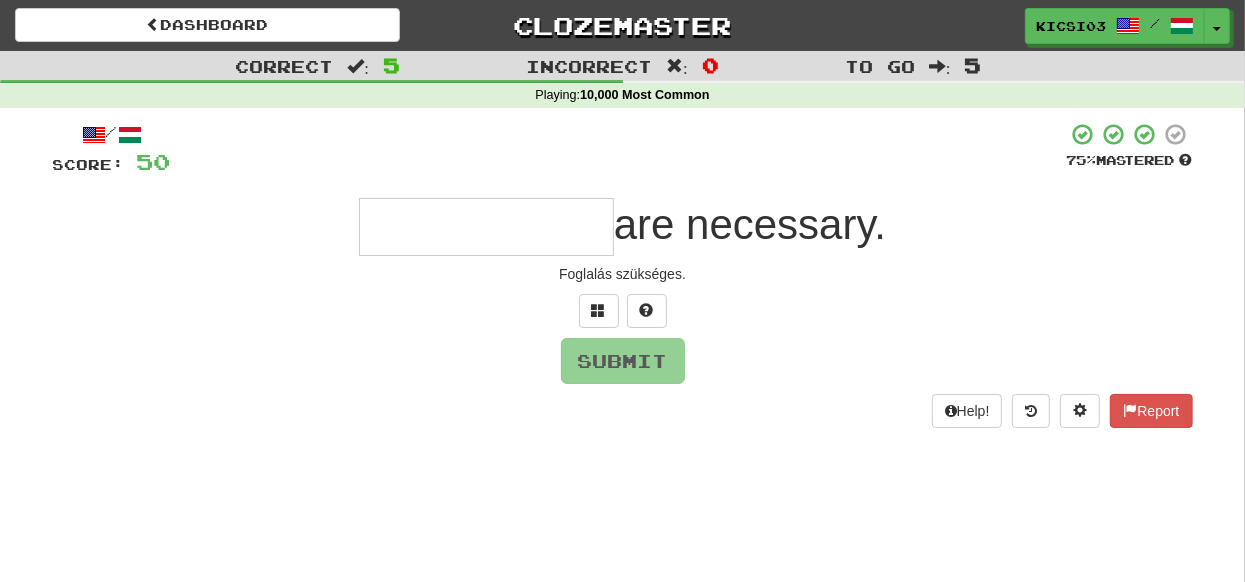 click at bounding box center (486, 227) 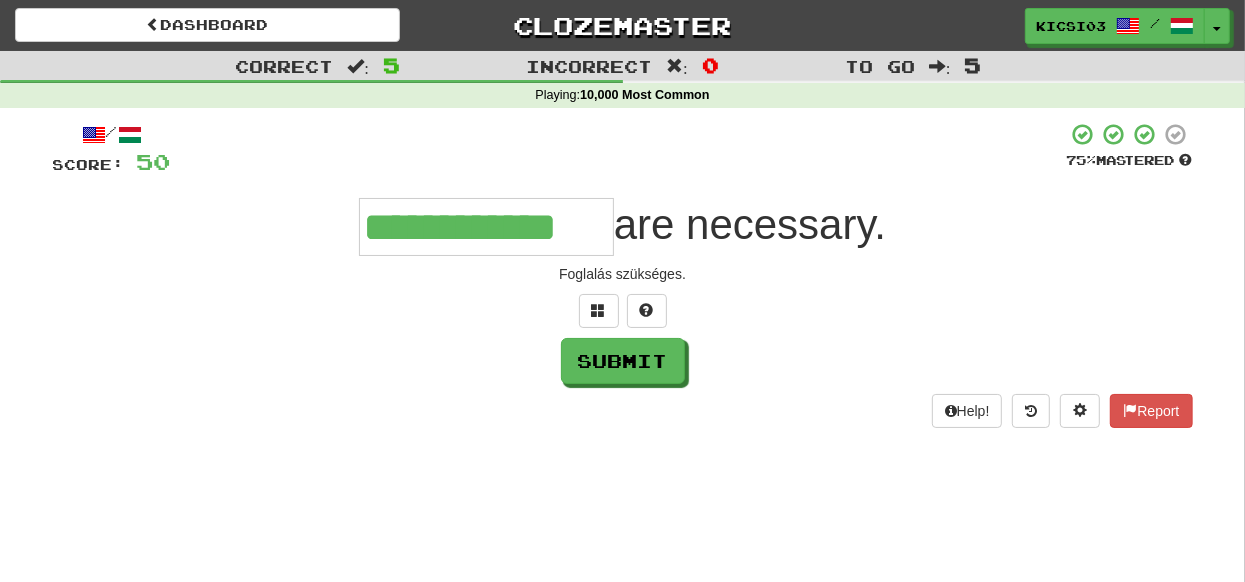 type on "**********" 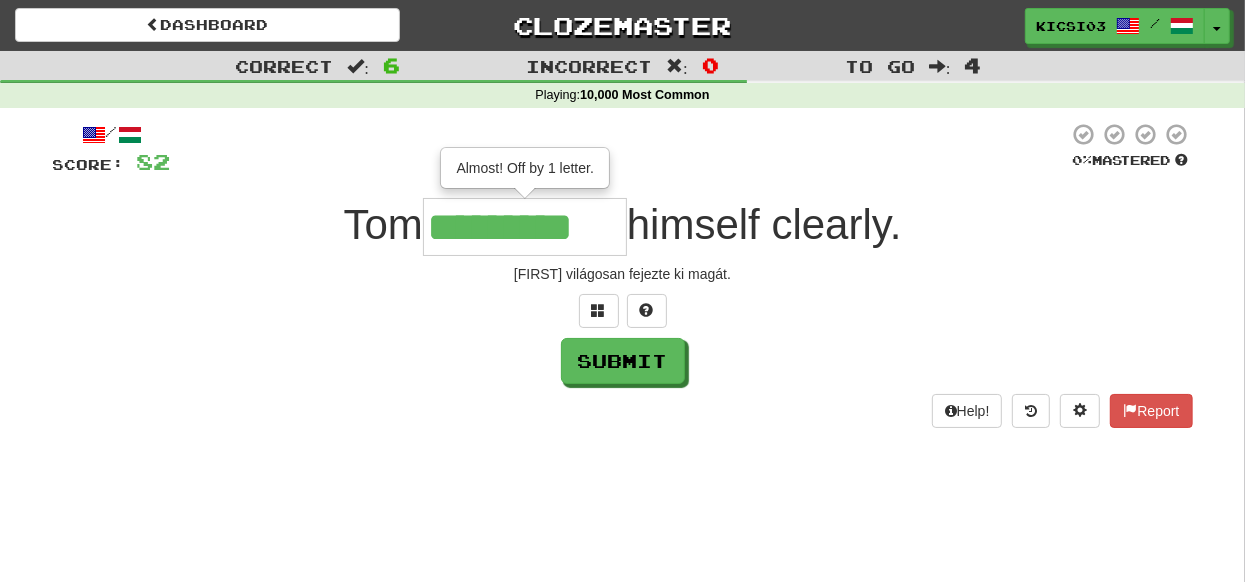 type on "*********" 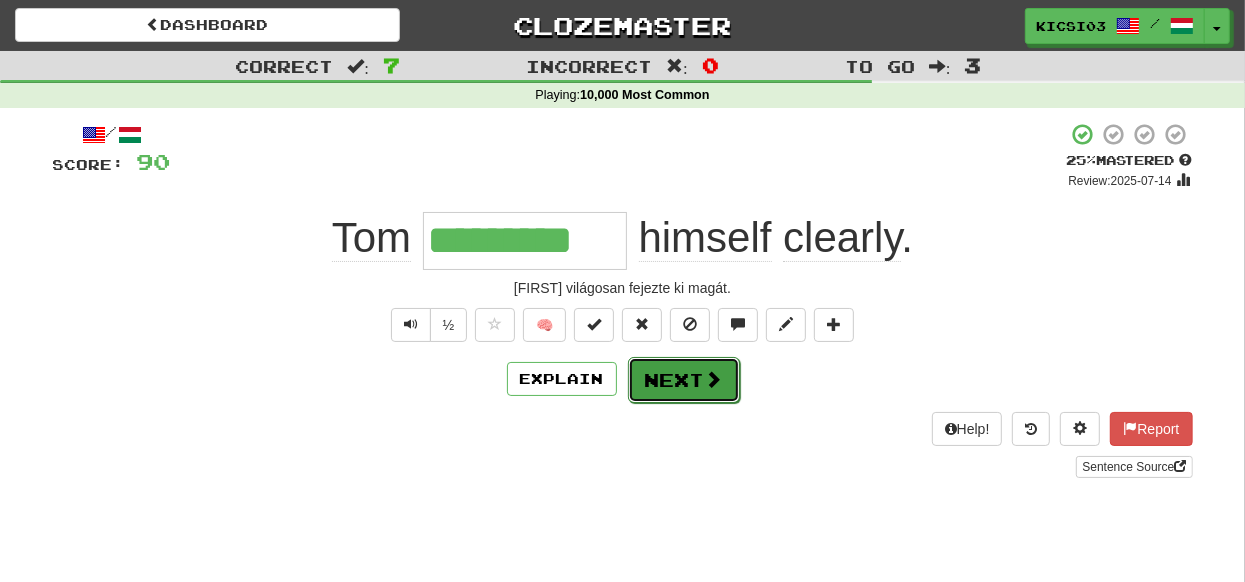 click on "Next" at bounding box center (684, 380) 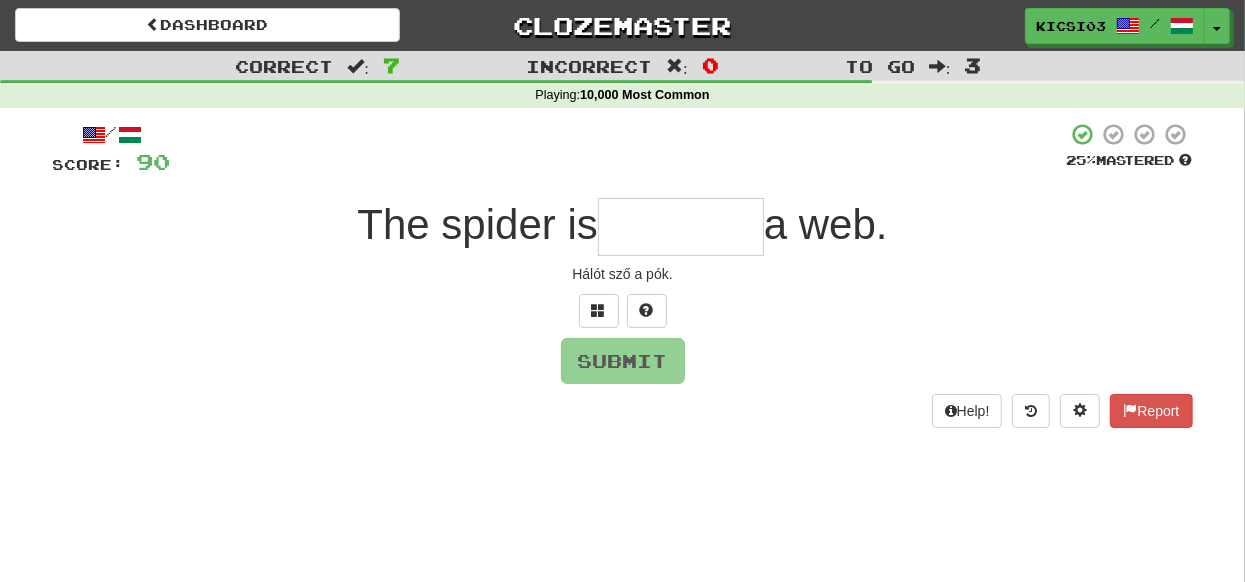 click at bounding box center (681, 227) 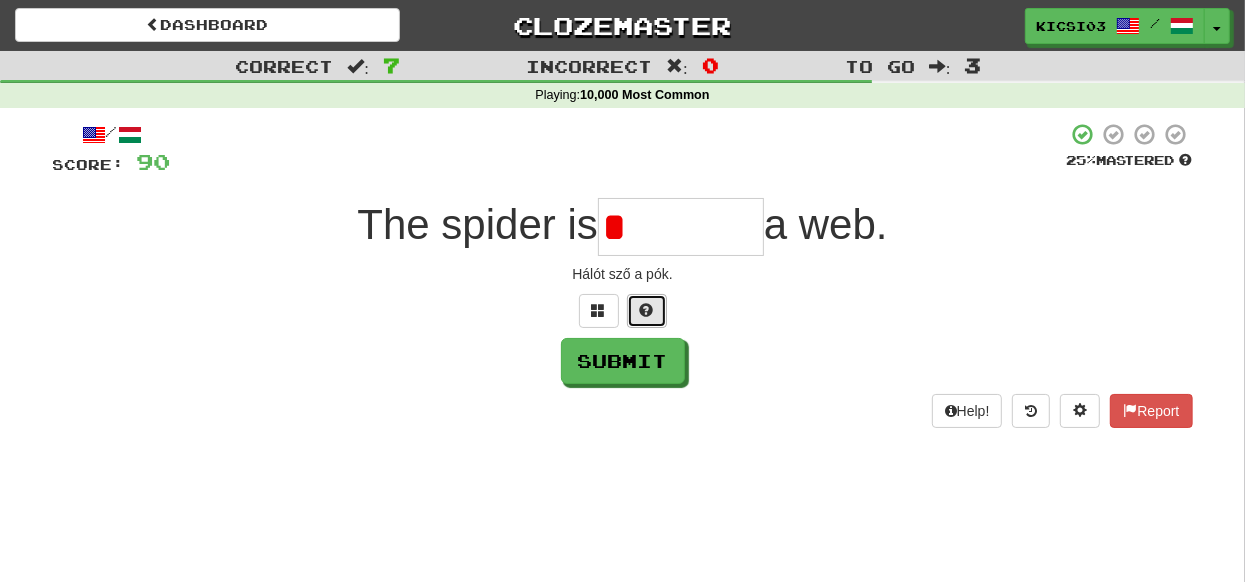 click at bounding box center (647, 310) 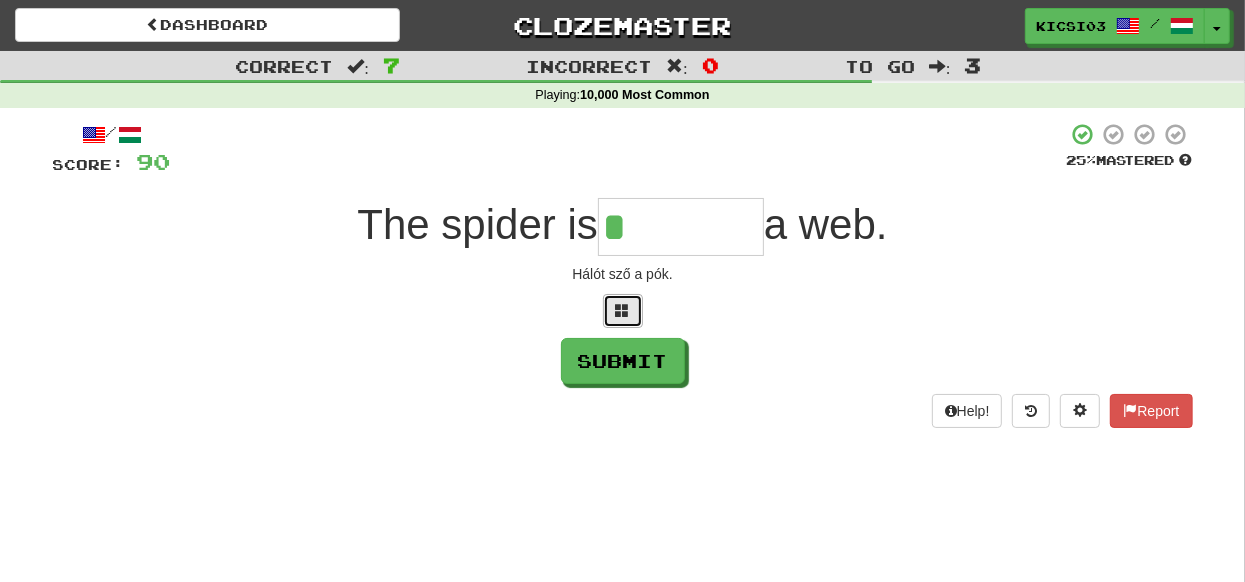 click at bounding box center [623, 310] 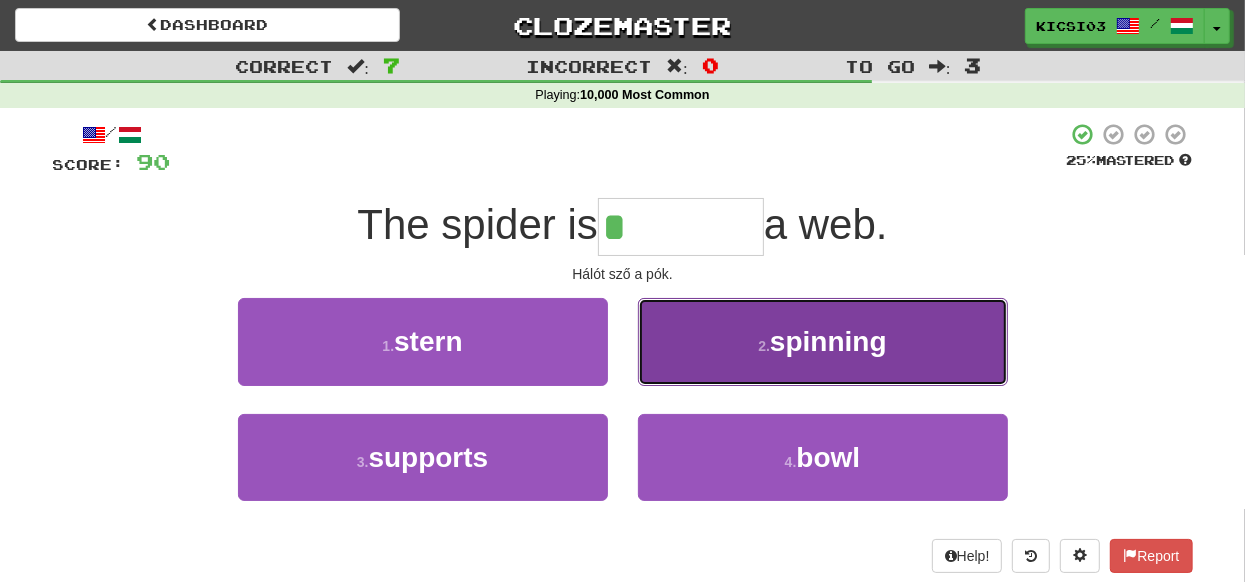 click on "spinning" at bounding box center (828, 341) 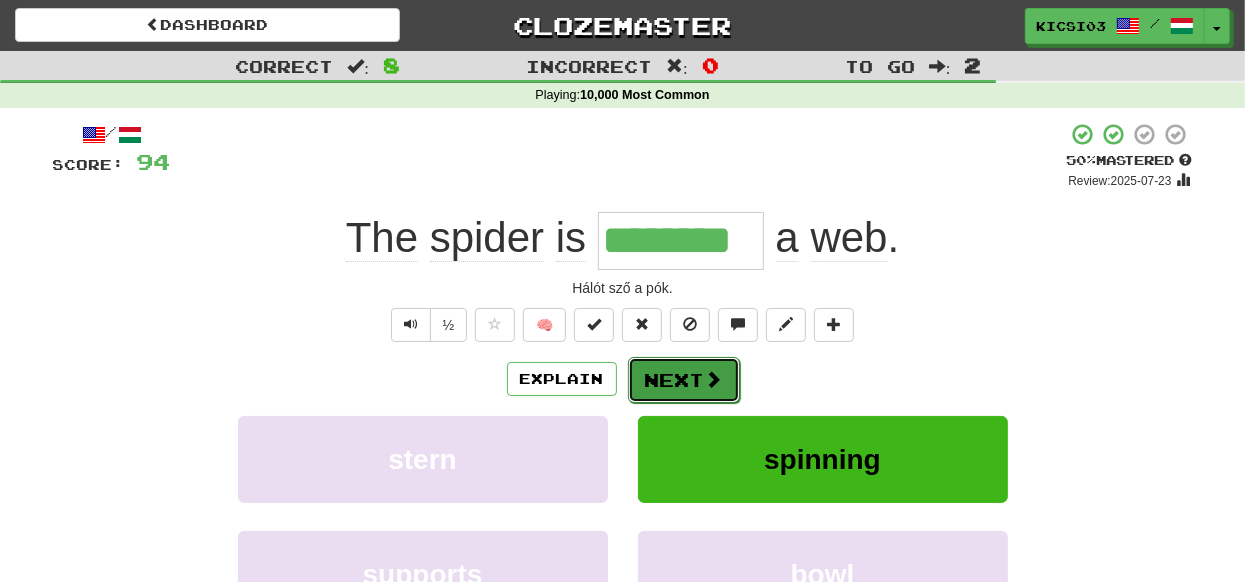 click on "Next" at bounding box center [684, 380] 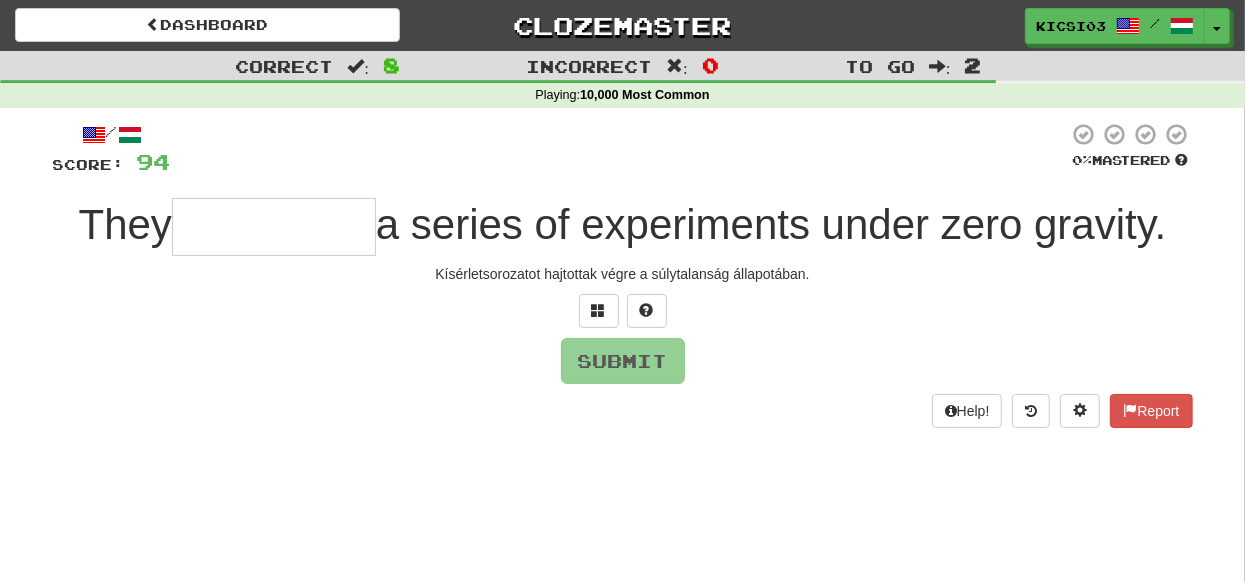 click at bounding box center (274, 227) 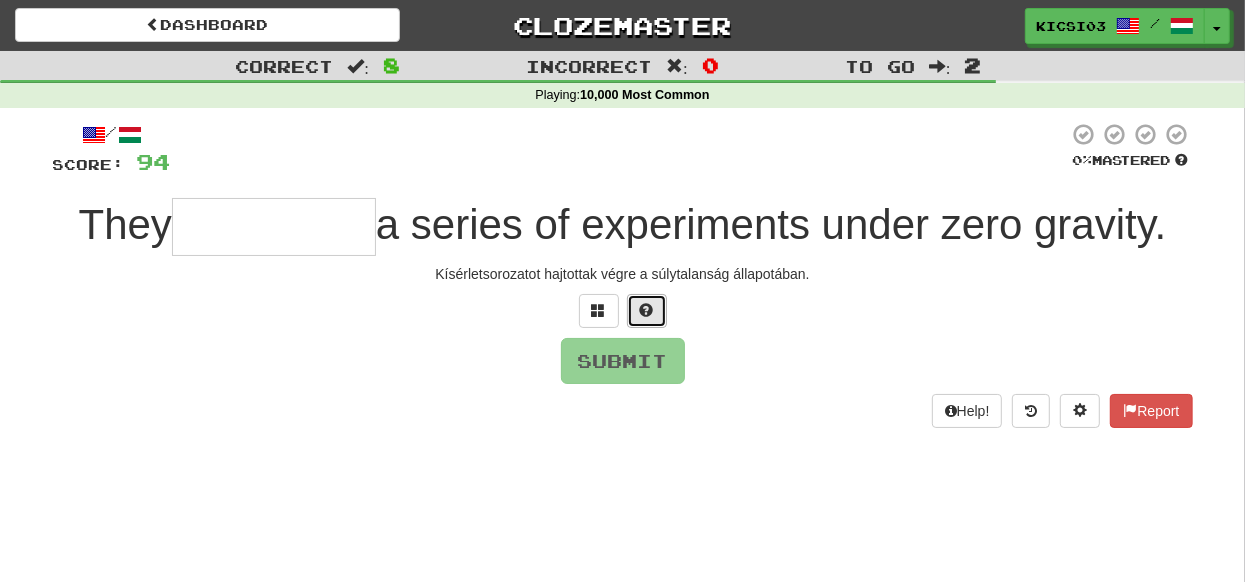 click at bounding box center (647, 310) 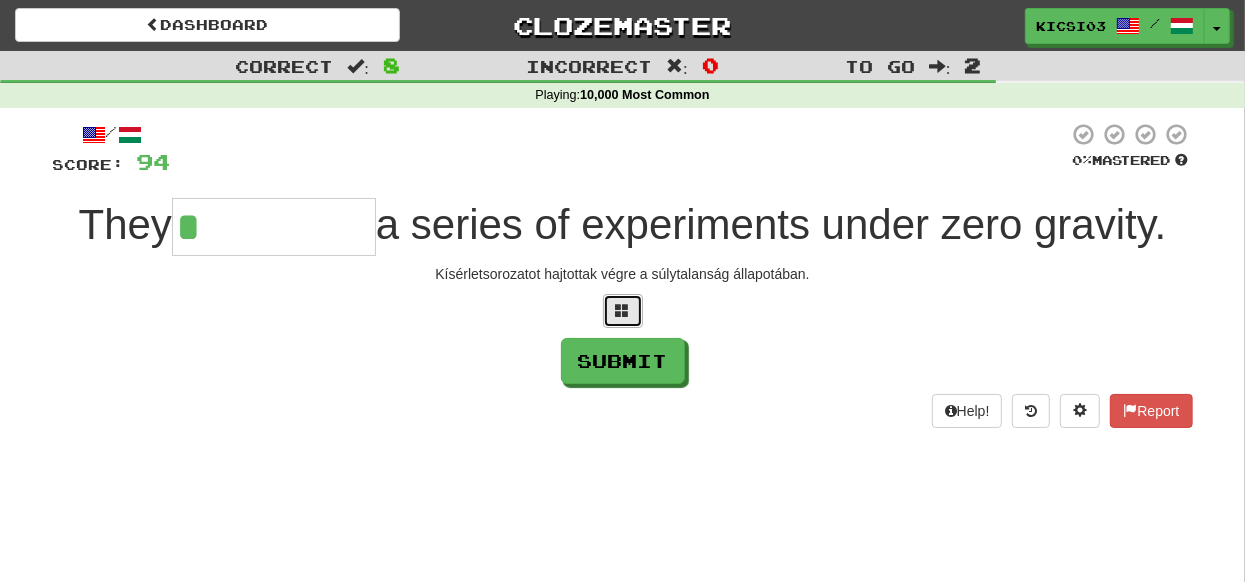 click at bounding box center [623, 310] 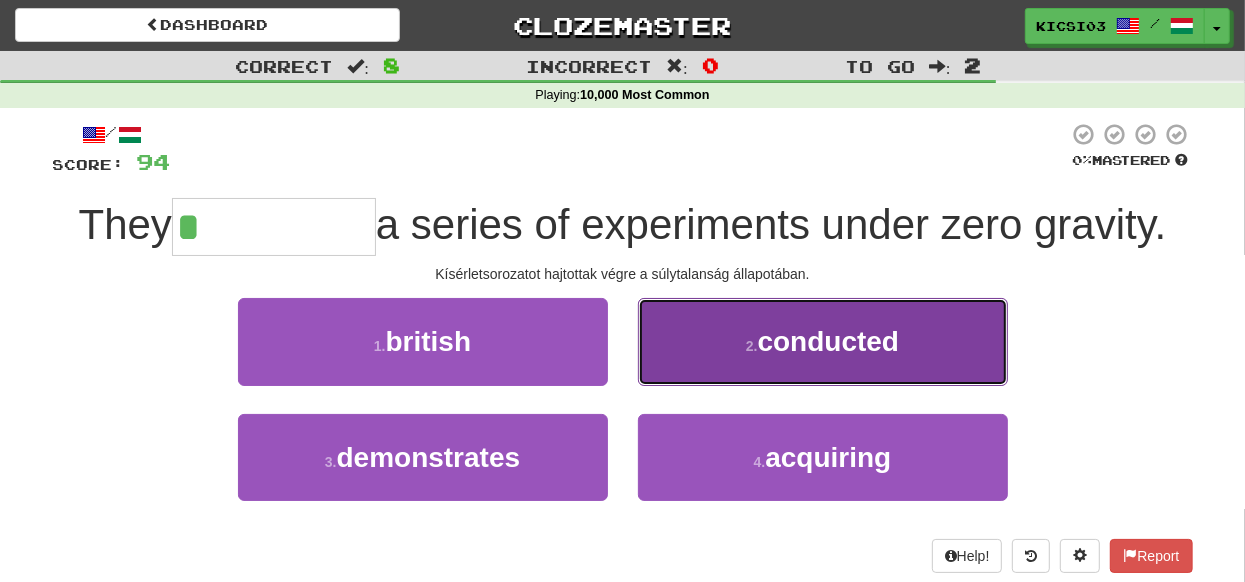 click on "conducted" at bounding box center [829, 341] 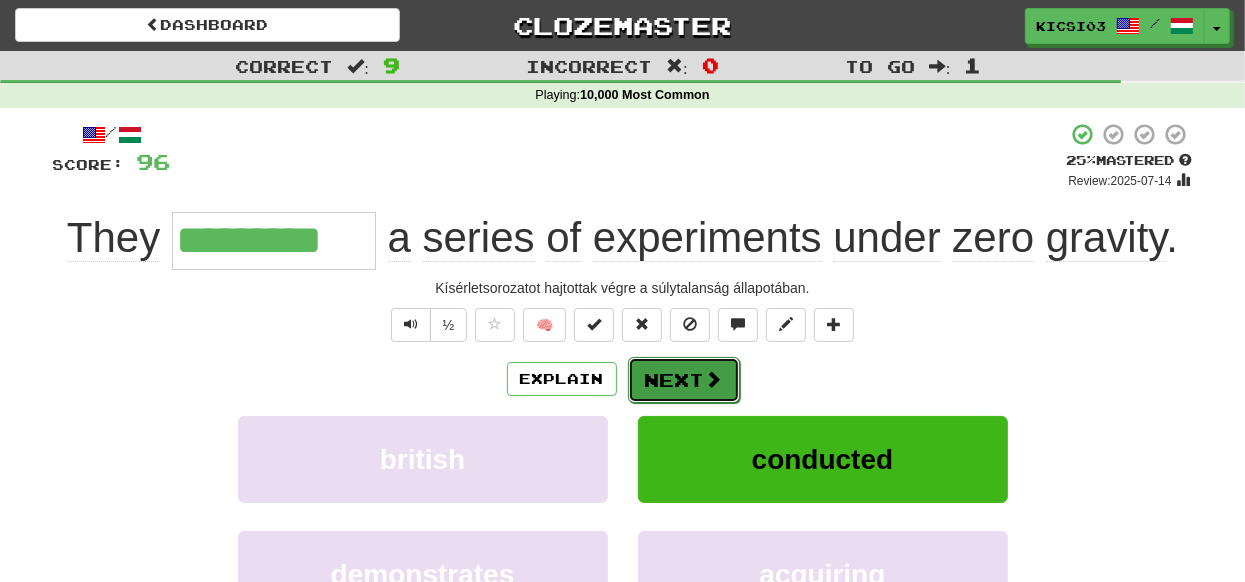 click on "Next" at bounding box center [684, 380] 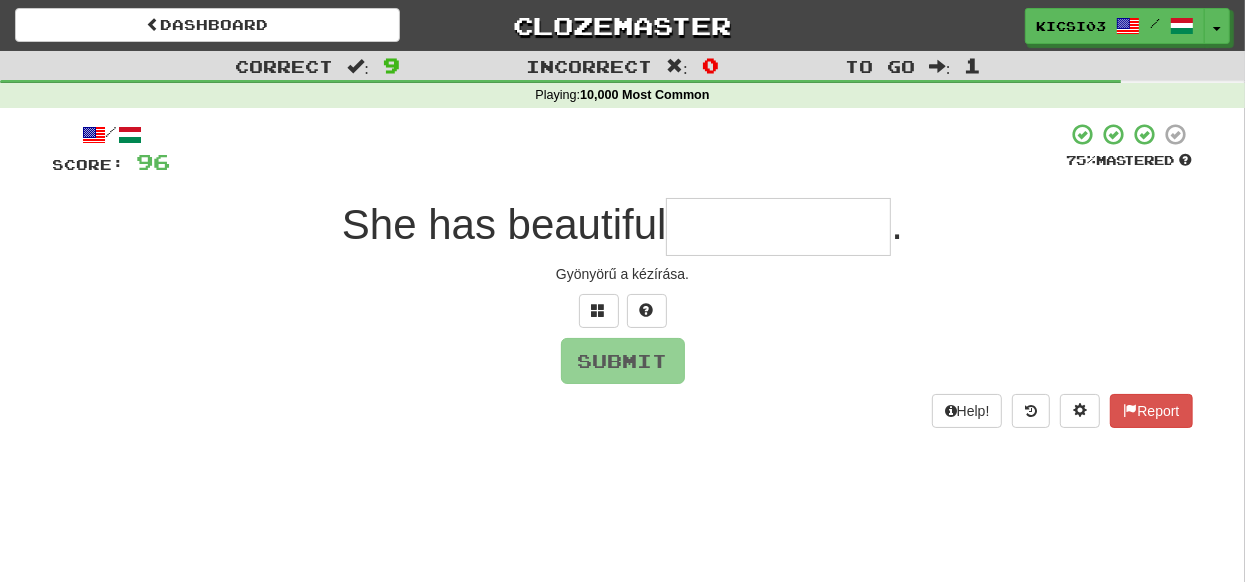 click at bounding box center (778, 227) 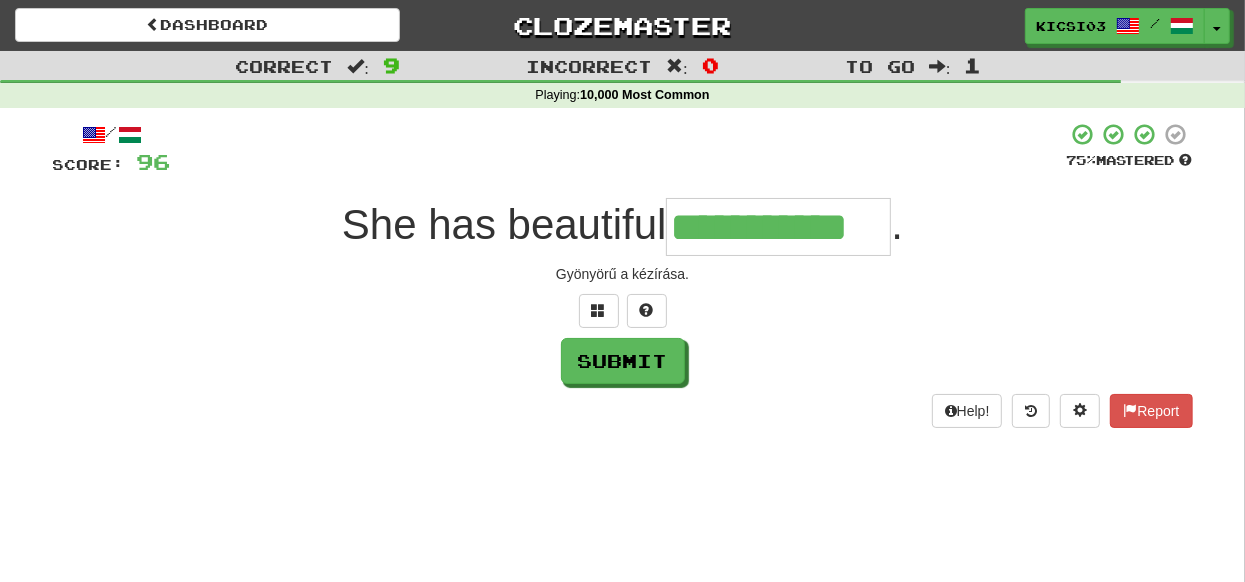 type on "**********" 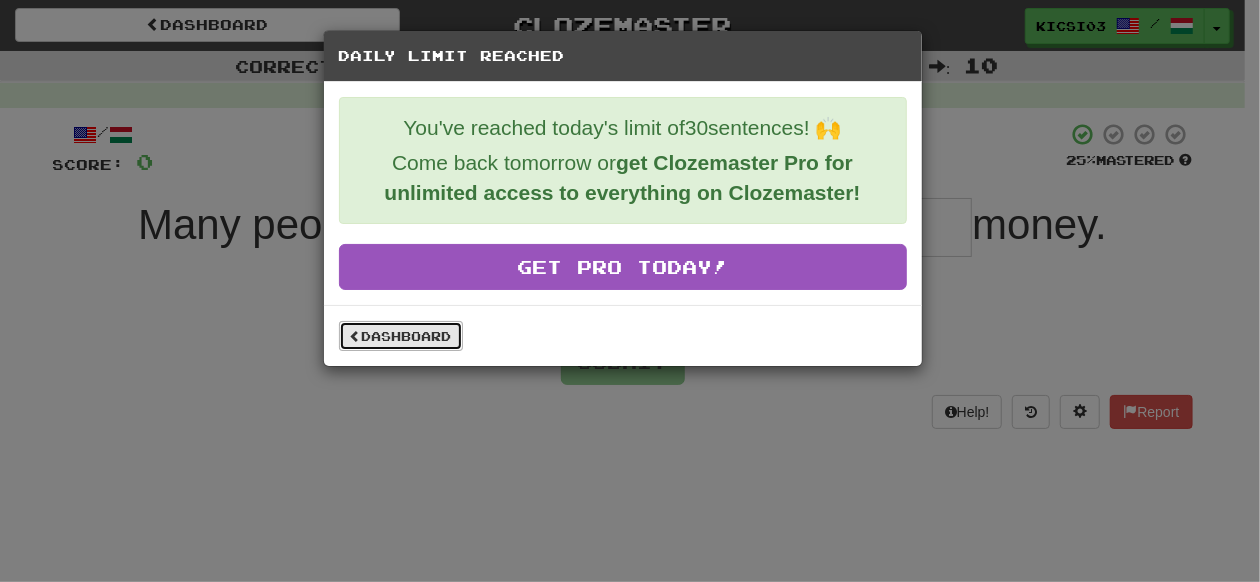 click on "Dashboard" at bounding box center (401, 336) 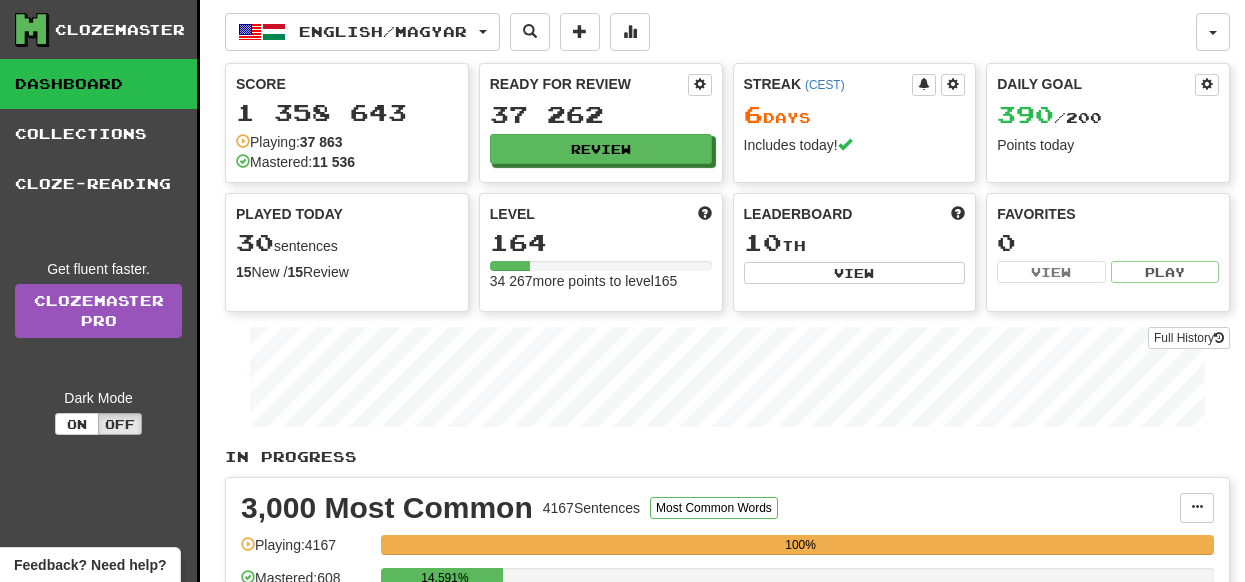 scroll, scrollTop: 0, scrollLeft: 0, axis: both 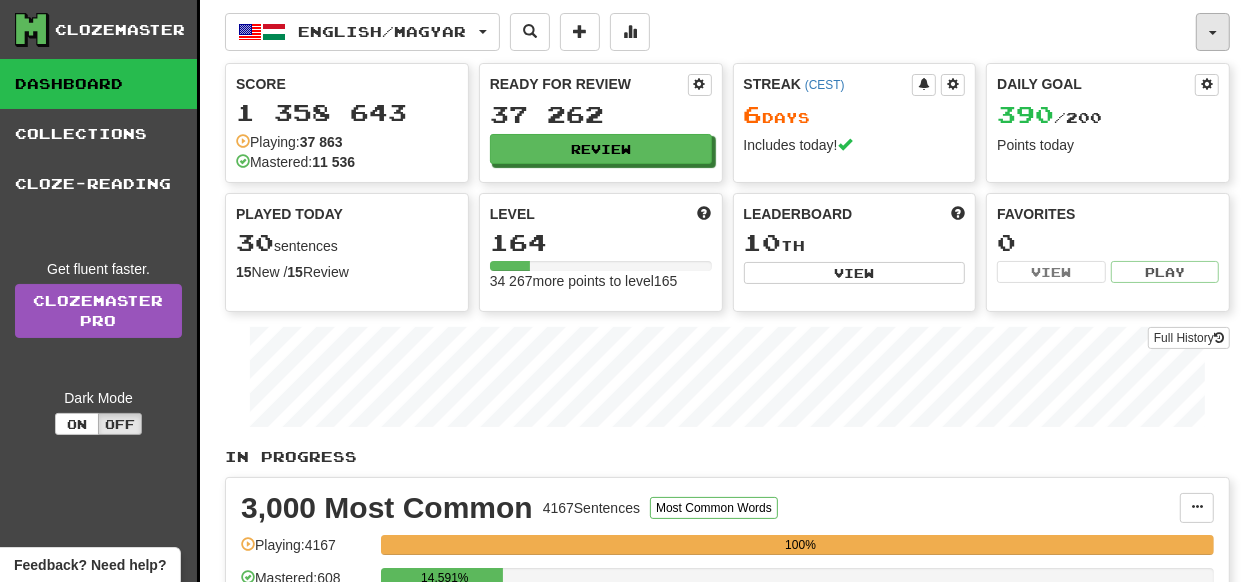 click at bounding box center [1213, 32] 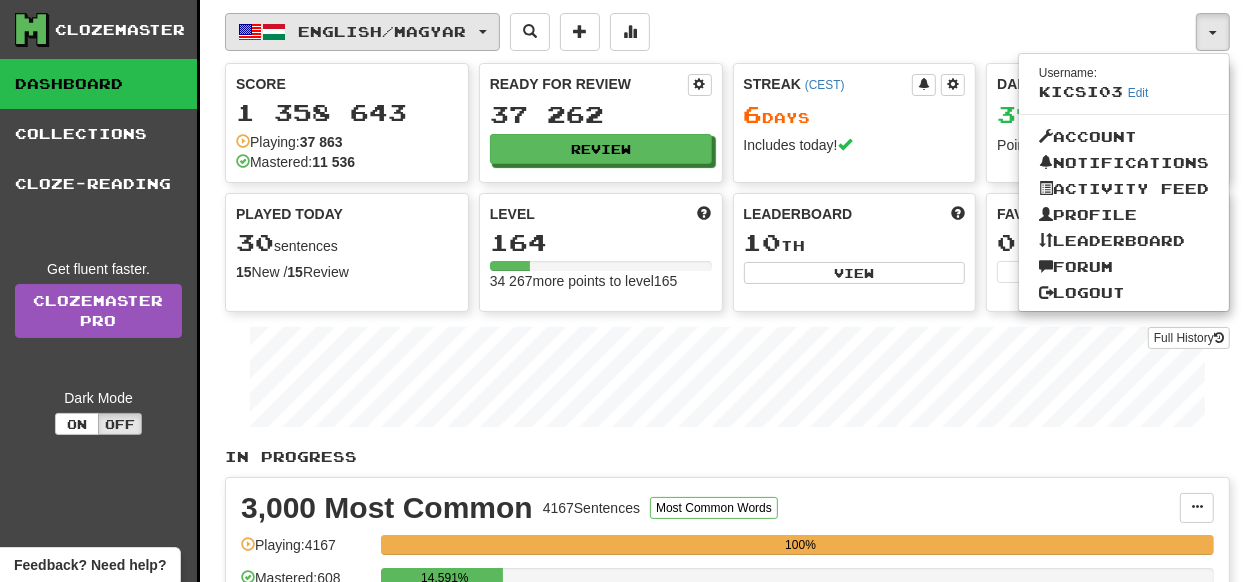 click on "English  /  Magyar" at bounding box center (362, 32) 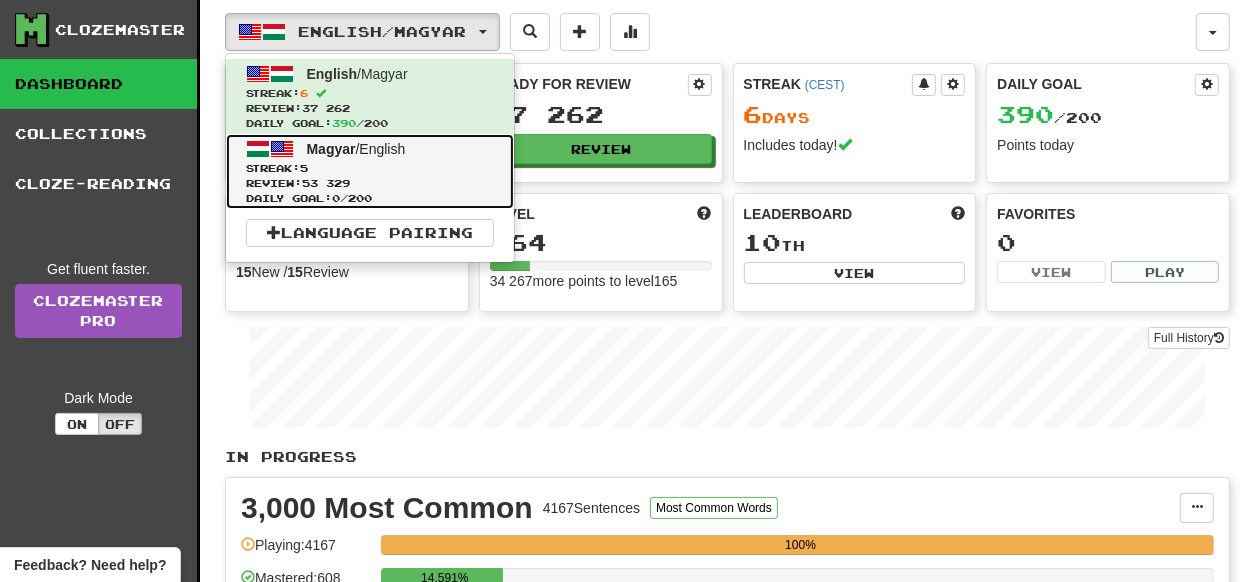 click at bounding box center (258, 149) 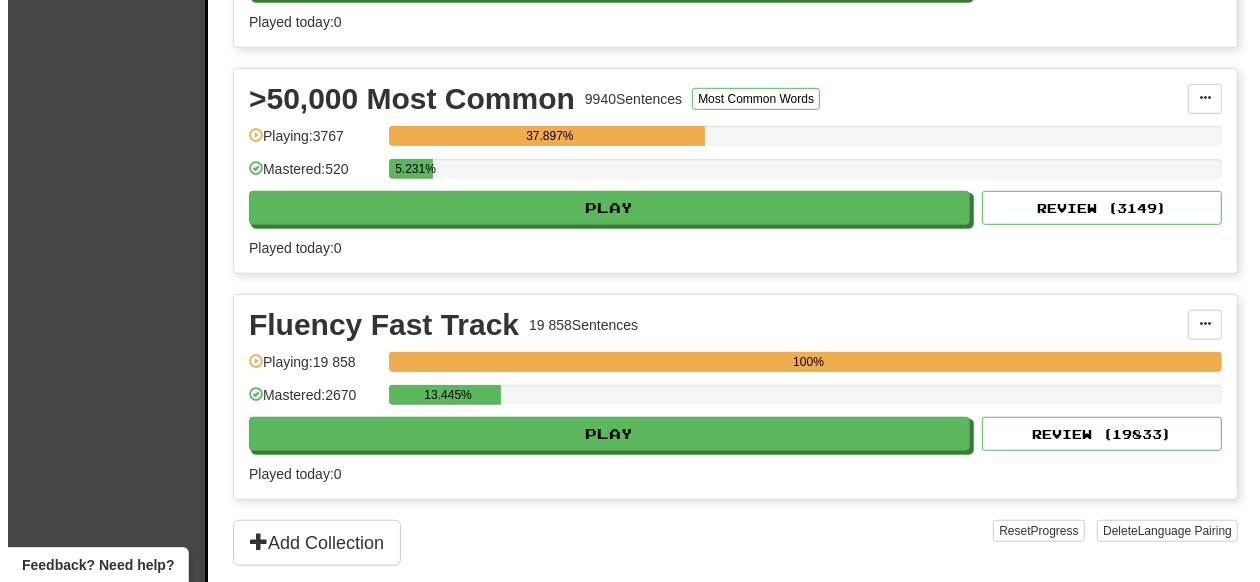 scroll, scrollTop: 900, scrollLeft: 0, axis: vertical 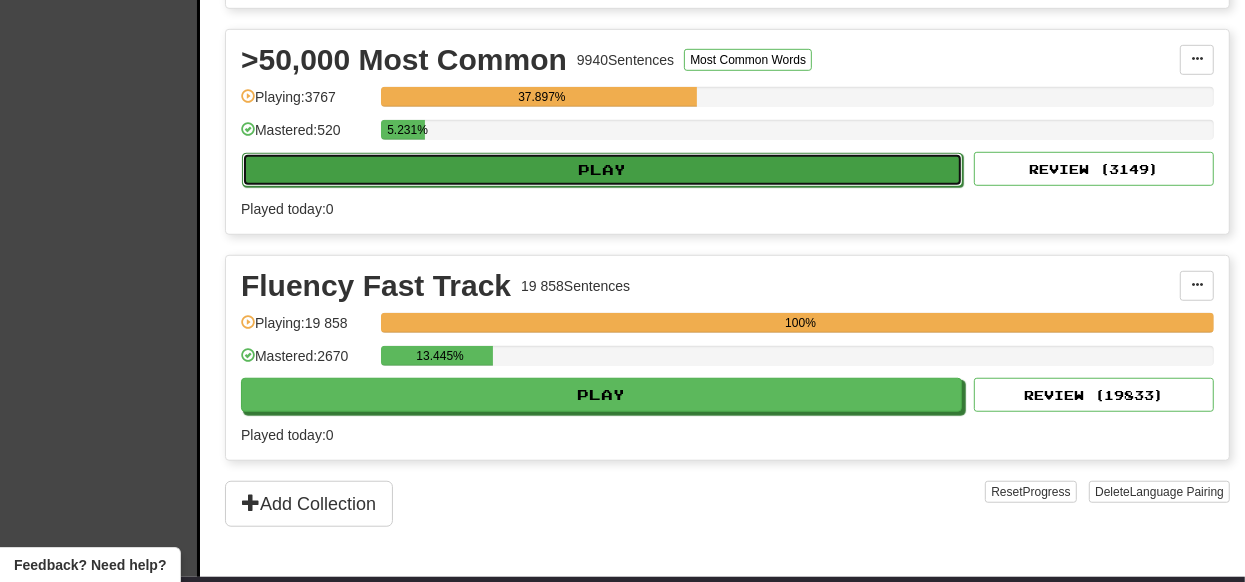 click on "Play" at bounding box center [602, 170] 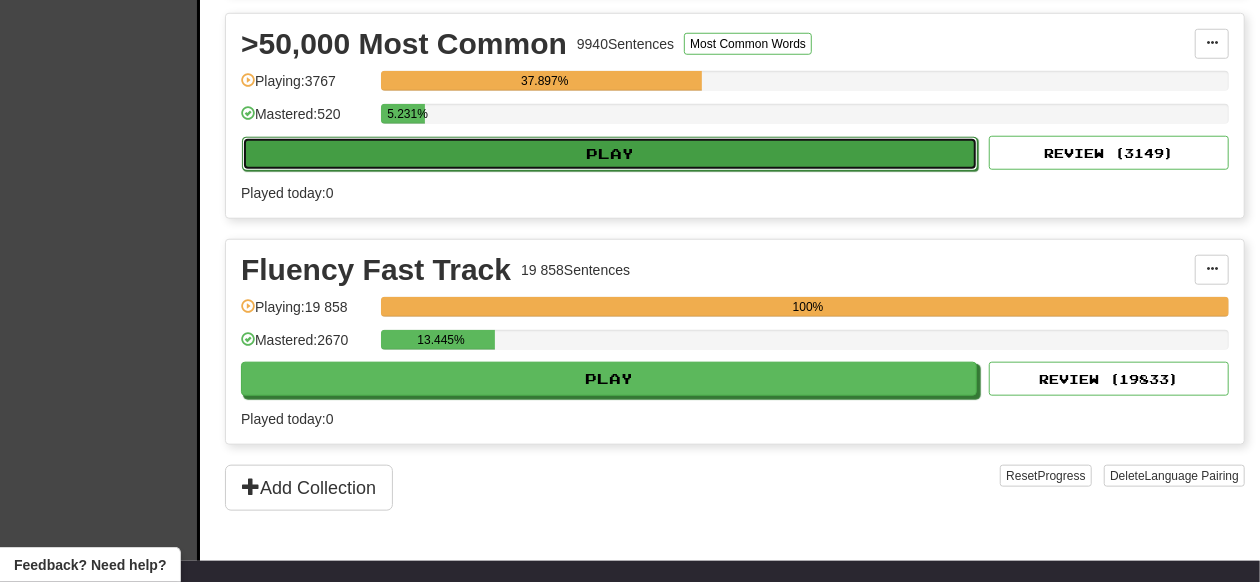 select on "**" 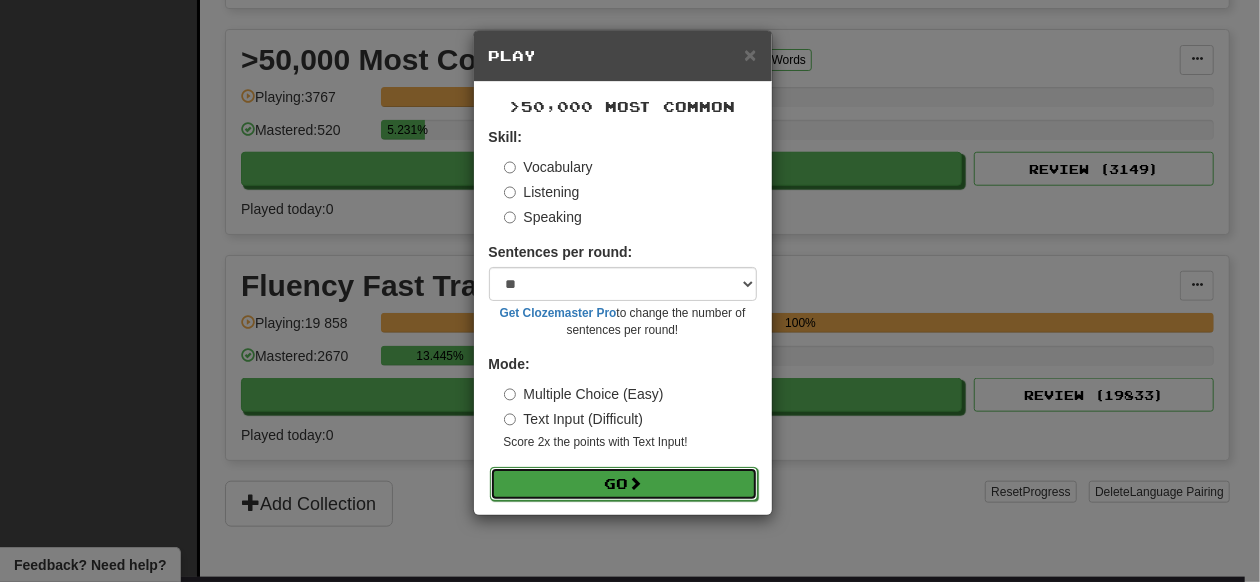 click at bounding box center [636, 483] 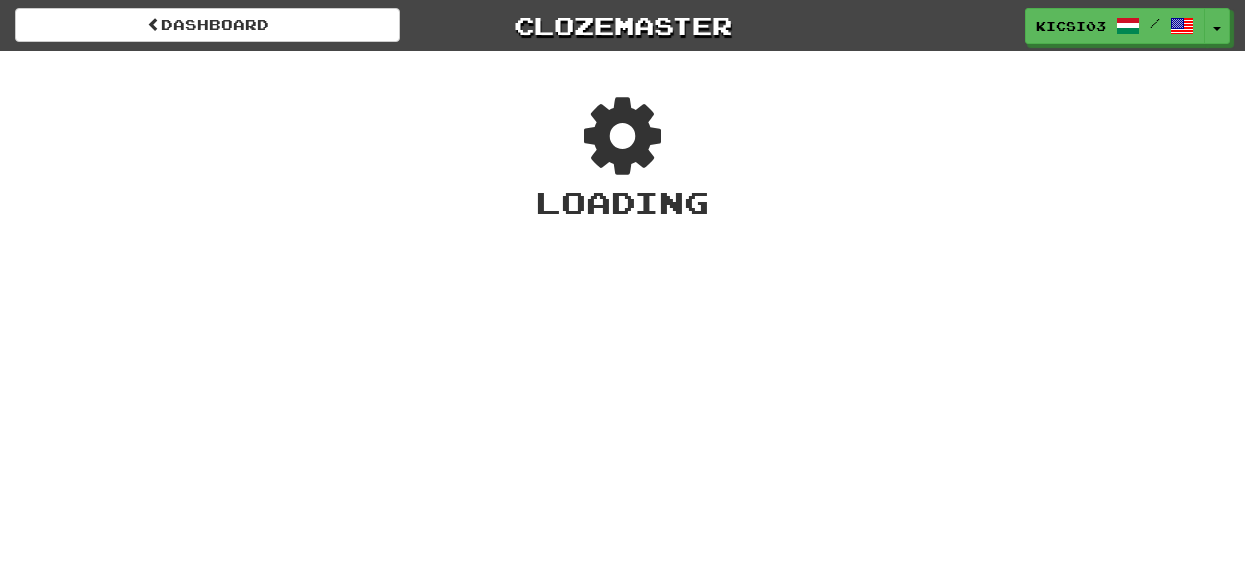 scroll, scrollTop: 0, scrollLeft: 0, axis: both 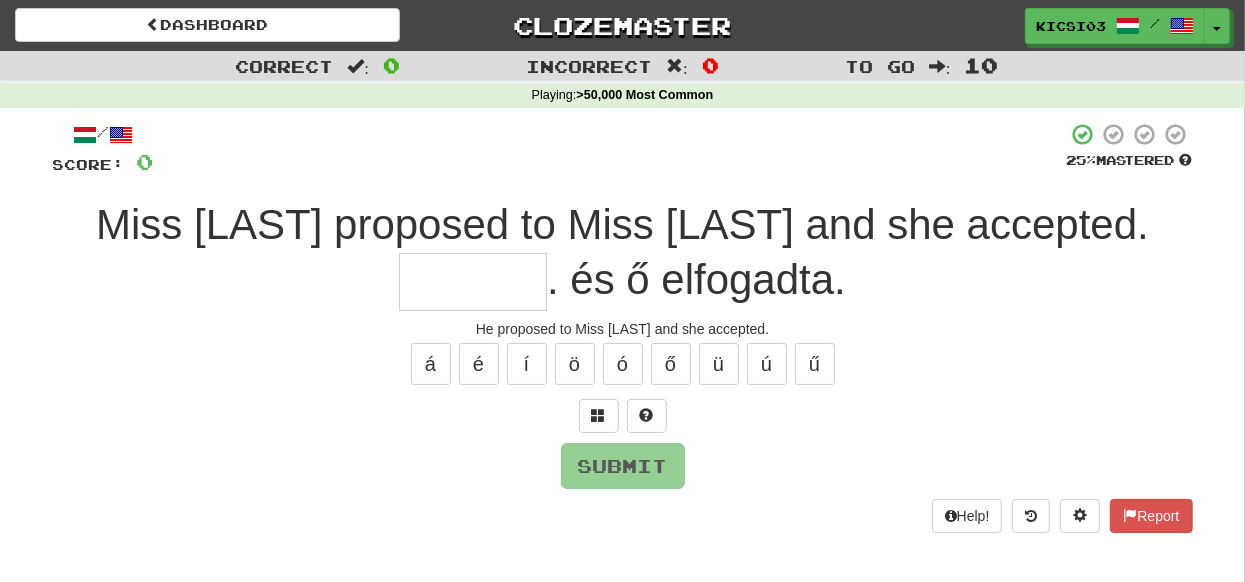 click at bounding box center [473, 282] 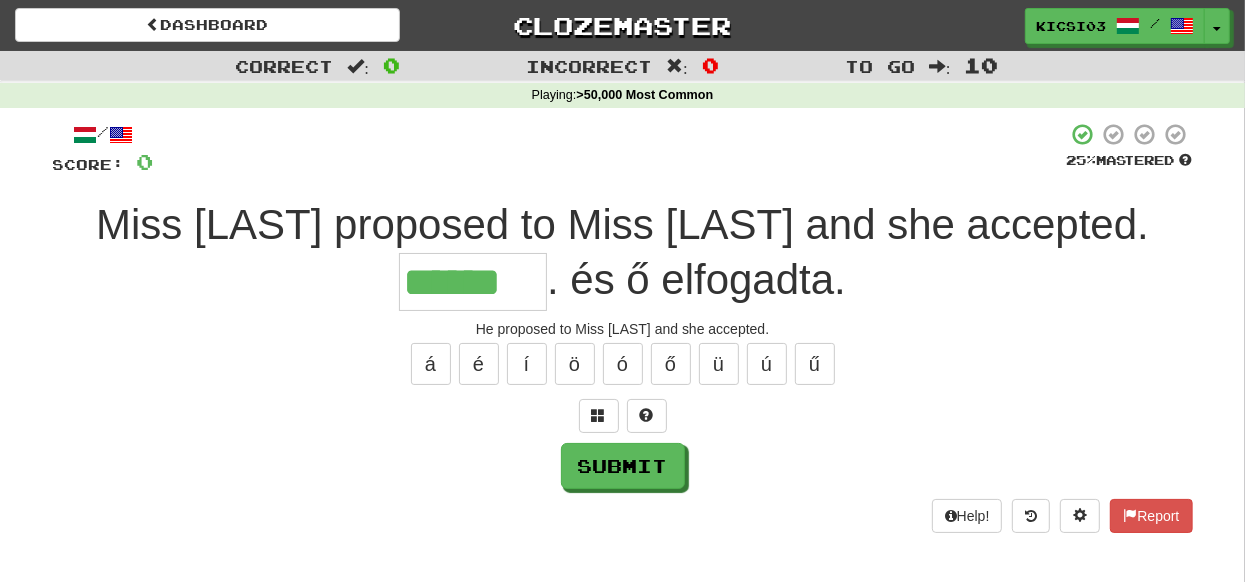 type on "******" 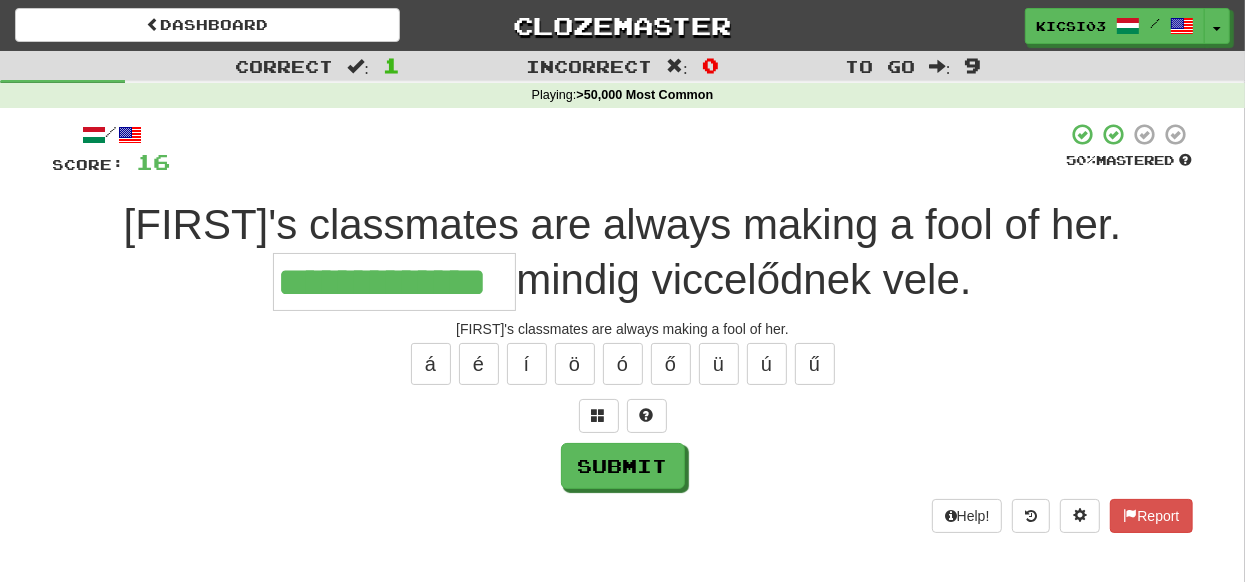 type on "**********" 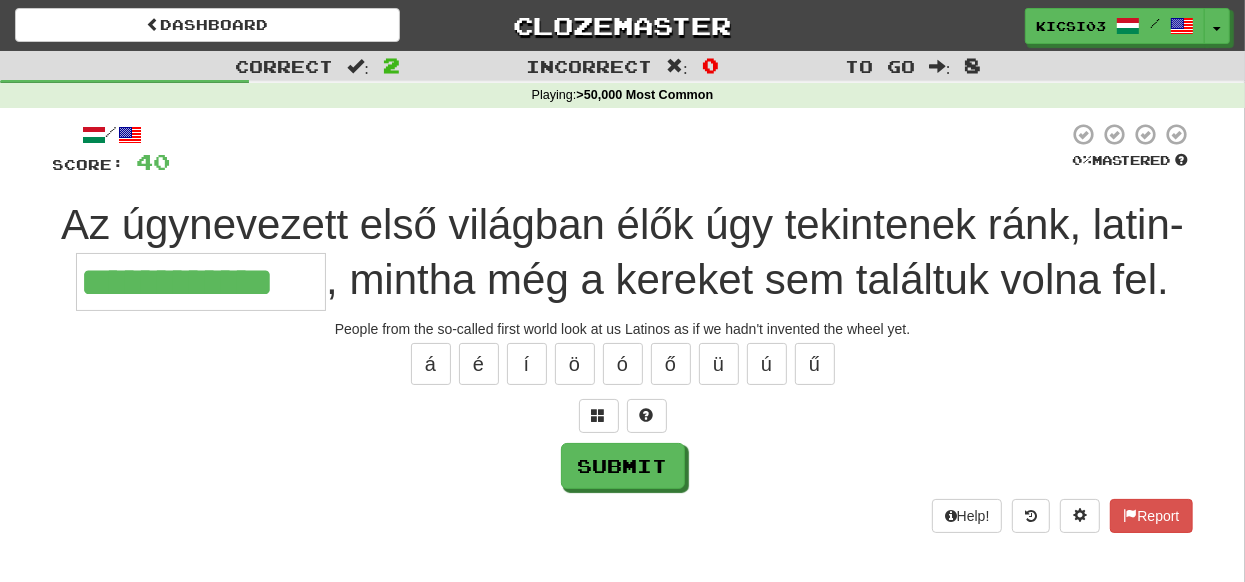 type on "**********" 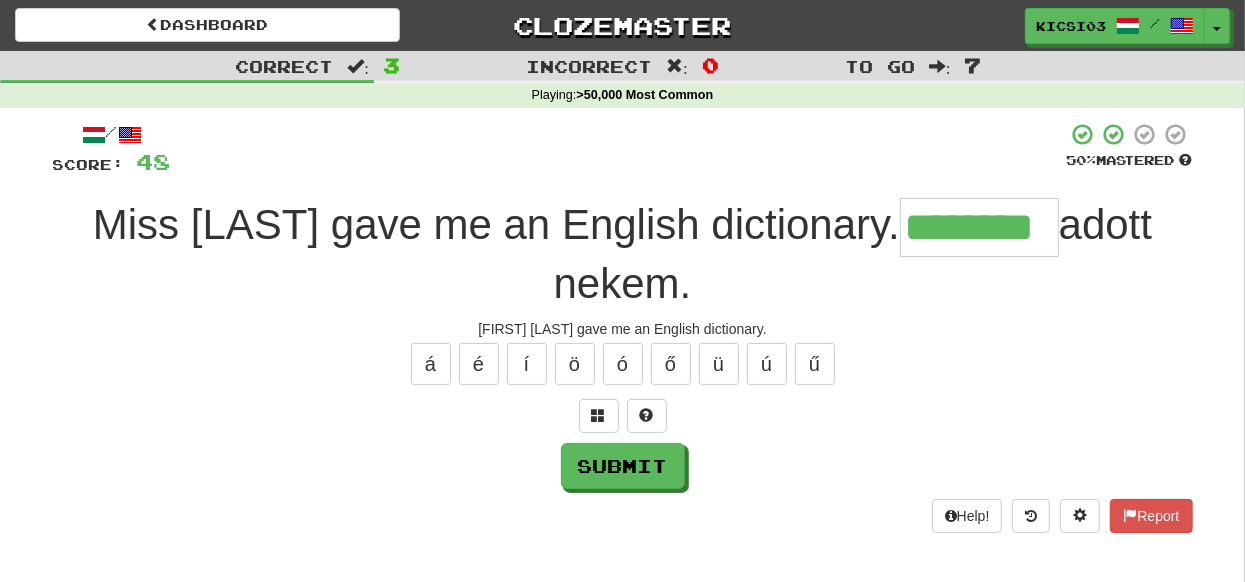 type on "********" 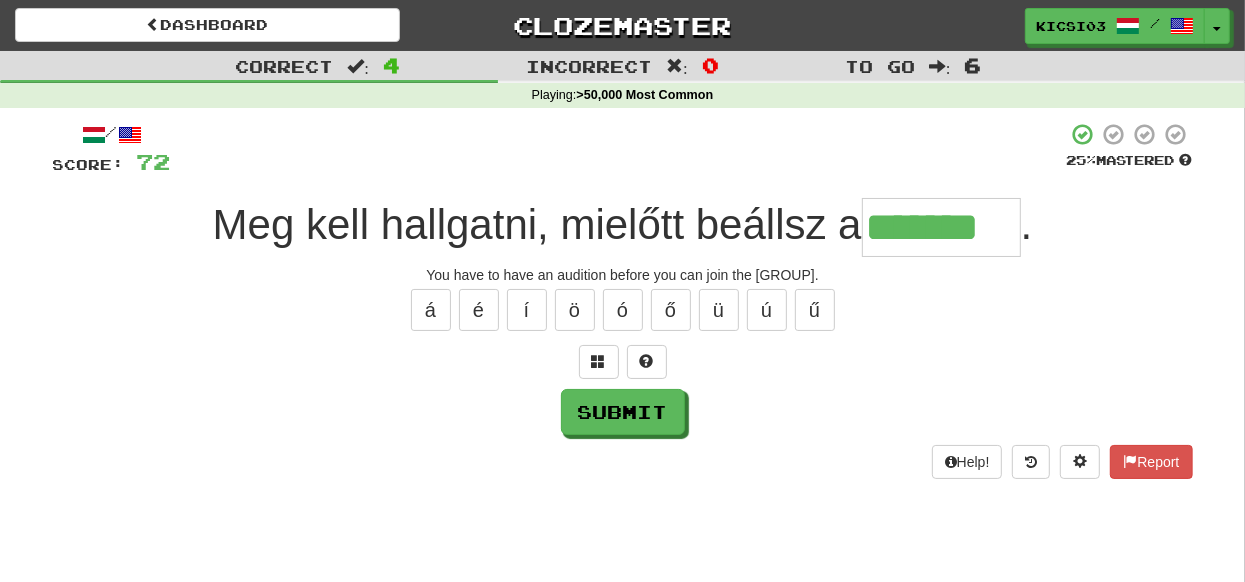 type on "*******" 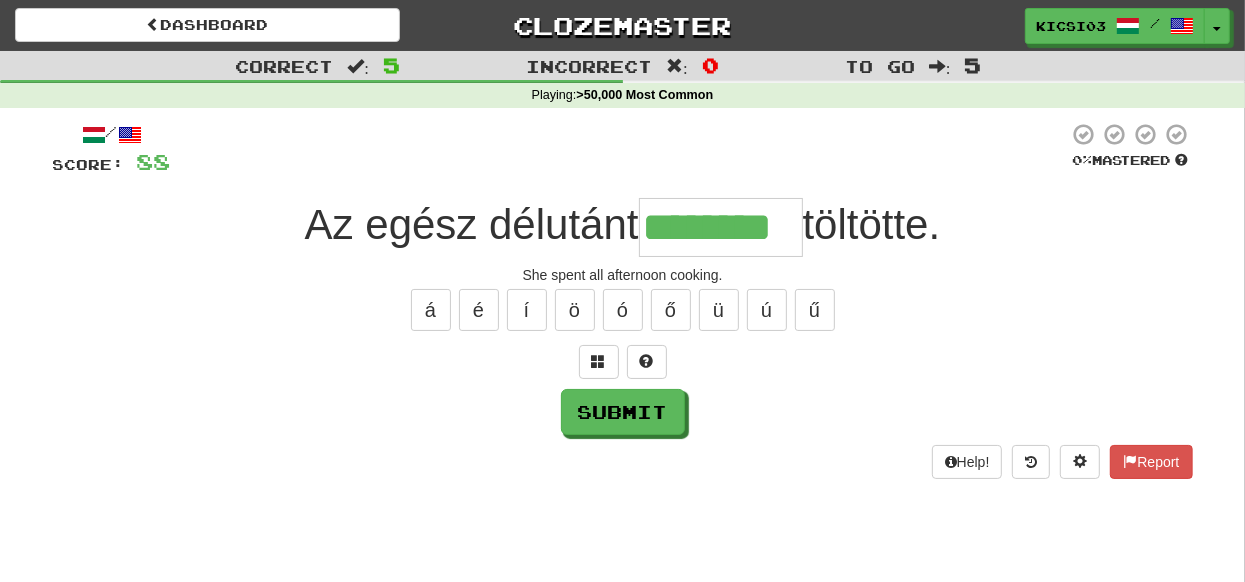 type on "********" 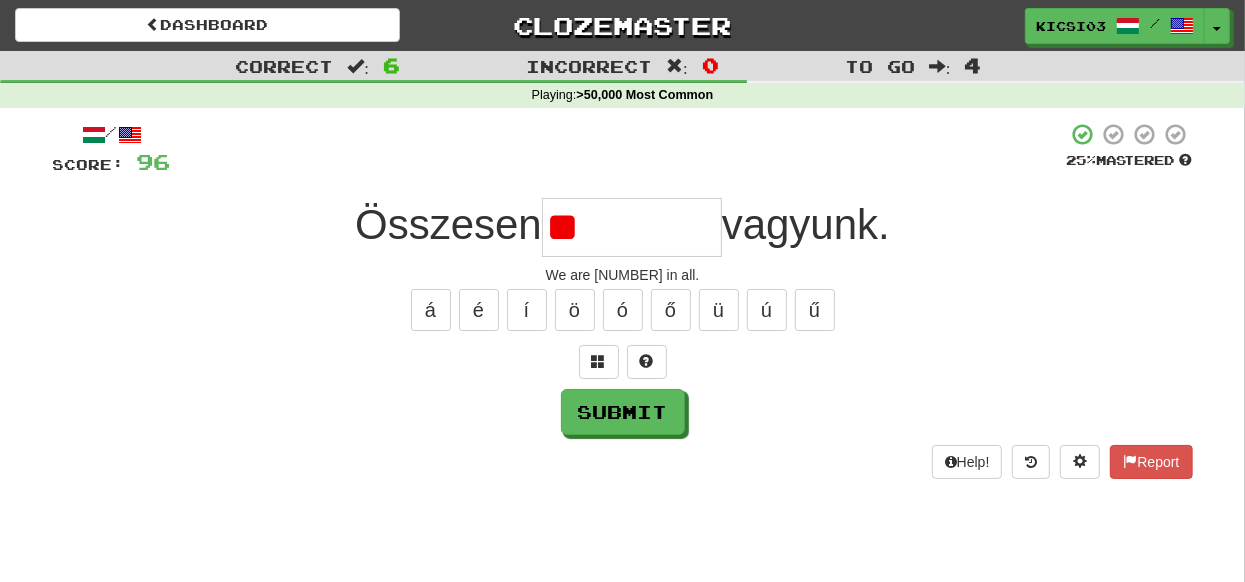 type on "*" 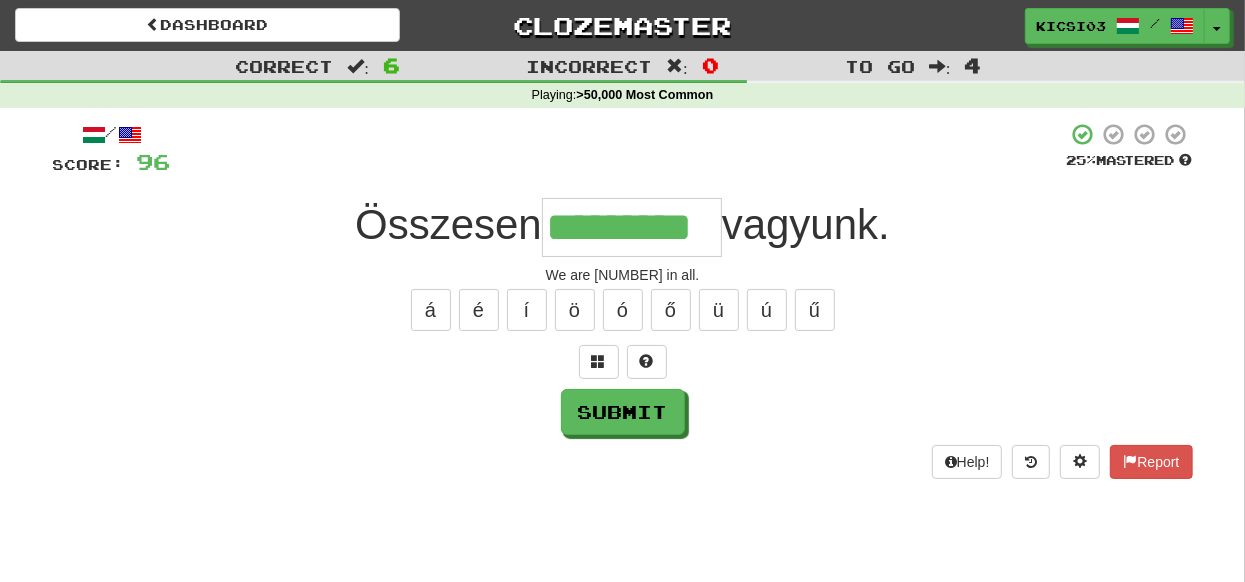 type on "*********" 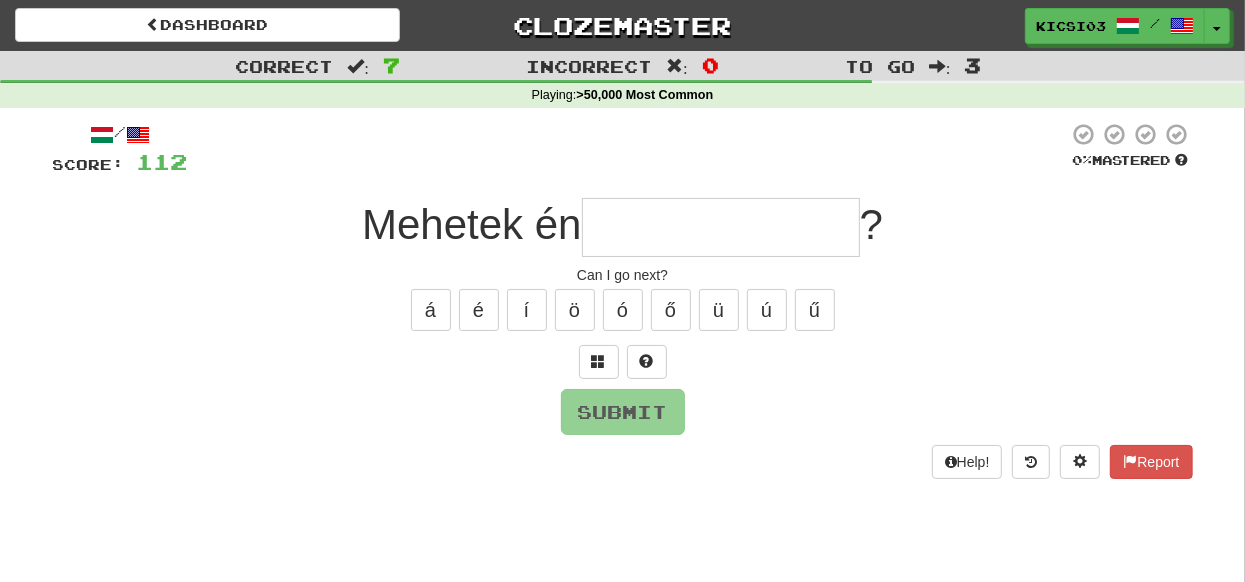 type on "*" 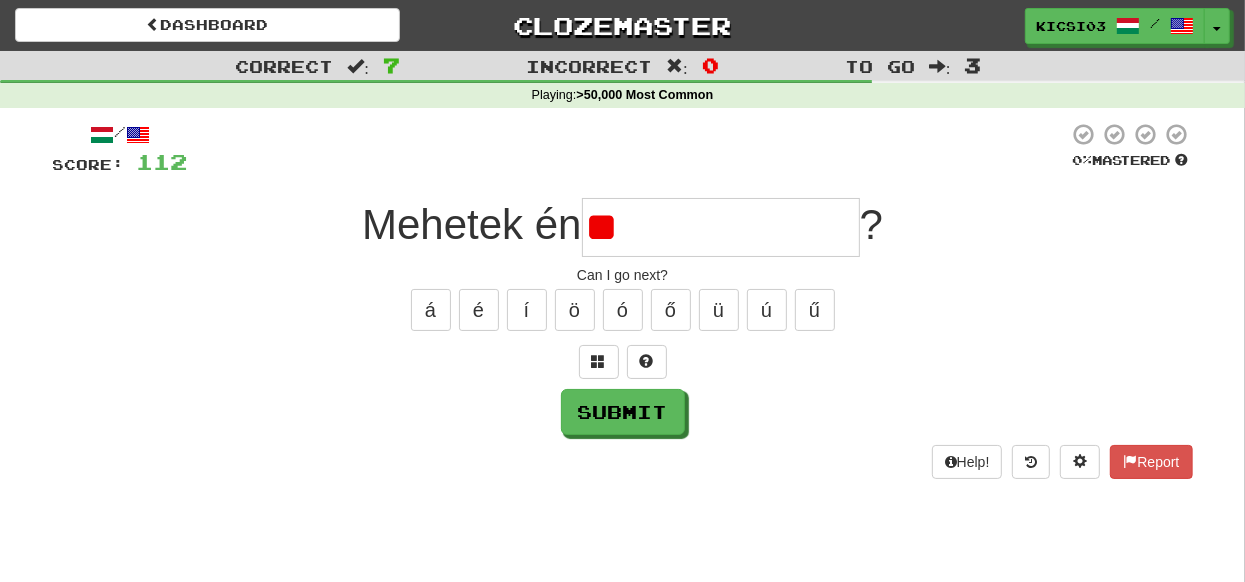 type on "*" 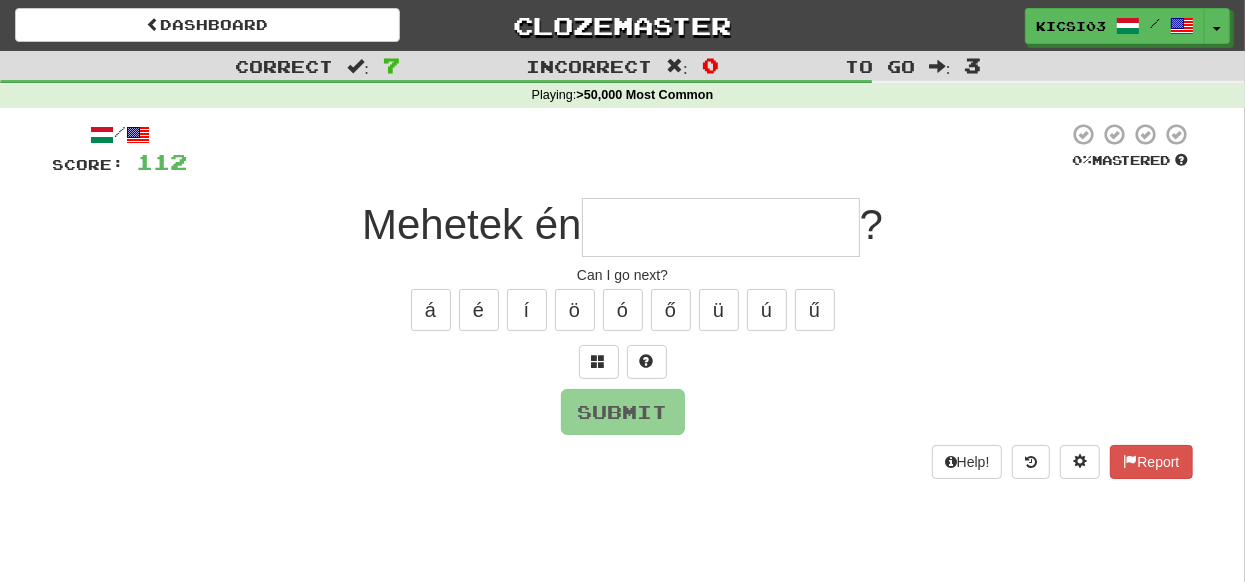 type on "*" 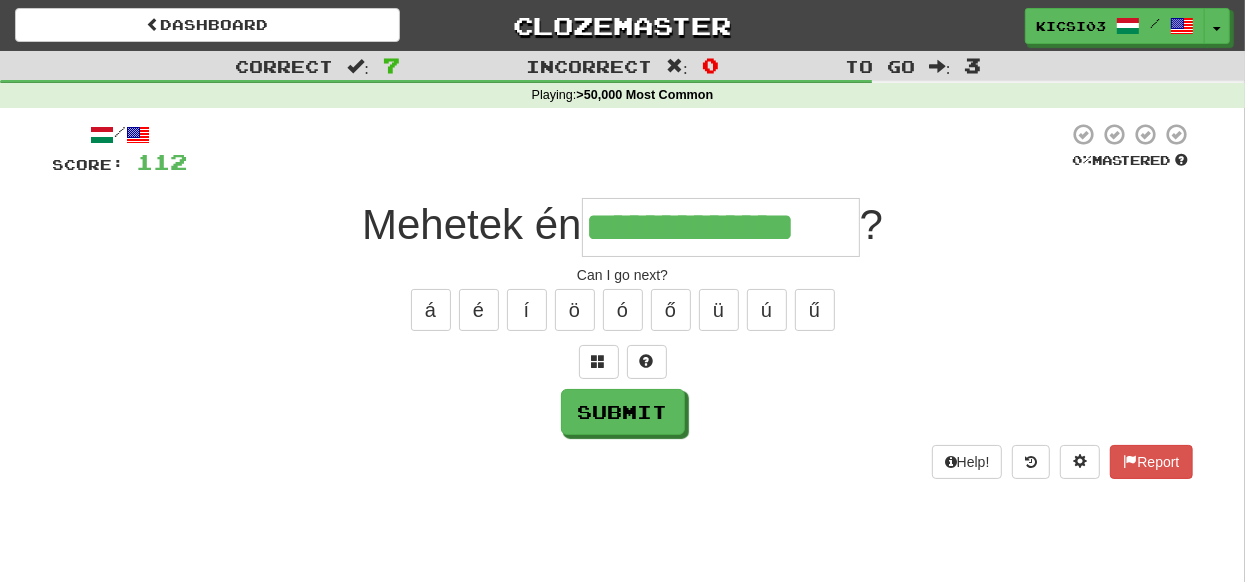 type on "**********" 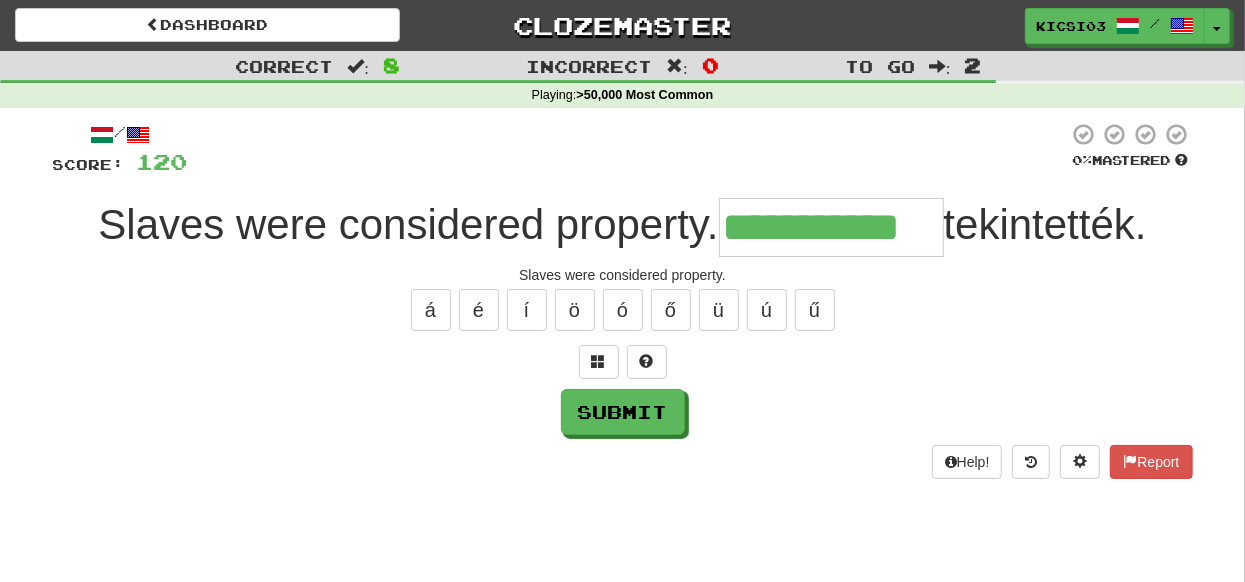 type on "**********" 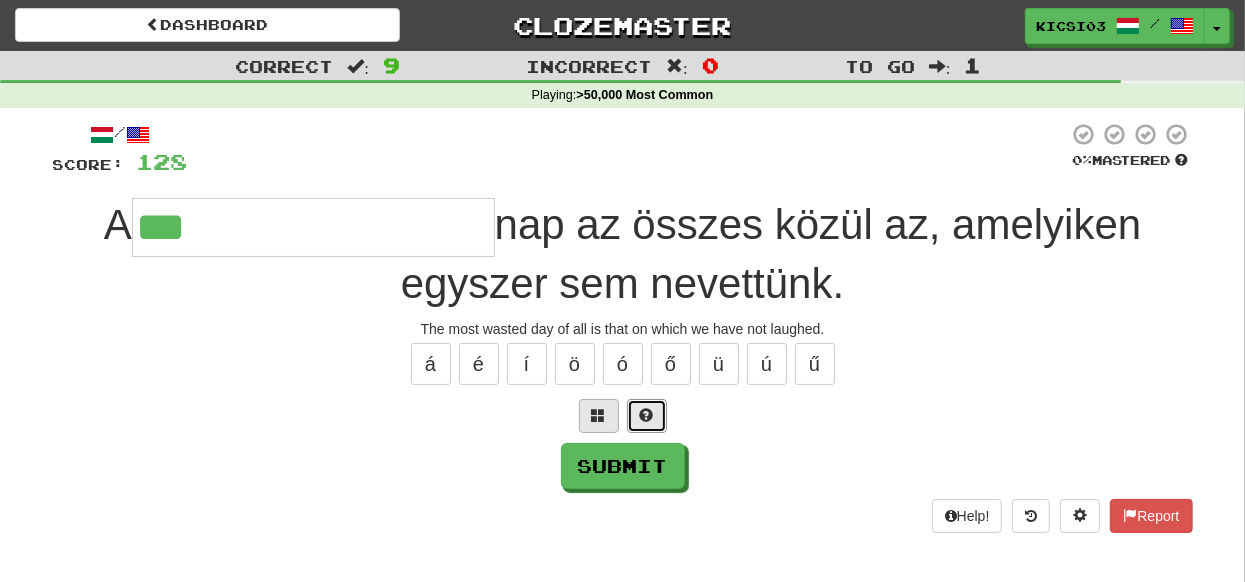 click at bounding box center (647, 415) 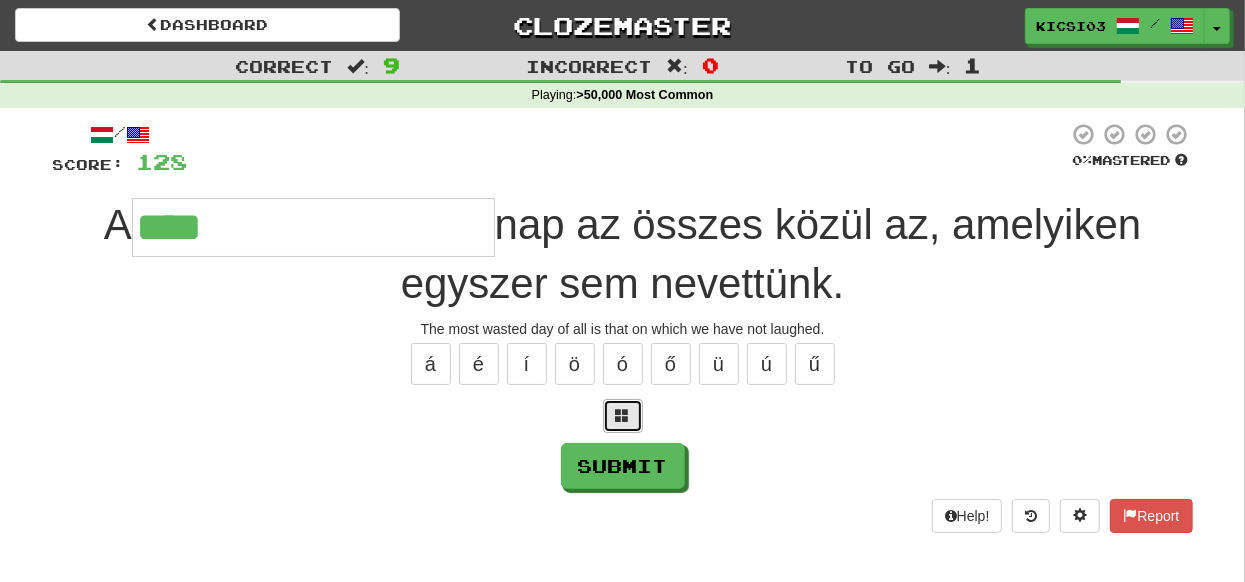 click at bounding box center (623, 416) 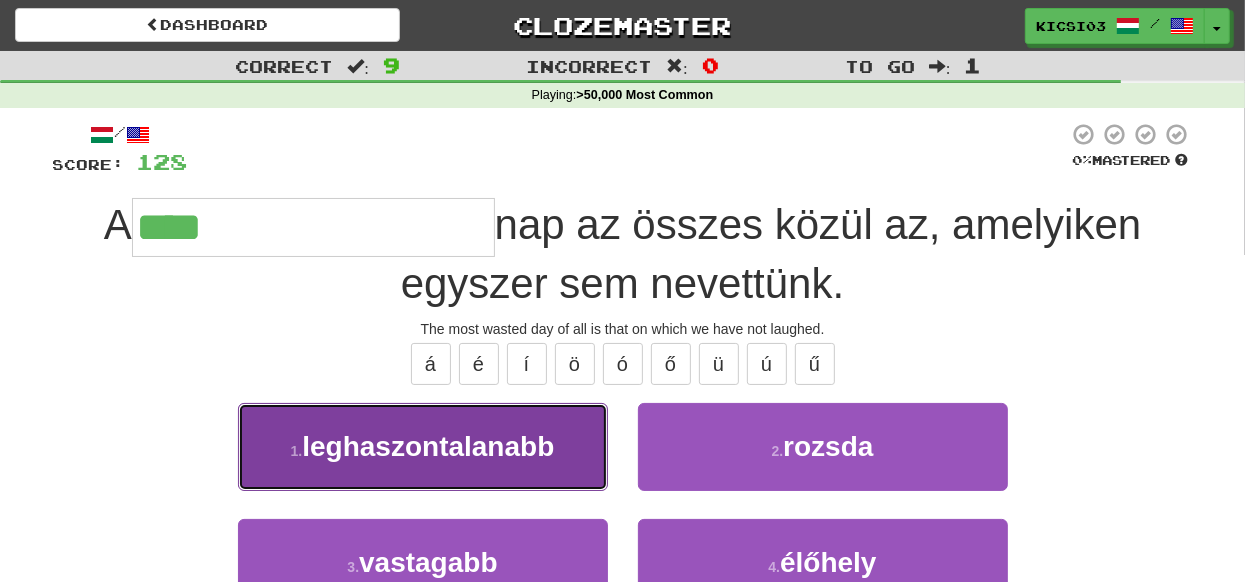 click on "leghaszontalanabb" at bounding box center (428, 446) 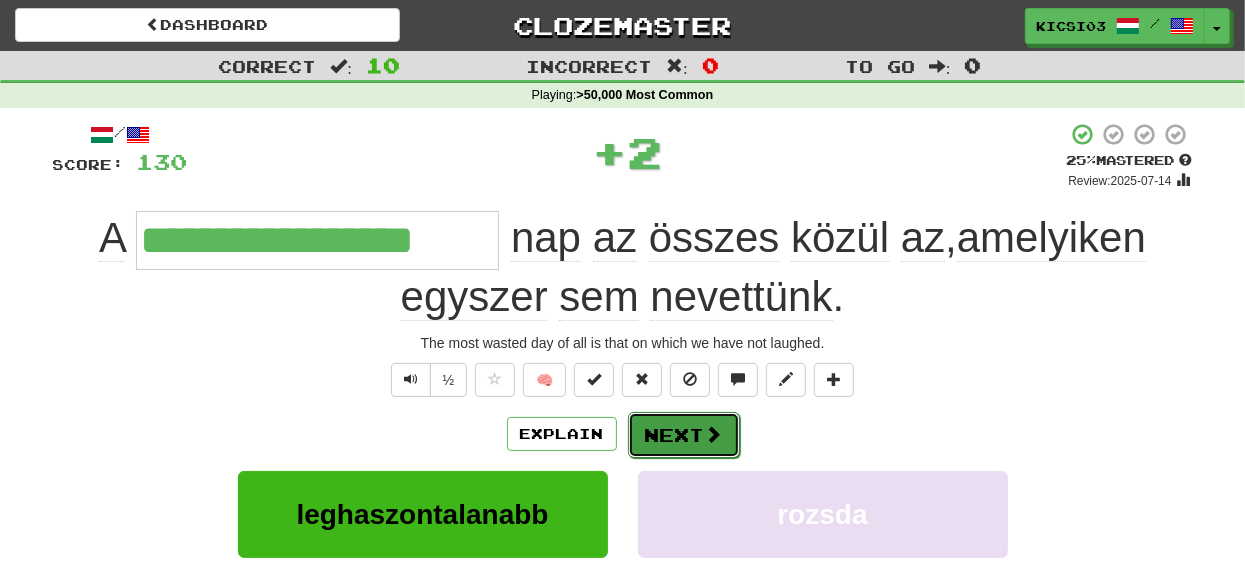 click on "Next" at bounding box center (684, 435) 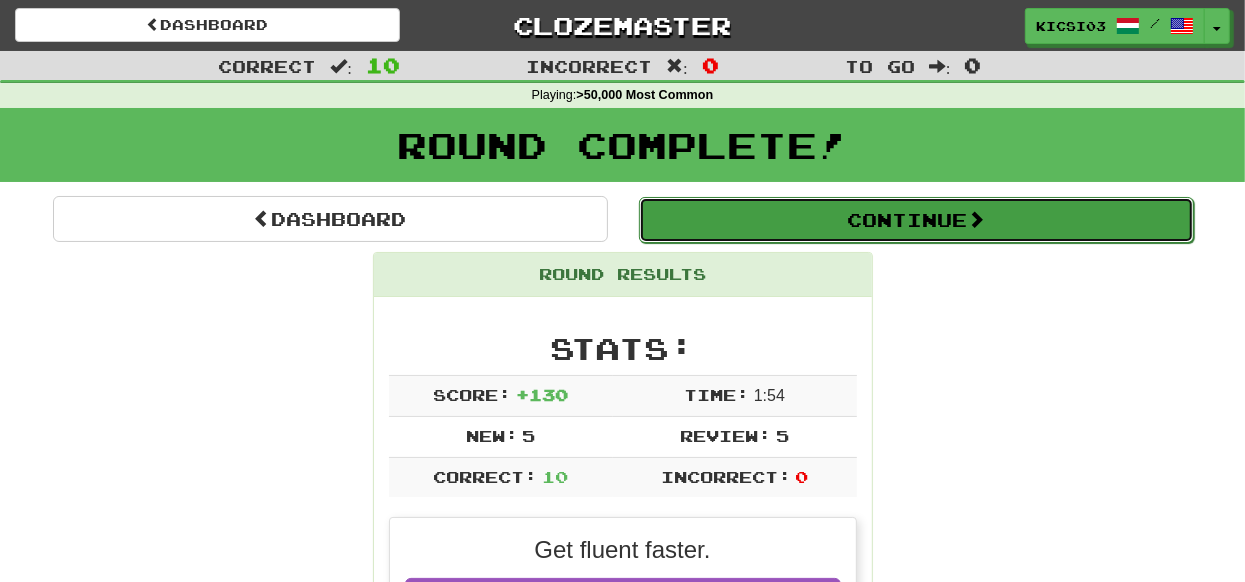click on "Continue" at bounding box center [916, 220] 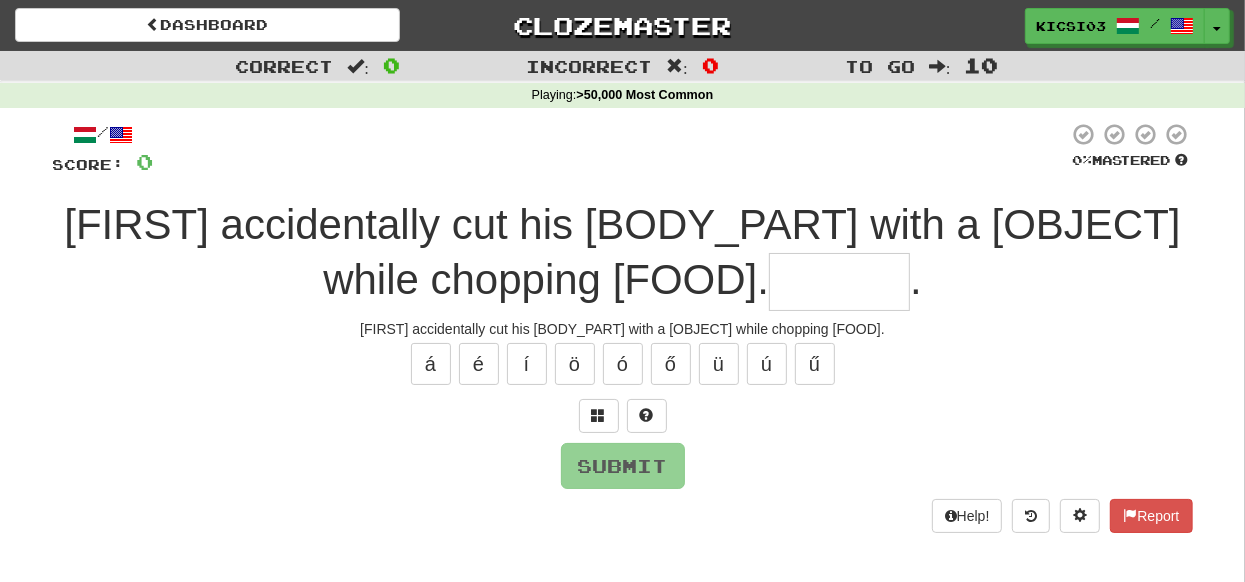 click at bounding box center (839, 282) 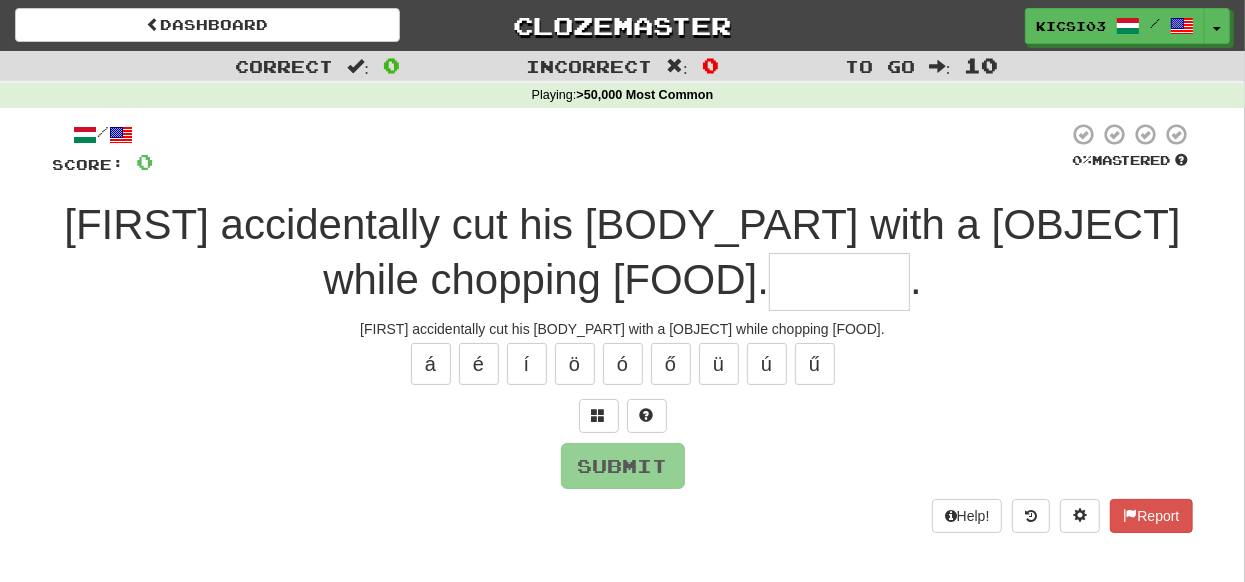type on "*" 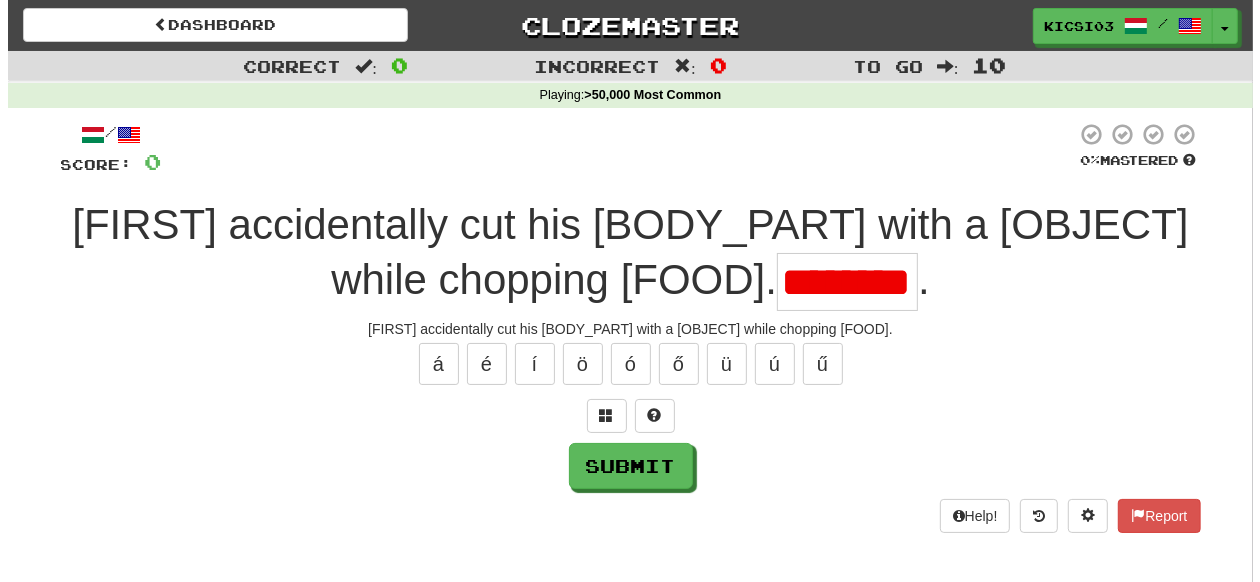 scroll, scrollTop: 0, scrollLeft: 0, axis: both 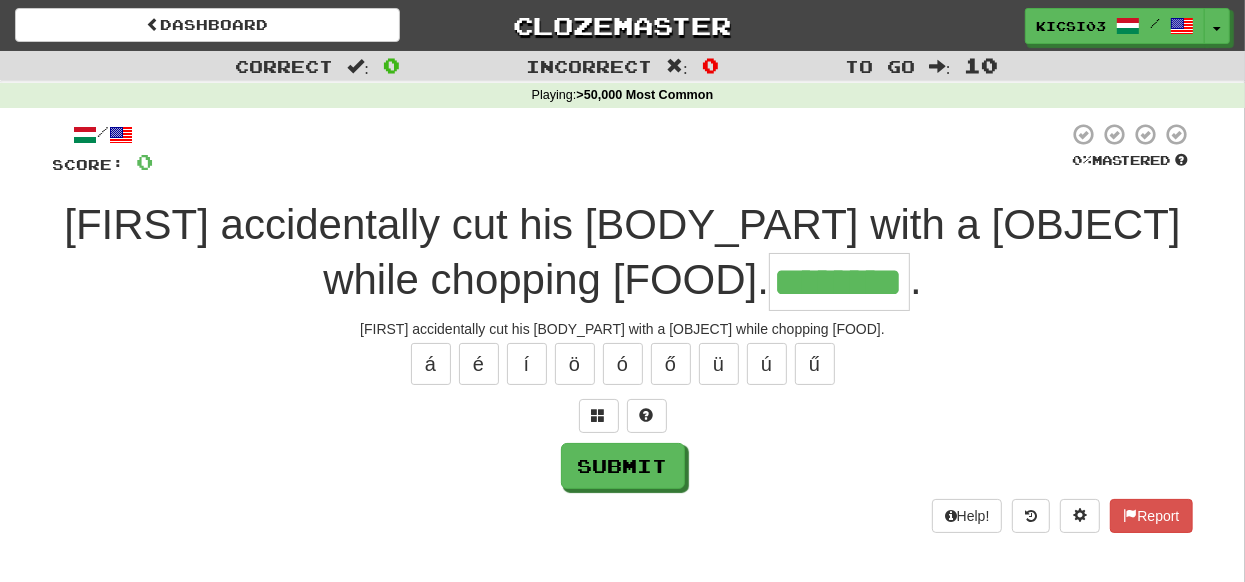 type on "********" 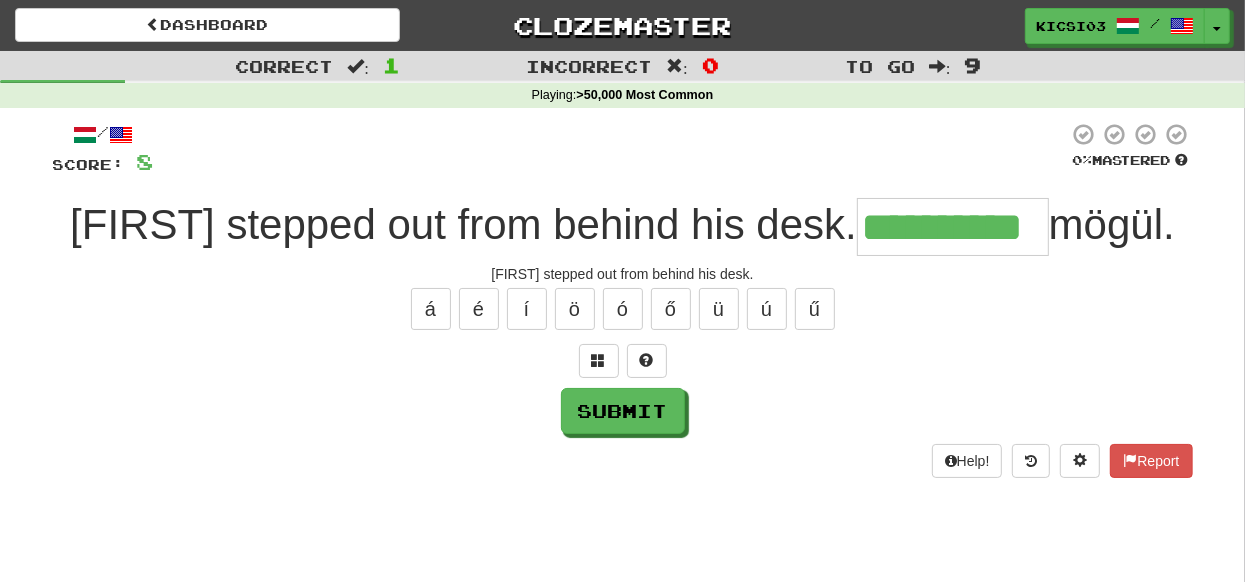 type on "**********" 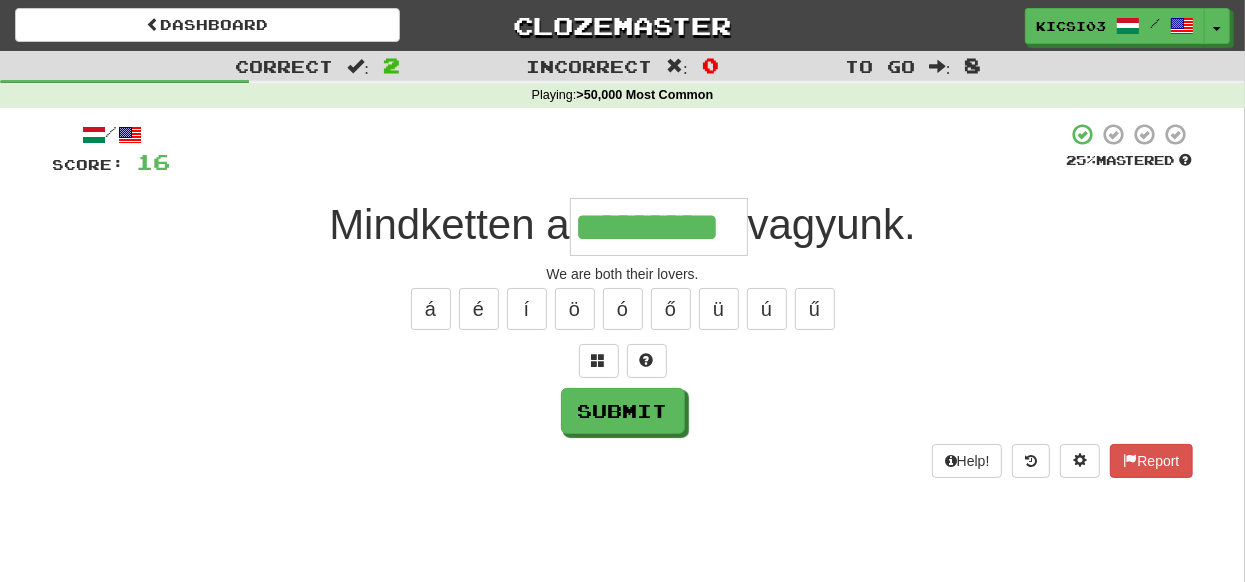 type on "*********" 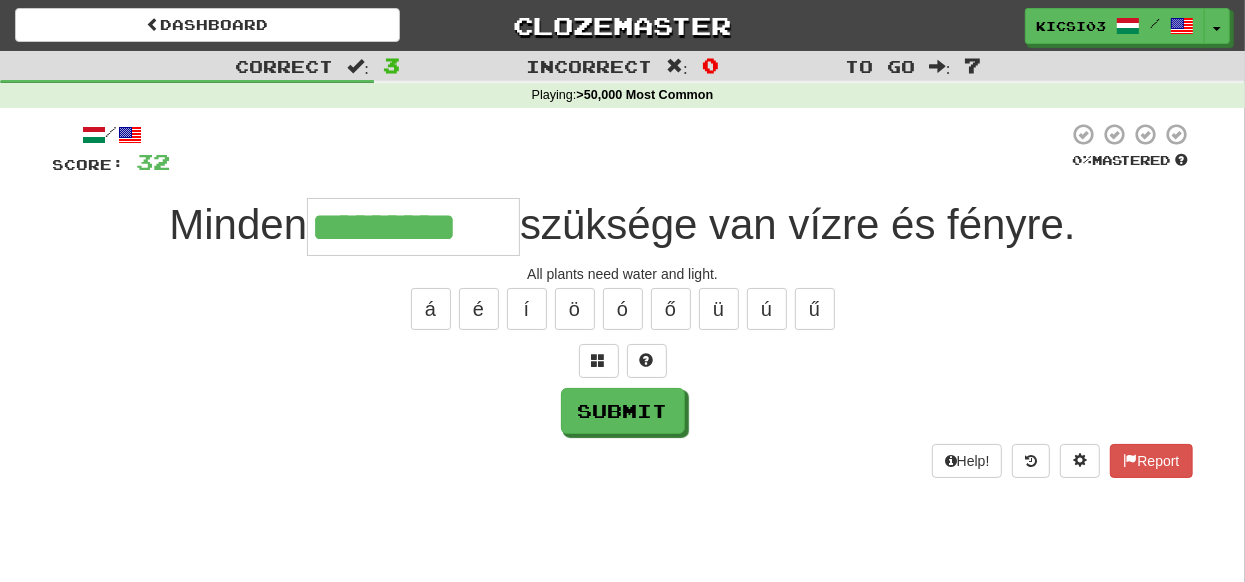 type on "*********" 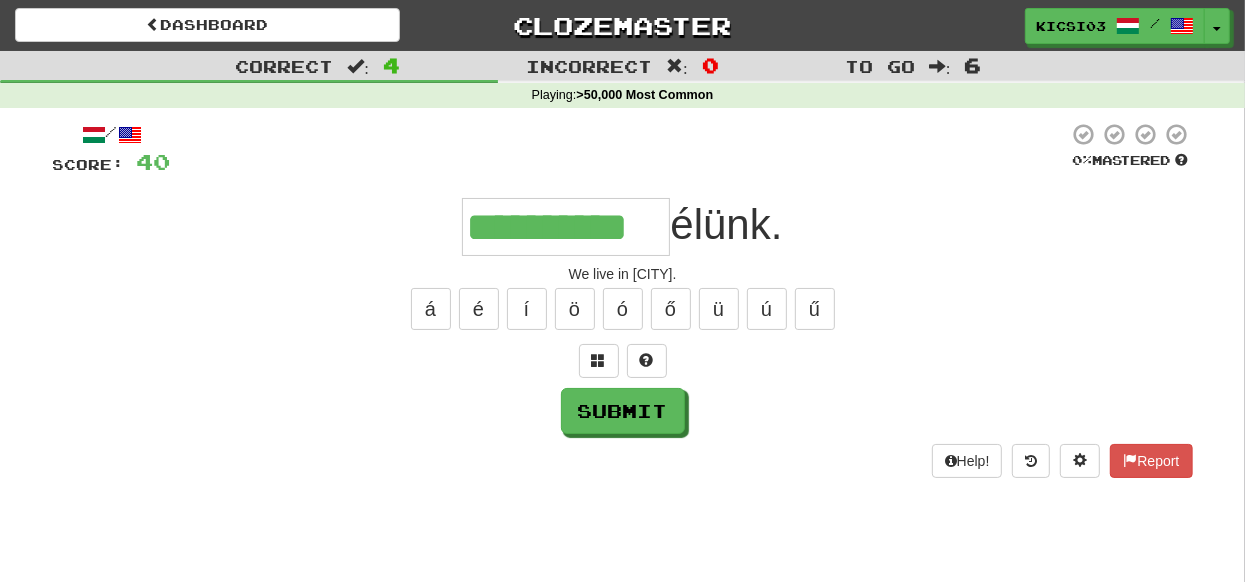 type on "**********" 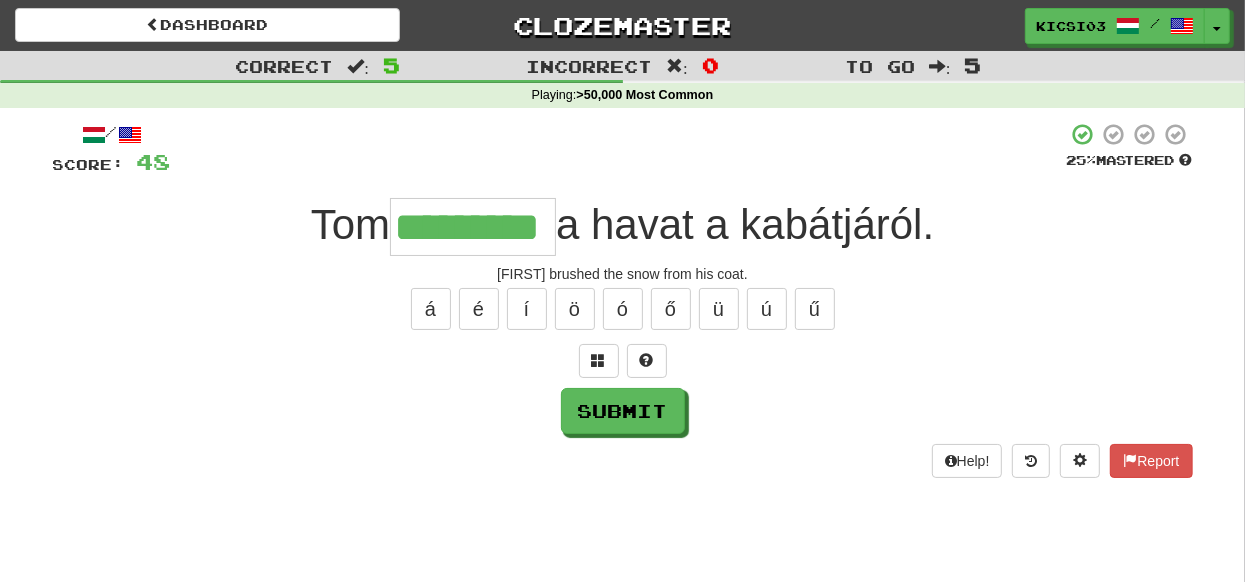 type on "*********" 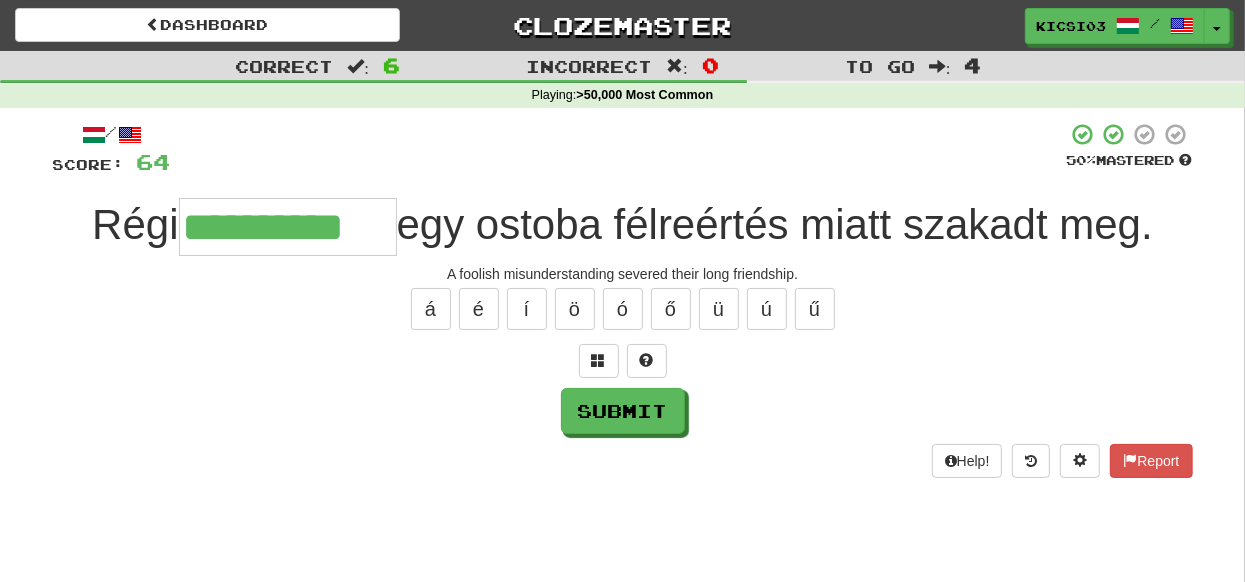type on "**********" 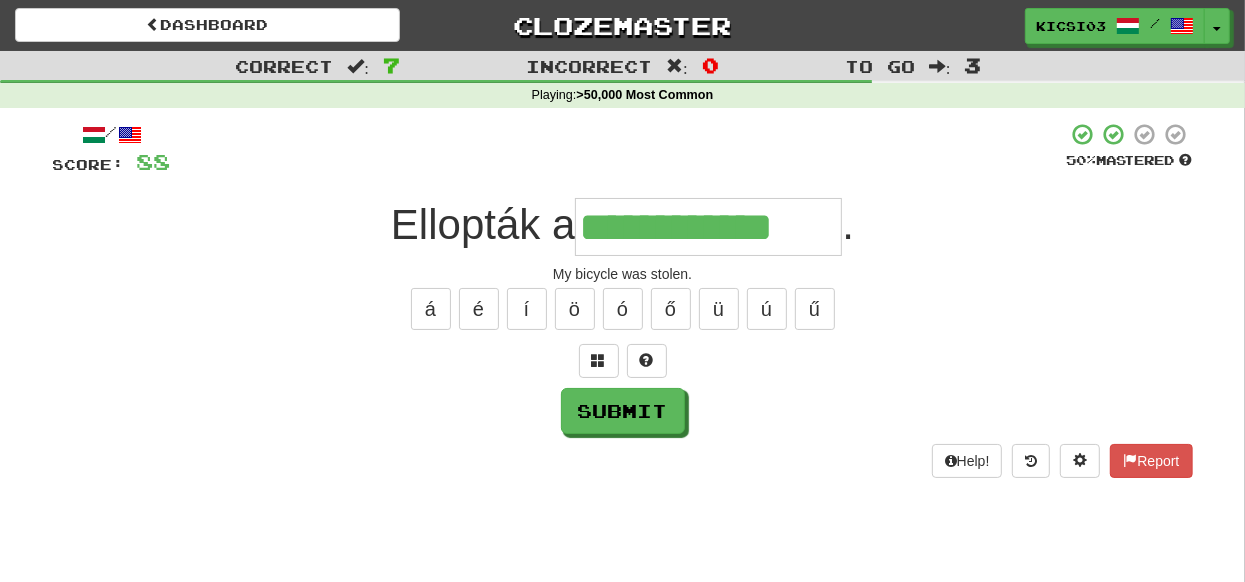 type on "**********" 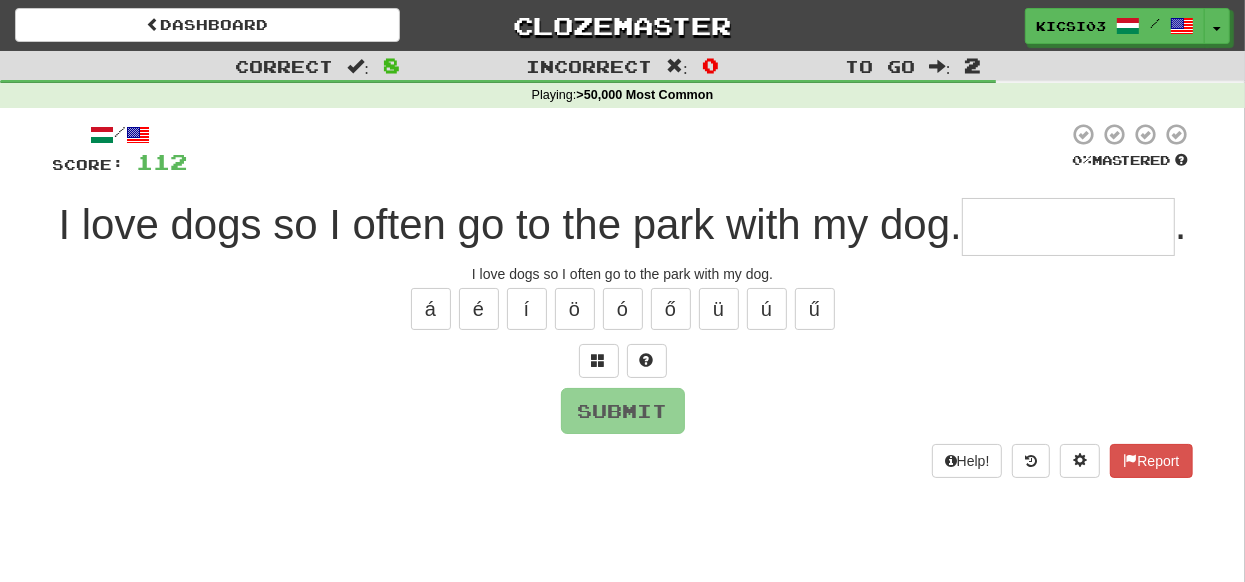 type on "*" 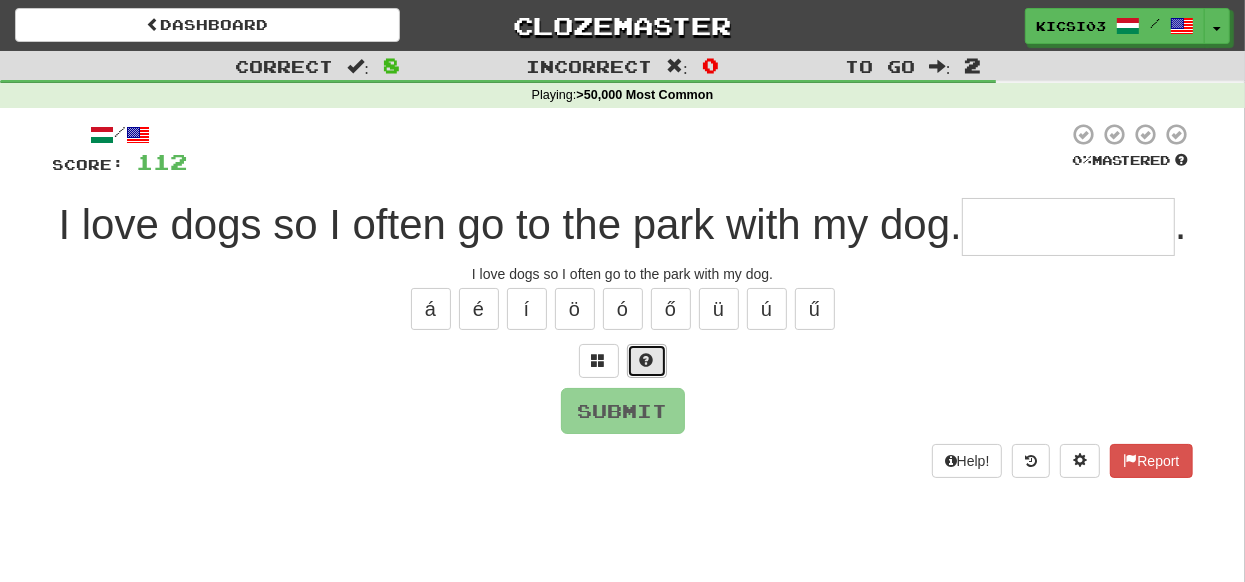 click at bounding box center [647, 361] 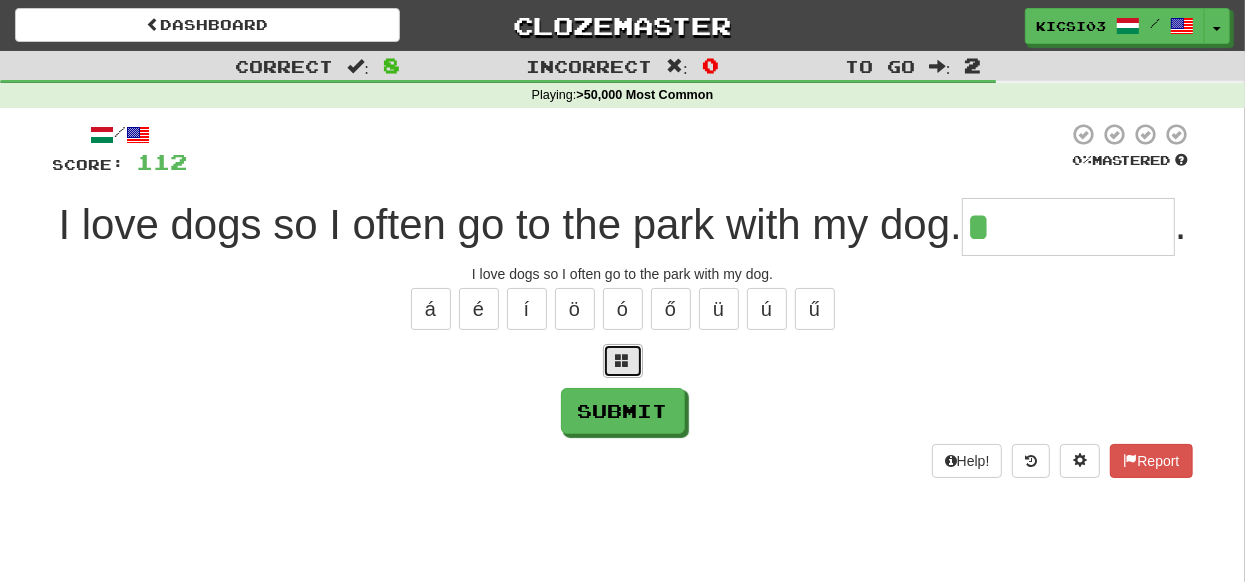 click at bounding box center [623, 361] 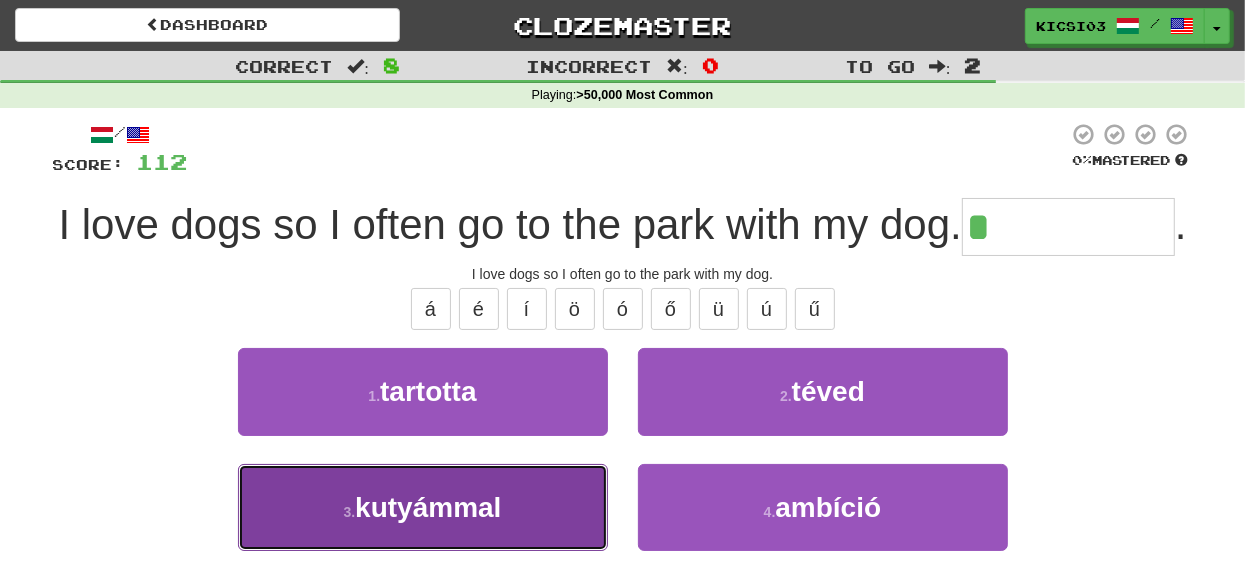 click on "3 .  kutyámmal" at bounding box center [423, 507] 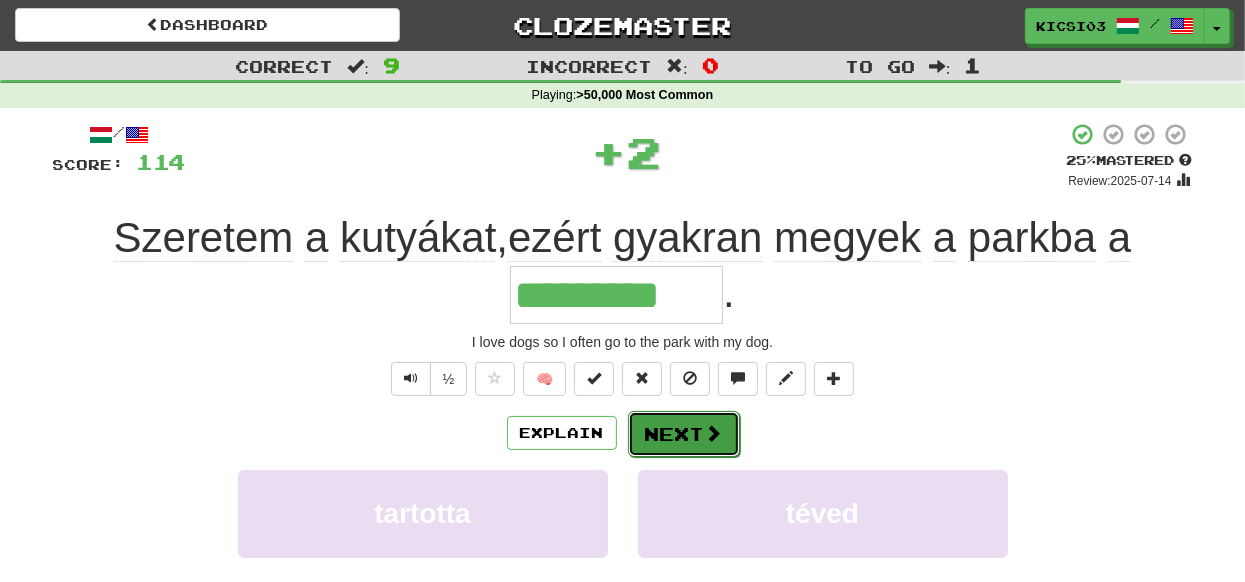 click on "Next" at bounding box center [684, 434] 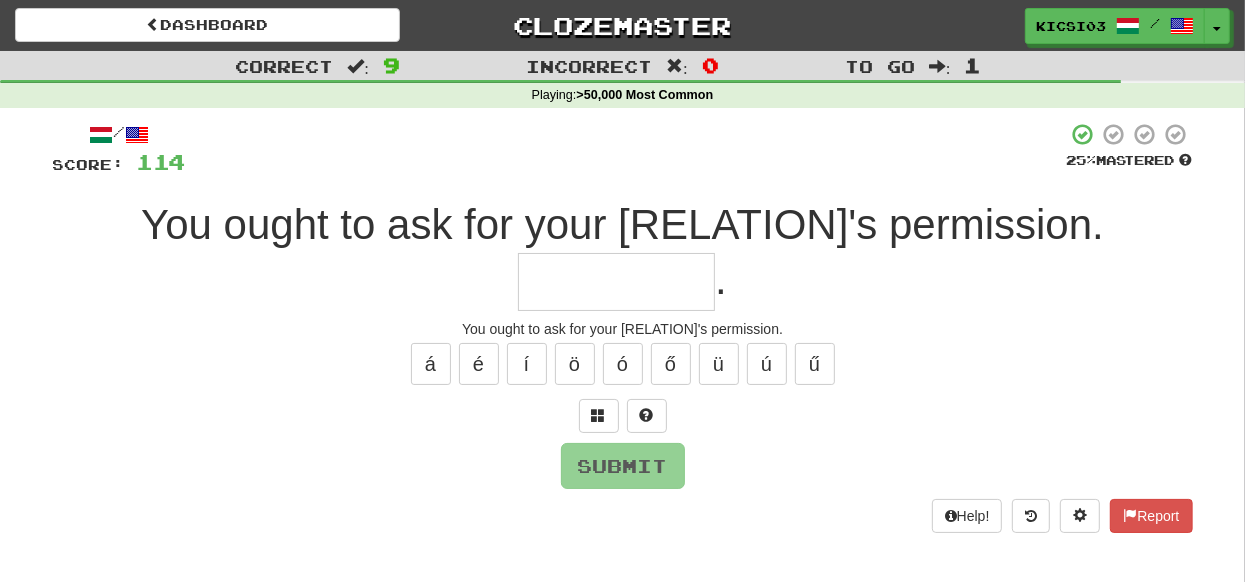 click at bounding box center [616, 282] 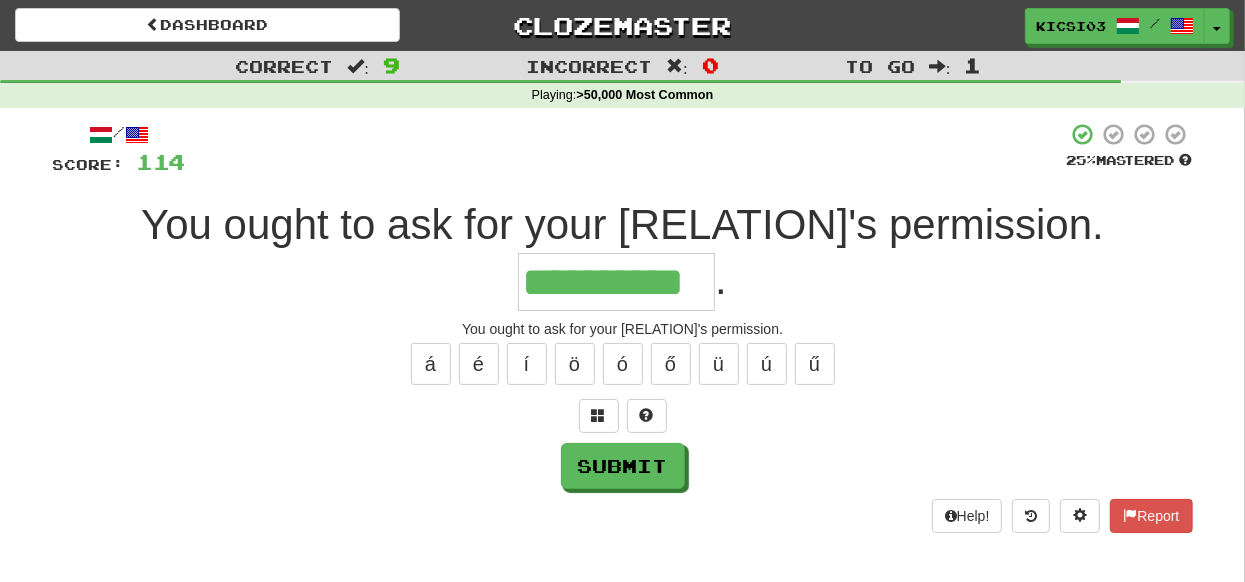 type on "**********" 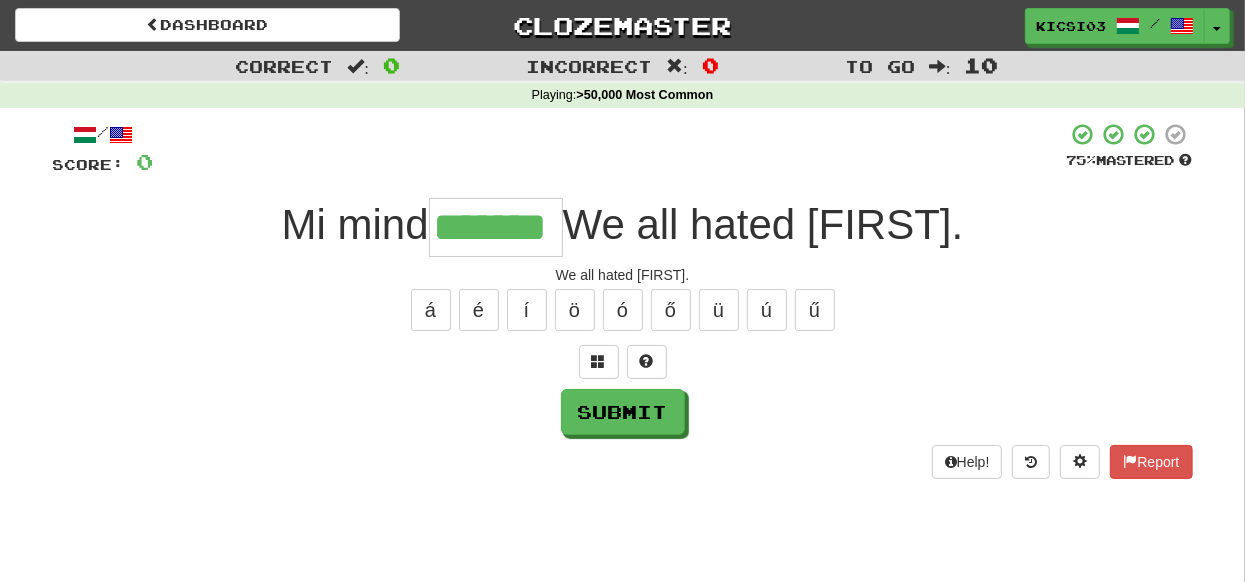 type on "*******" 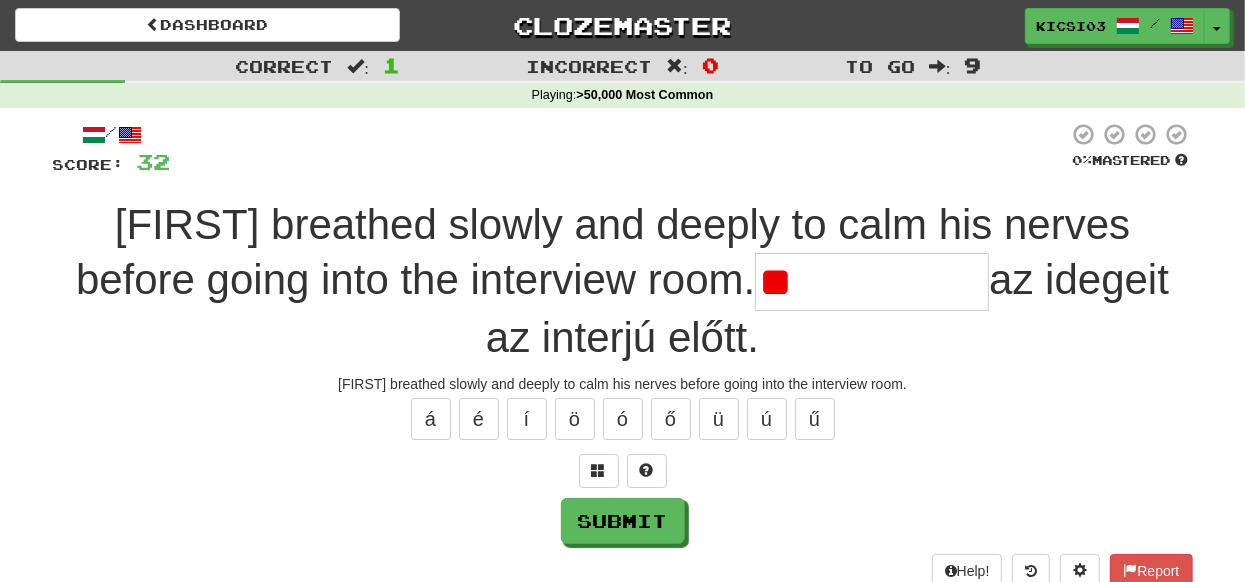type on "*" 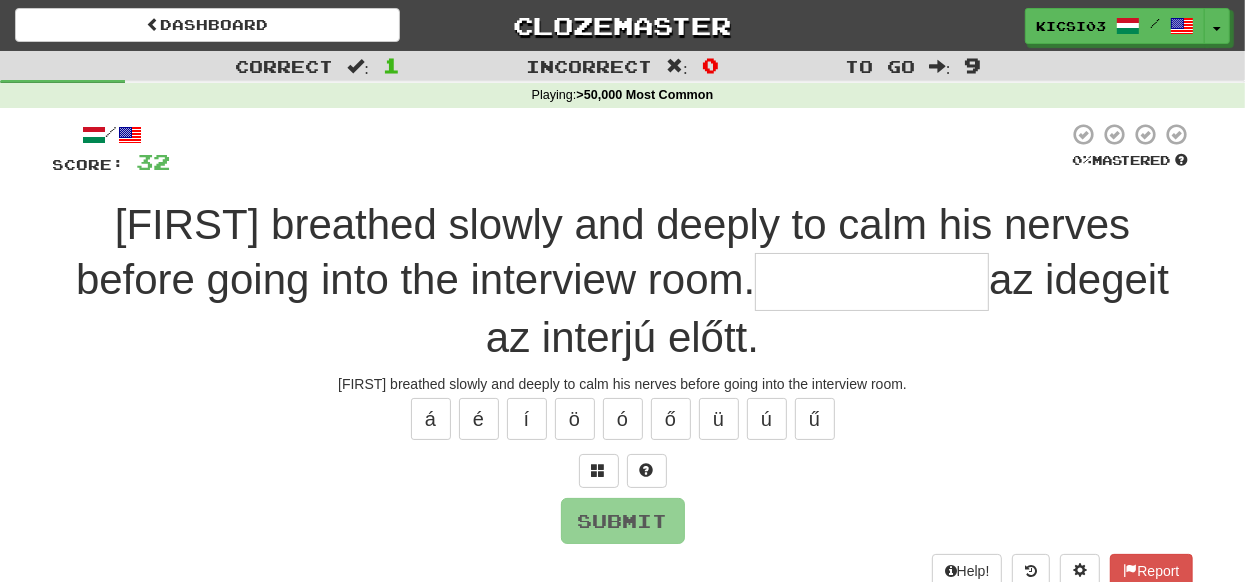 type on "*" 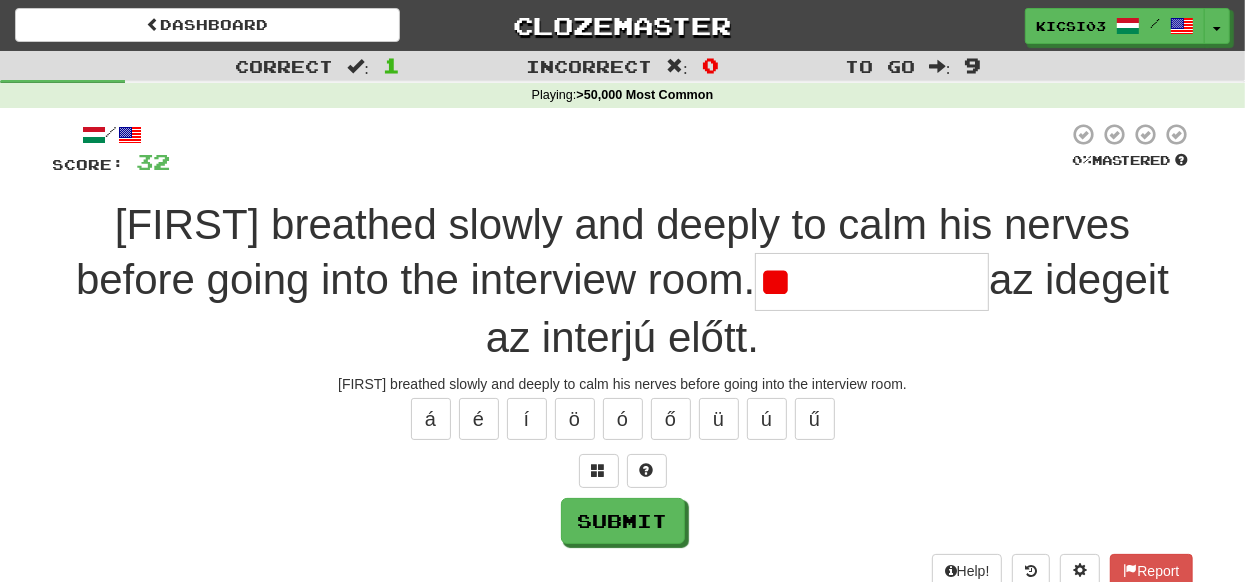 type on "*" 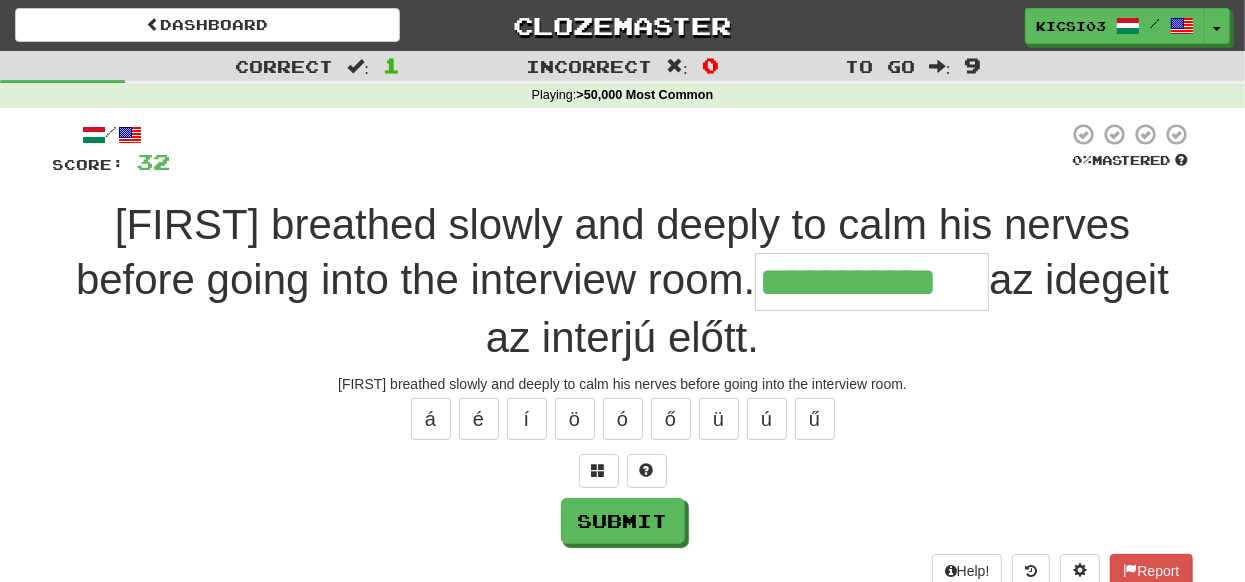 type on "**********" 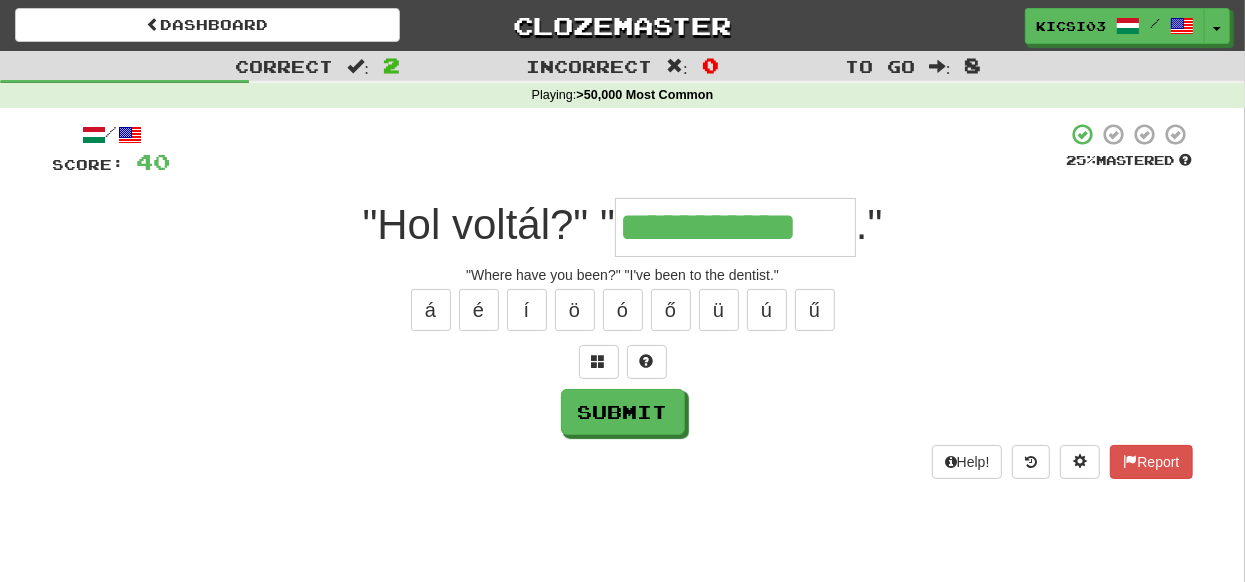 type on "**********" 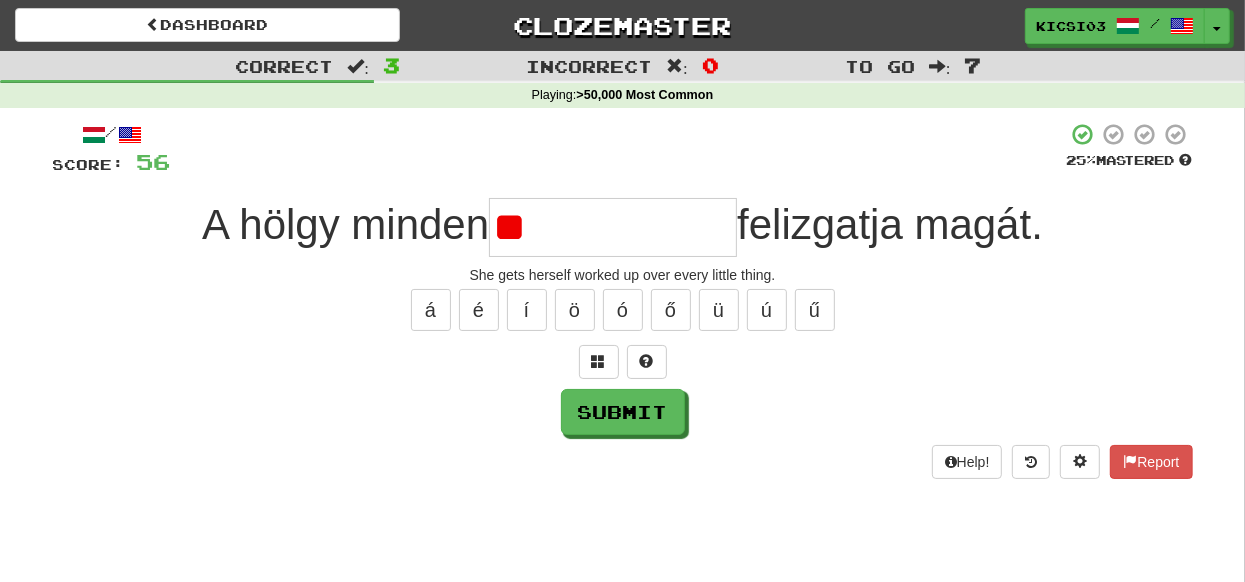 type on "*" 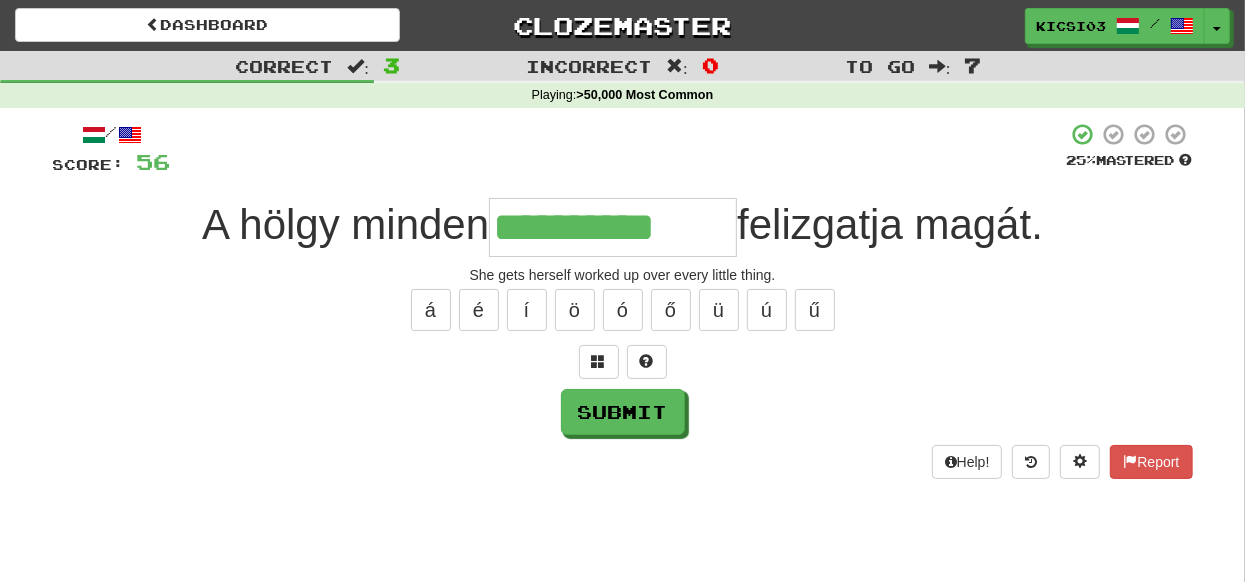type on "**********" 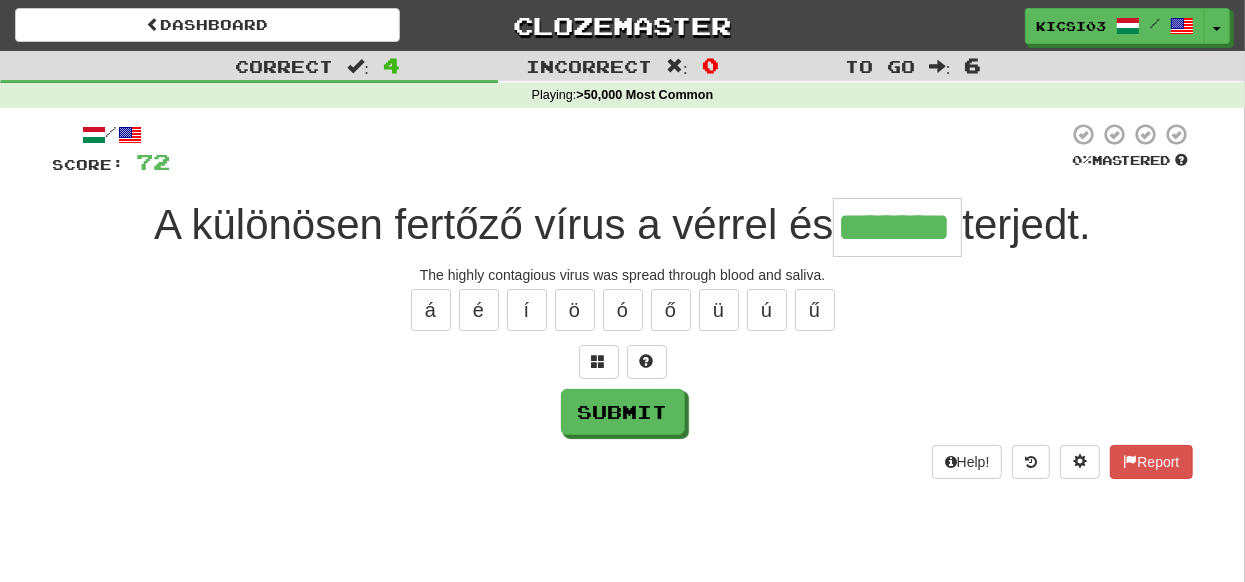 type on "*******" 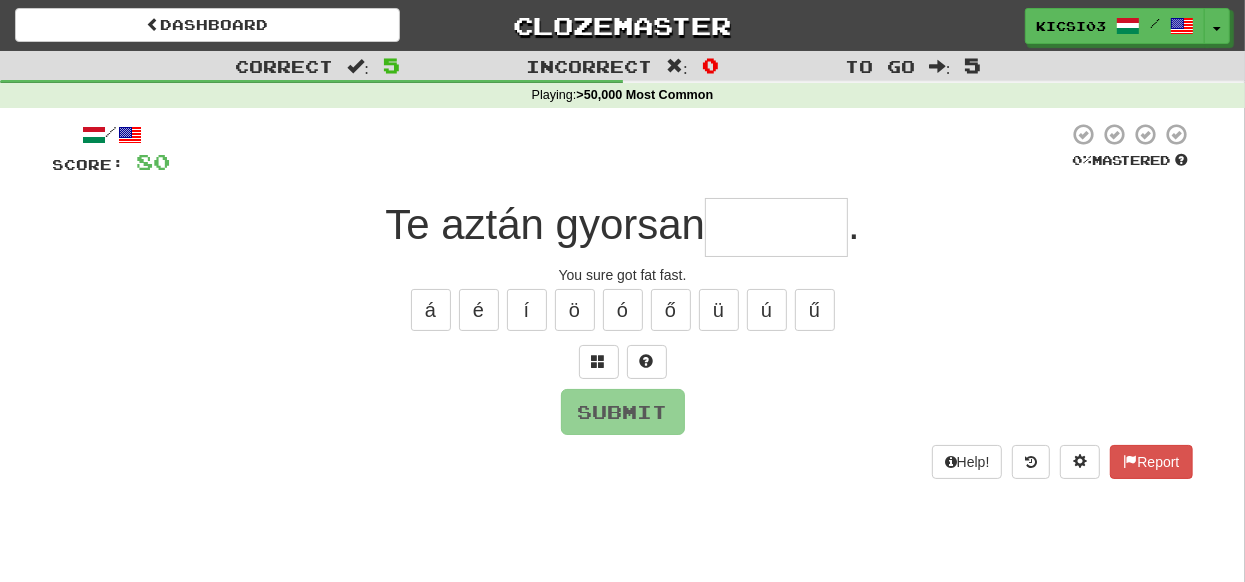 type on "*" 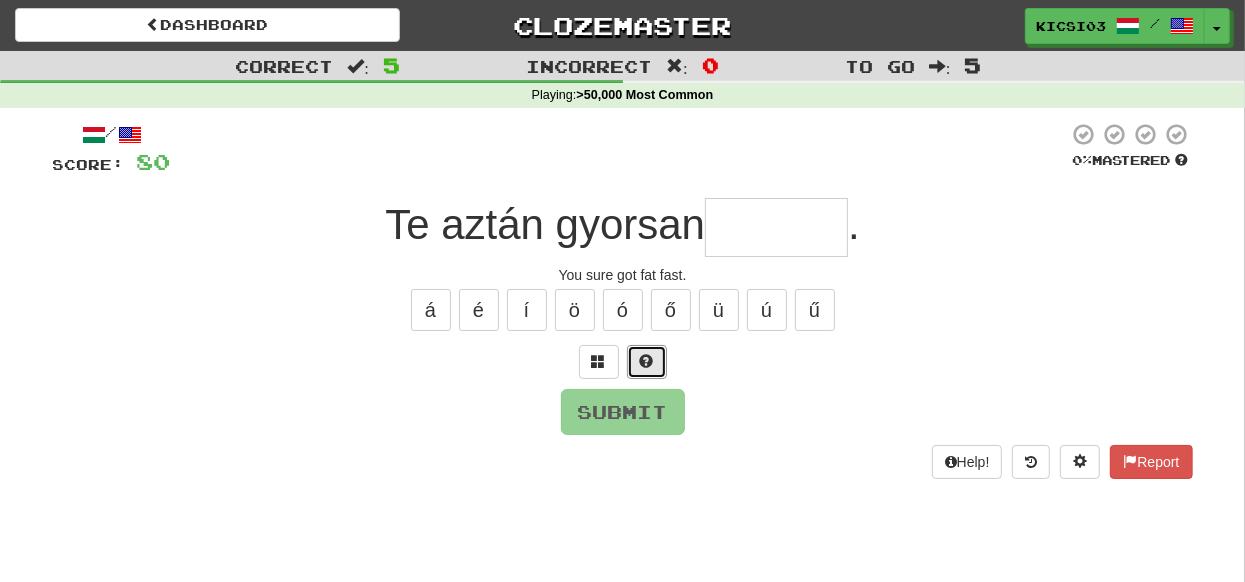 click at bounding box center [647, 361] 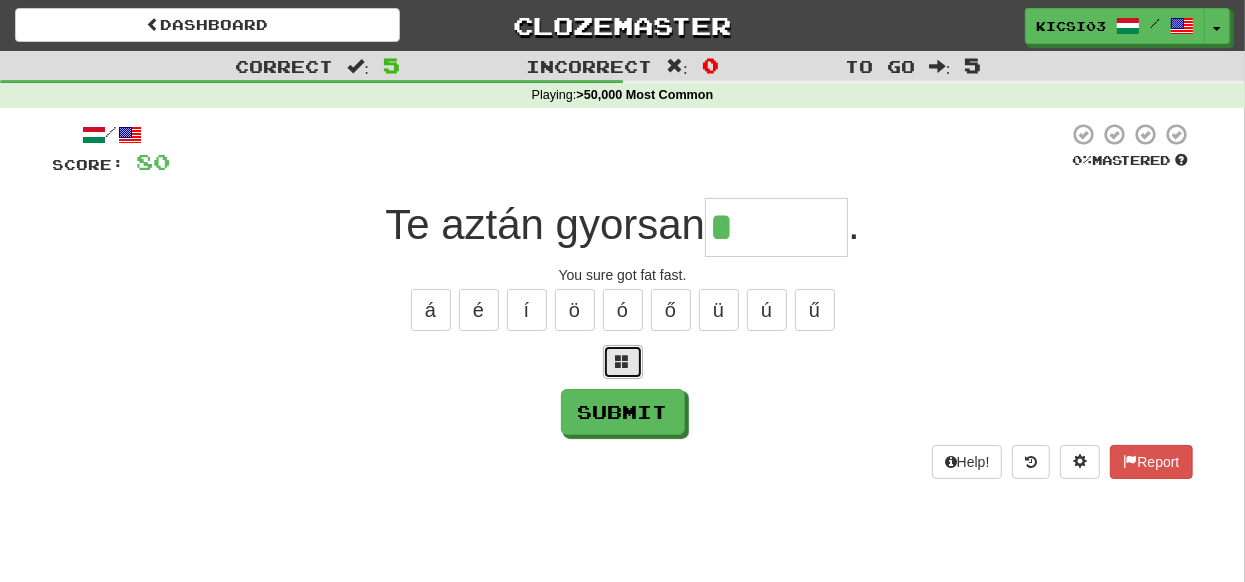 click at bounding box center (623, 361) 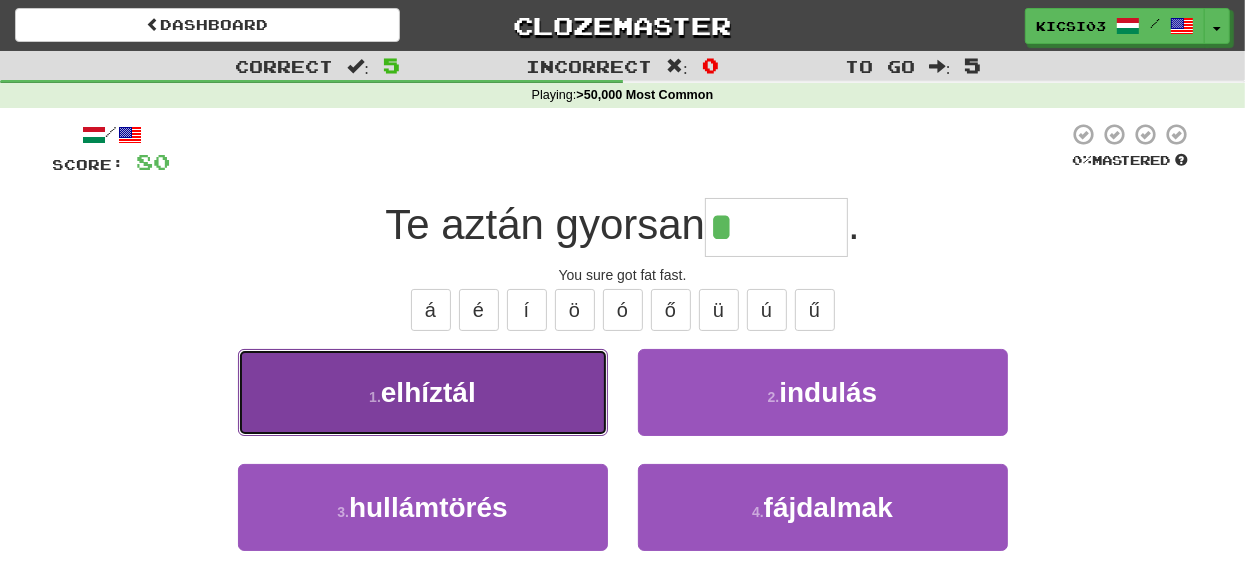 click on "elhíztál" at bounding box center (428, 392) 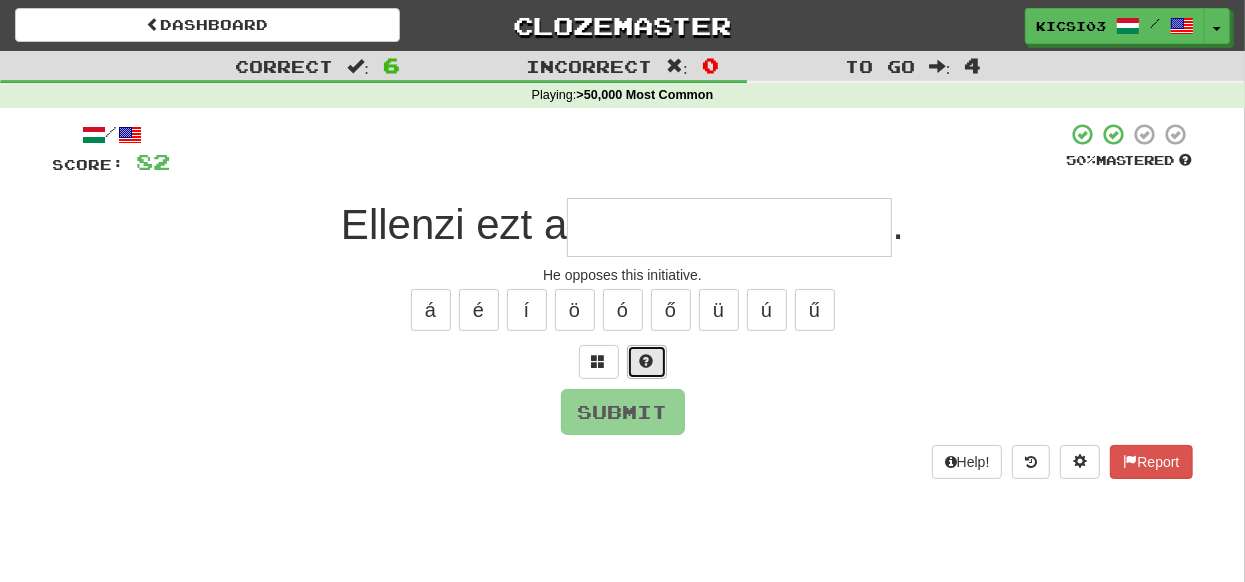 click at bounding box center (647, 361) 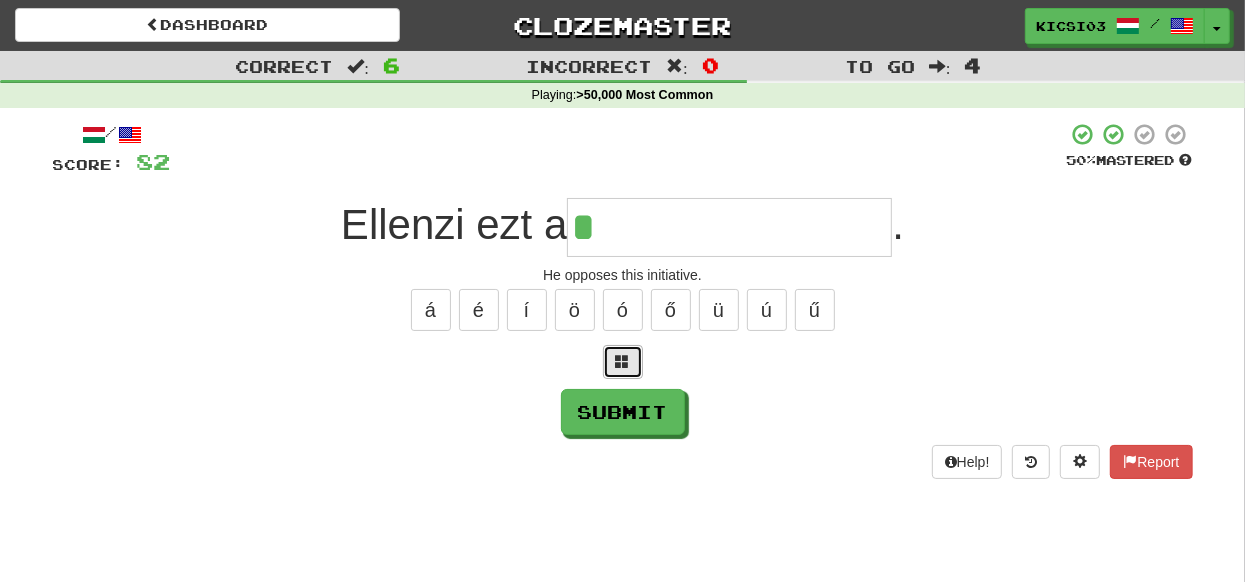click at bounding box center [623, 361] 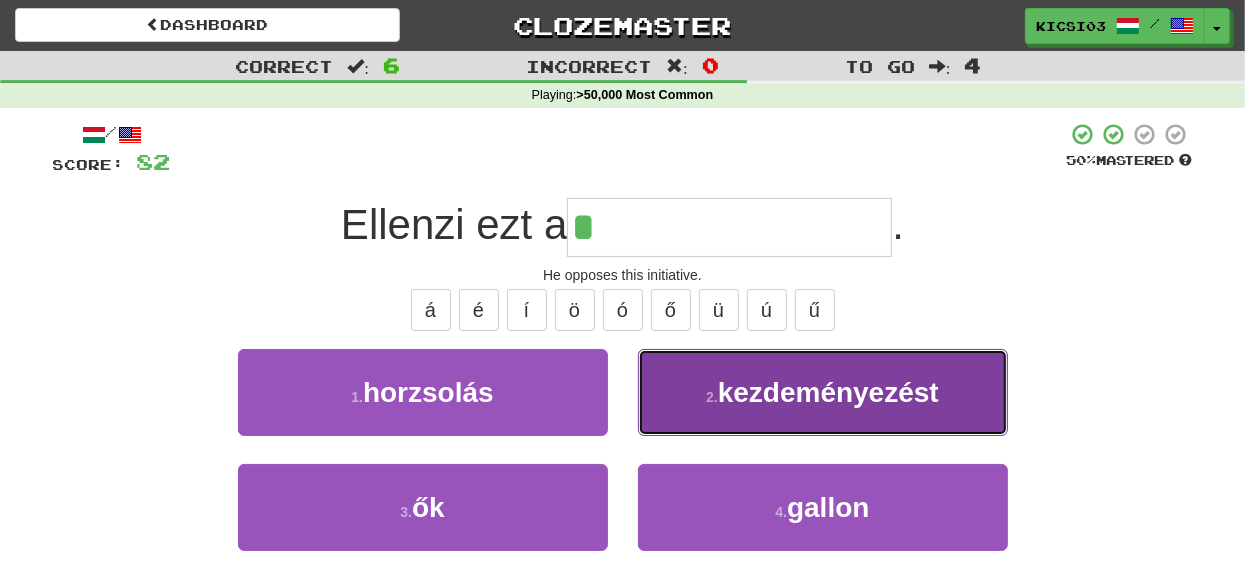 click on "kezdeményezést" at bounding box center (828, 392) 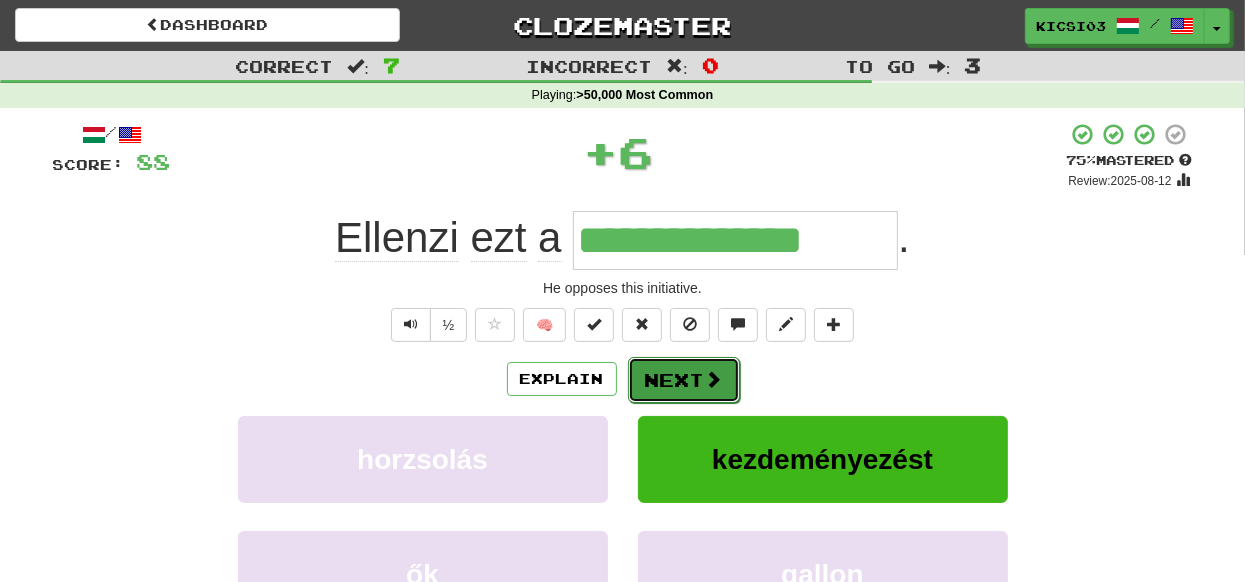 click on "Next" at bounding box center [684, 380] 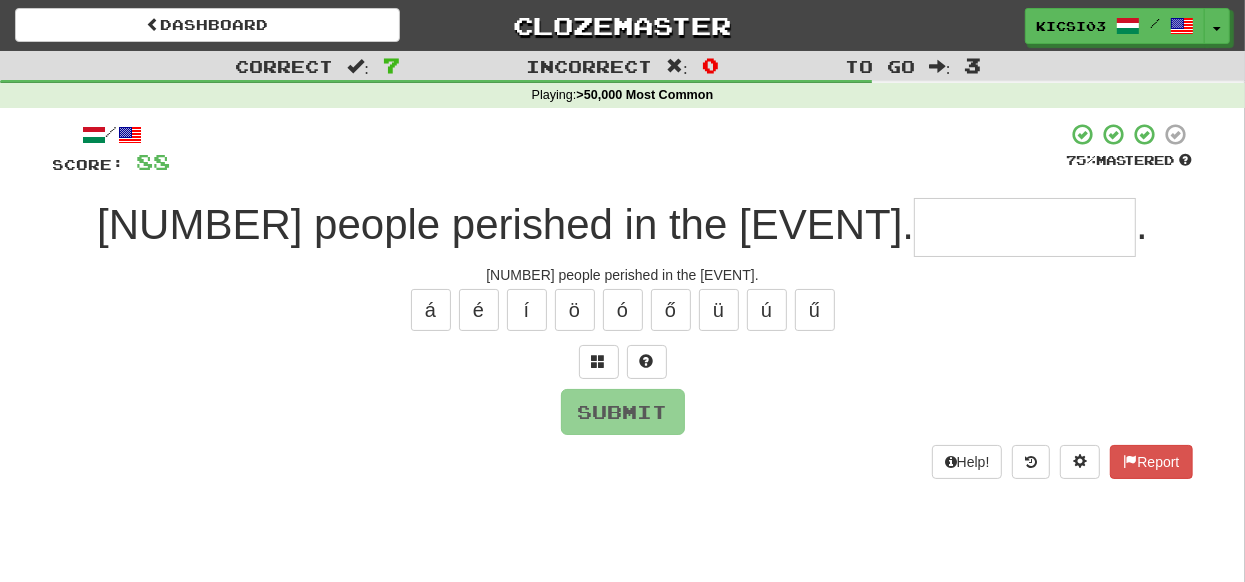 click on "Húsz ember veszett oda a" at bounding box center [505, 224] 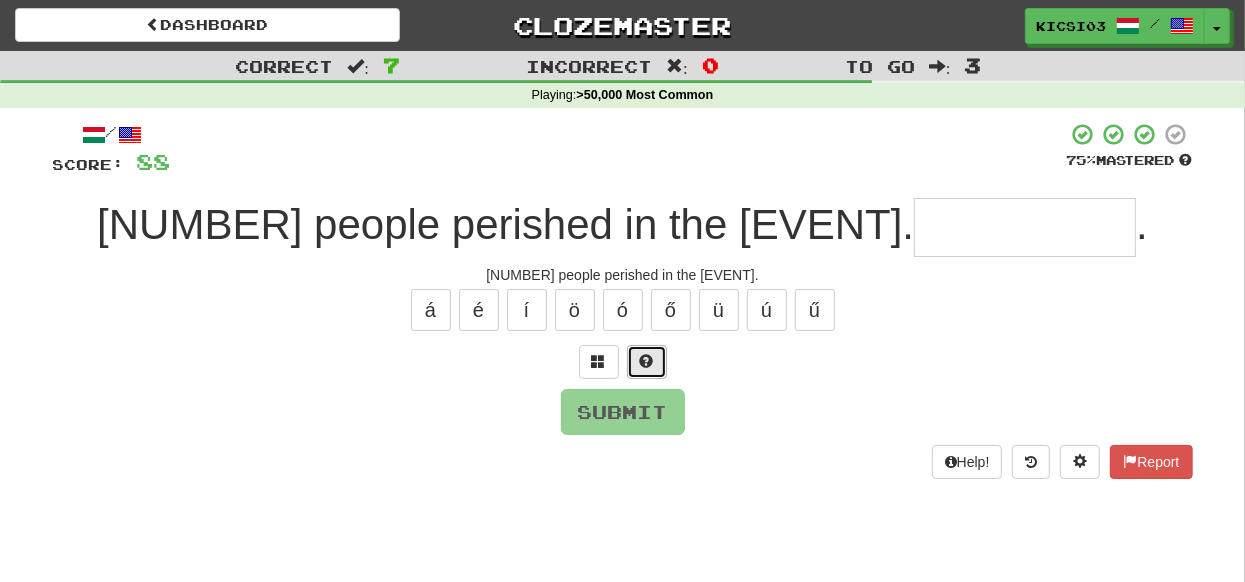 click at bounding box center (647, 361) 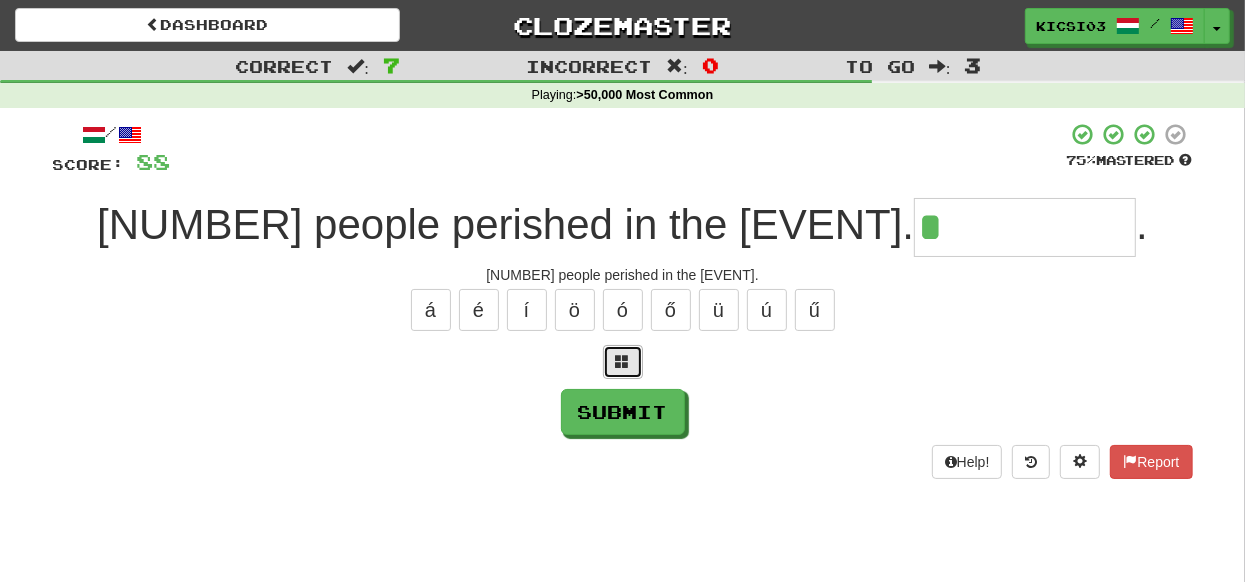 click at bounding box center (623, 361) 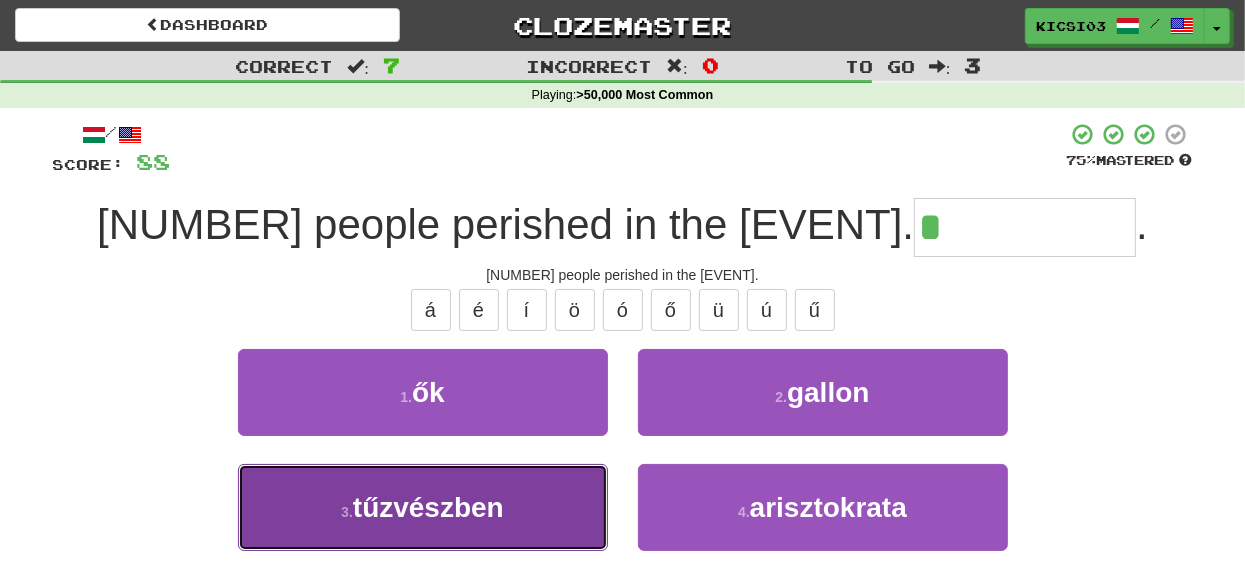 click on "3 .  tűzvészben" at bounding box center (423, 507) 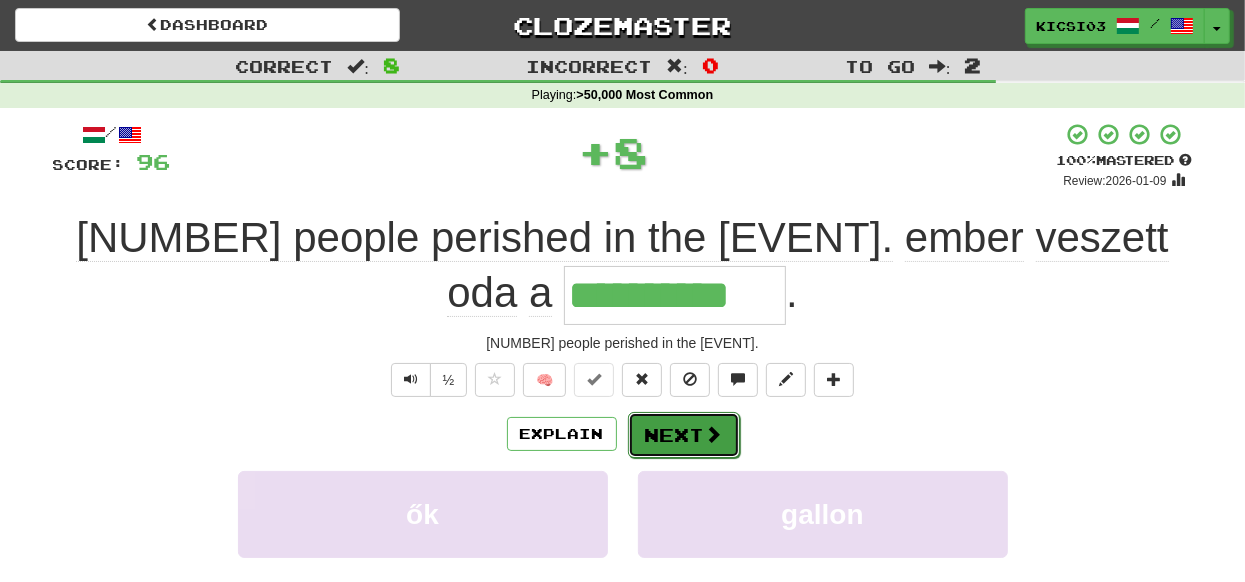 click on "Next" at bounding box center [684, 435] 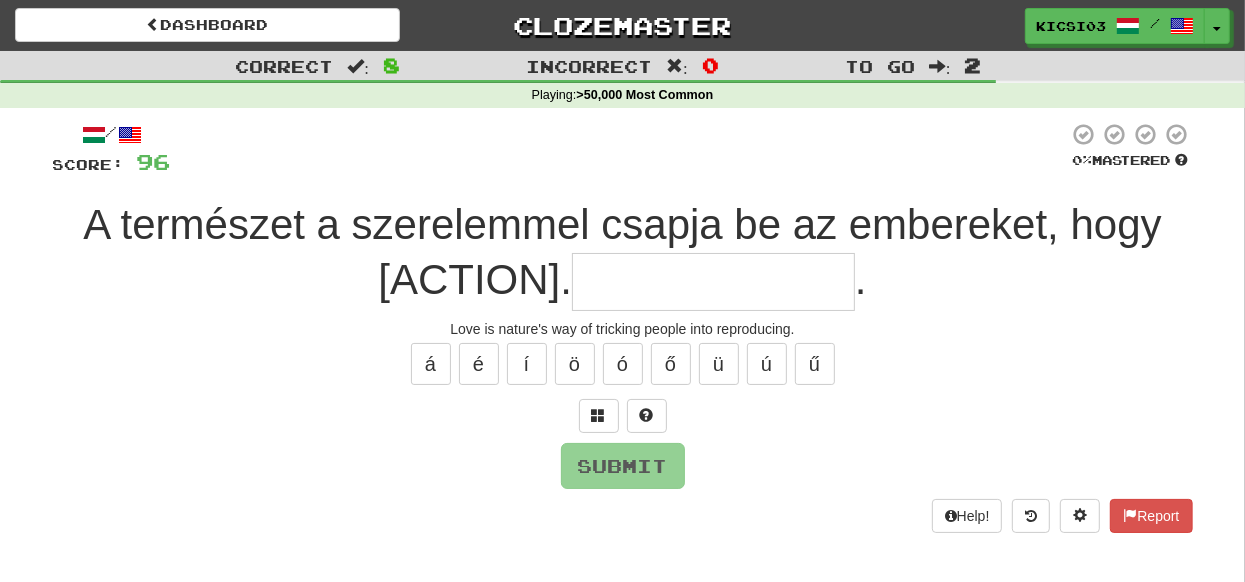 click at bounding box center (713, 282) 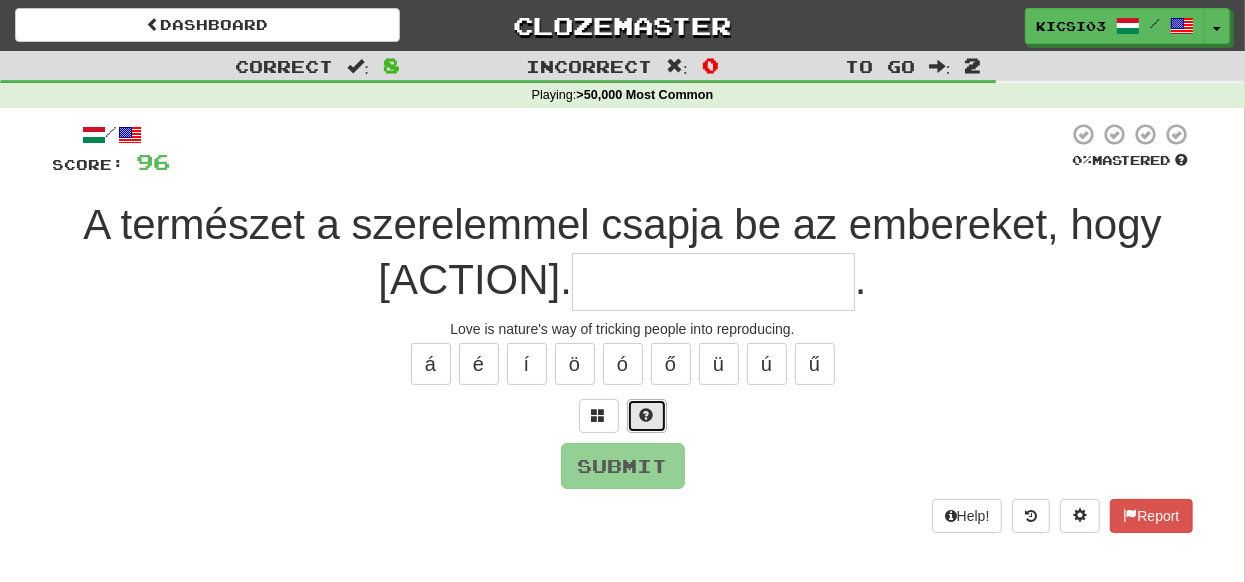 click at bounding box center [647, 415] 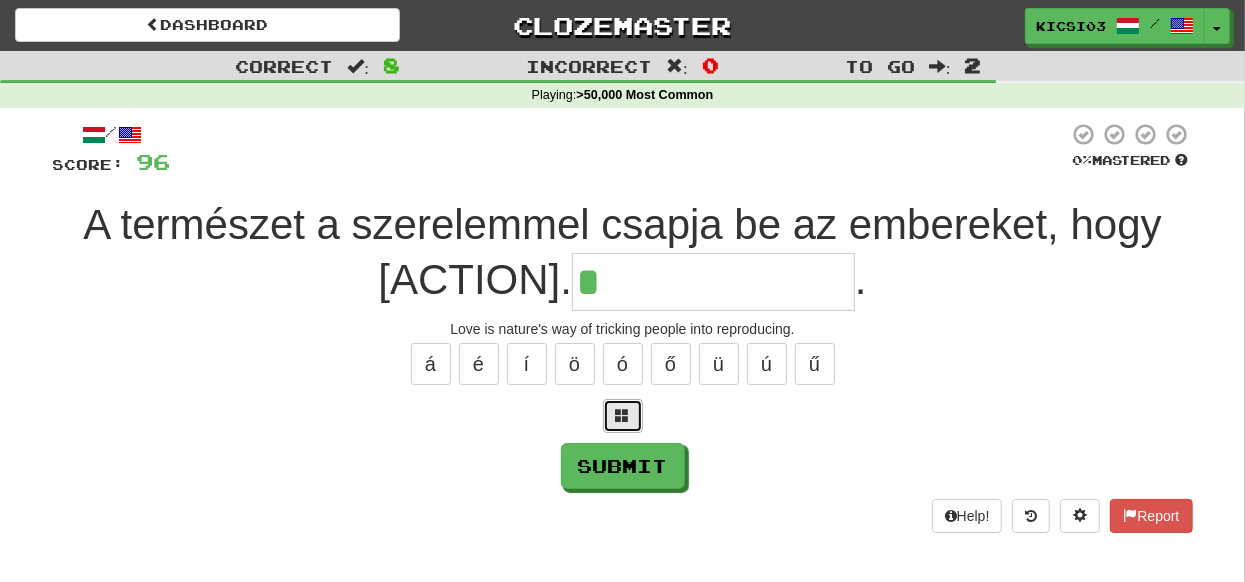 click at bounding box center (623, 416) 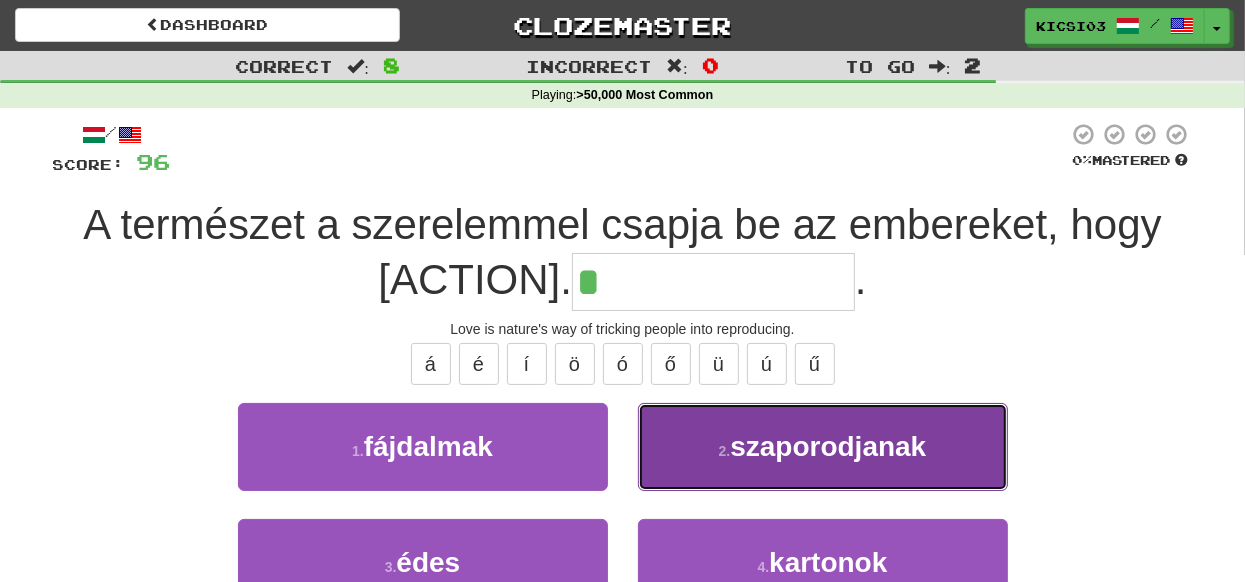 click on "szaporodjanak" at bounding box center (828, 446) 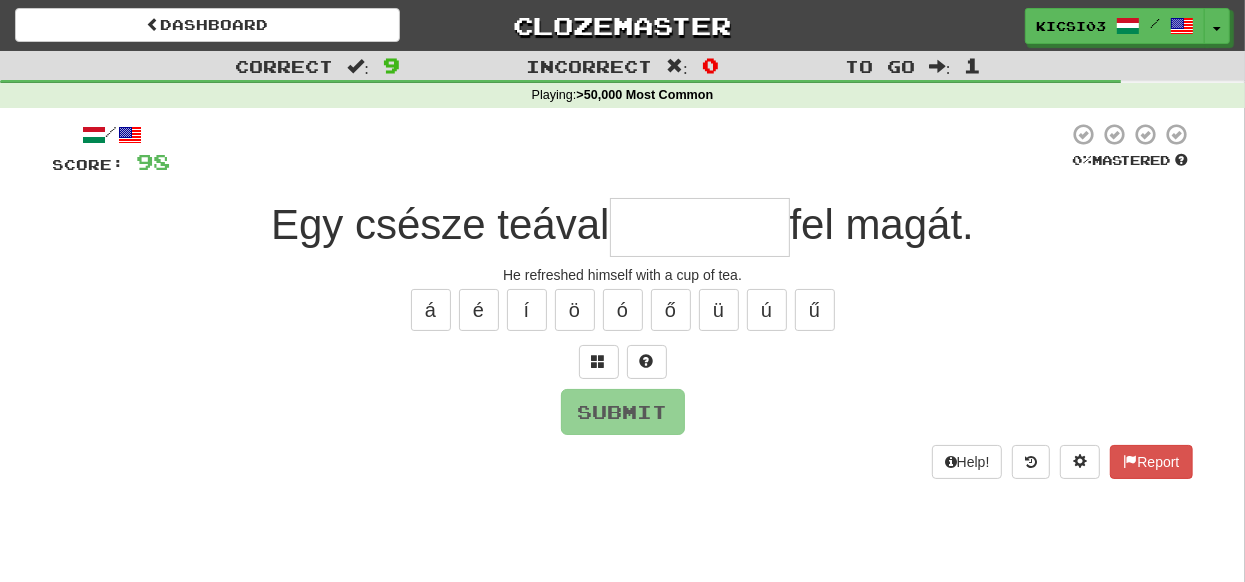 type on "*" 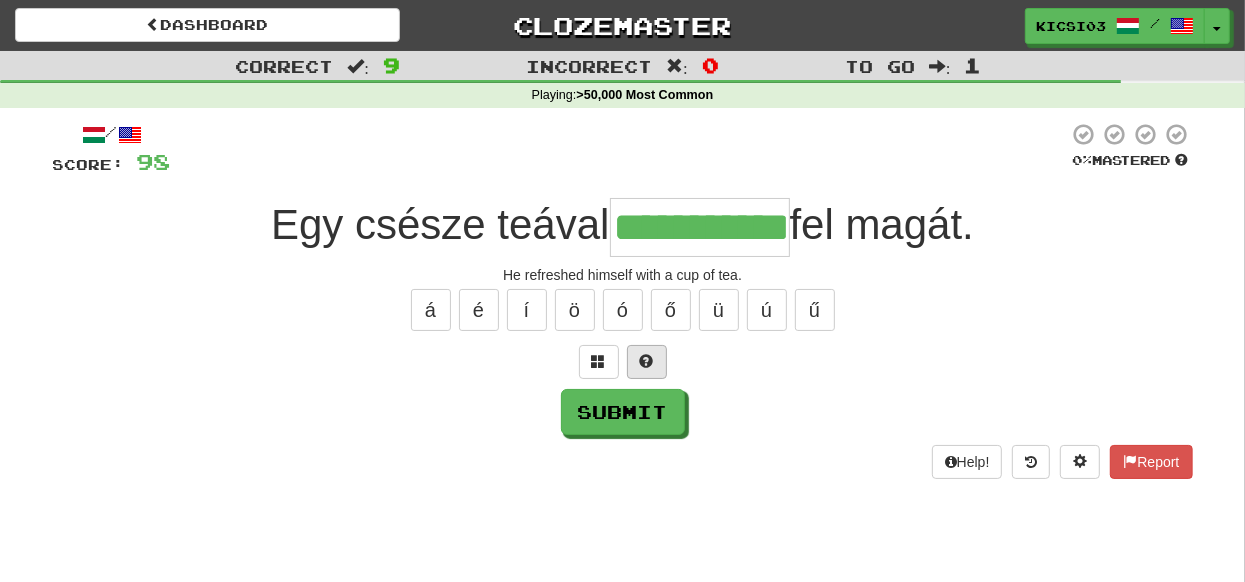 type on "**********" 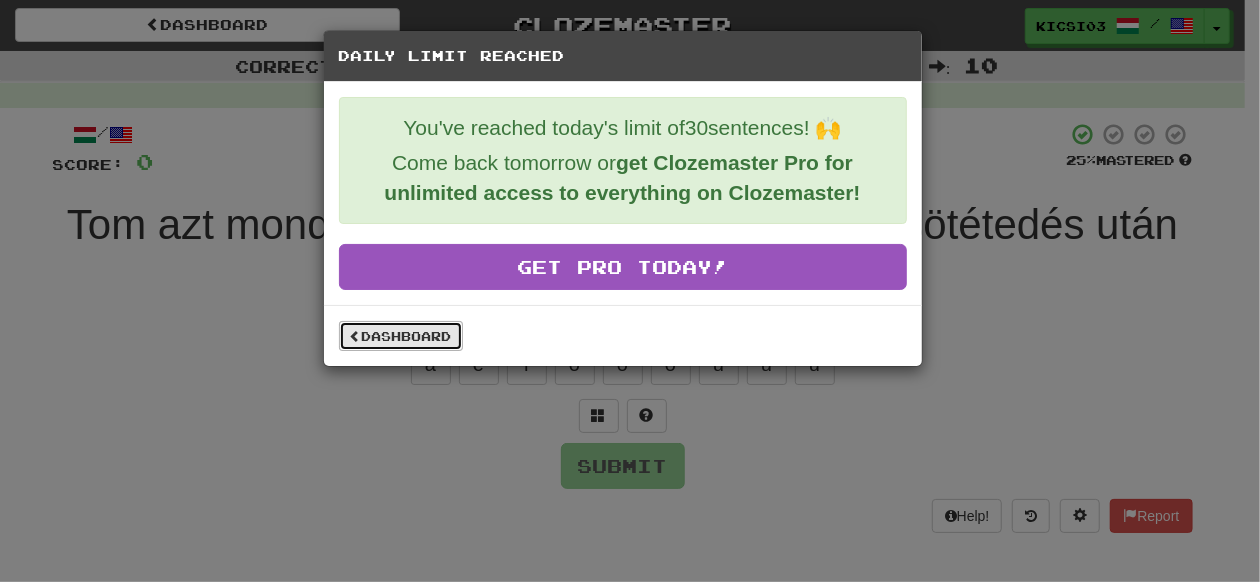 click on "Dashboard" at bounding box center (401, 336) 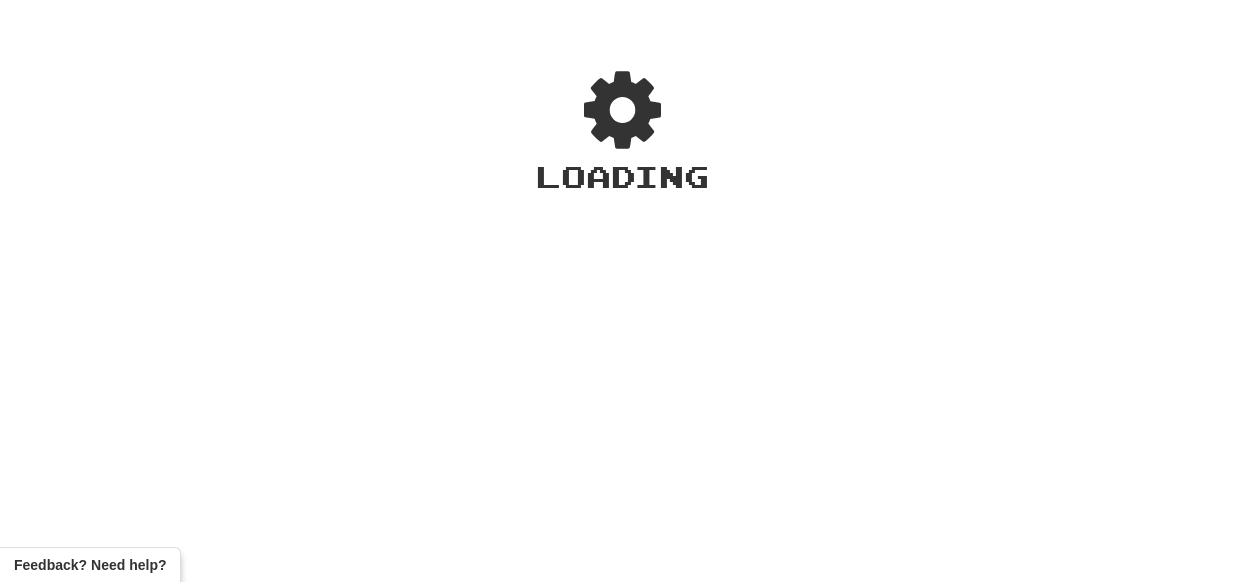 scroll, scrollTop: 0, scrollLeft: 0, axis: both 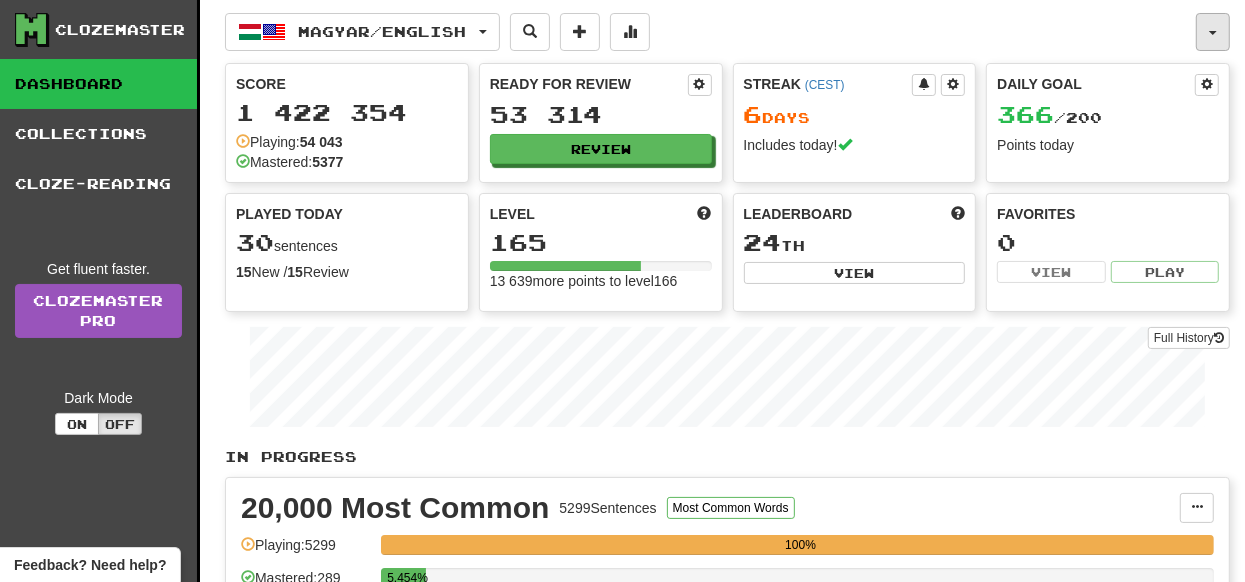 click at bounding box center (1213, 32) 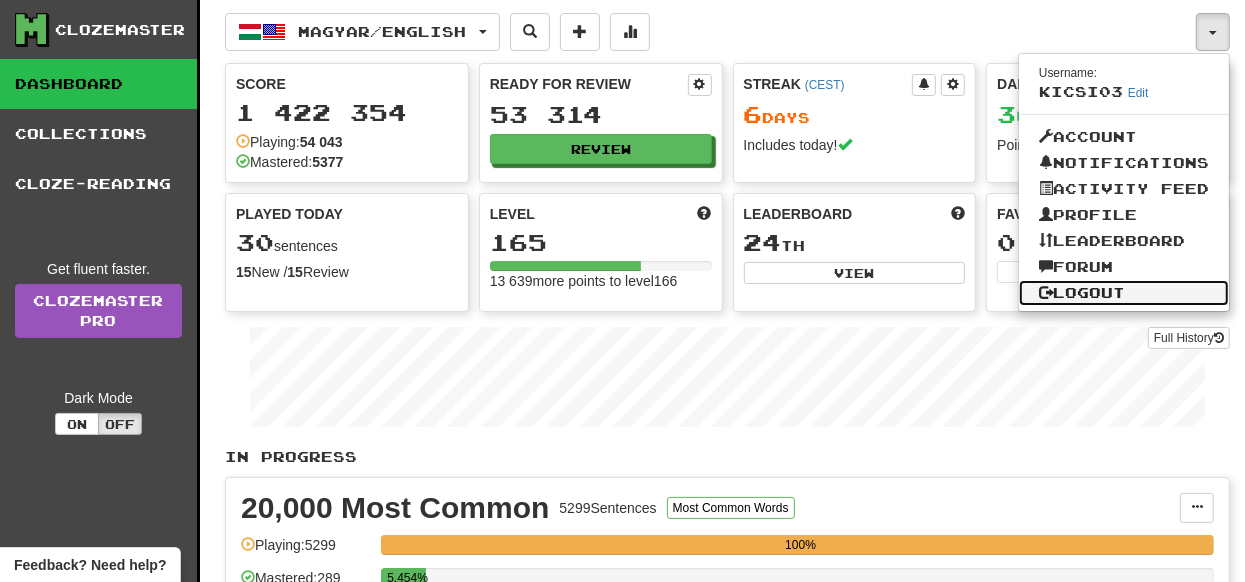 click on "Logout" at bounding box center (1124, 293) 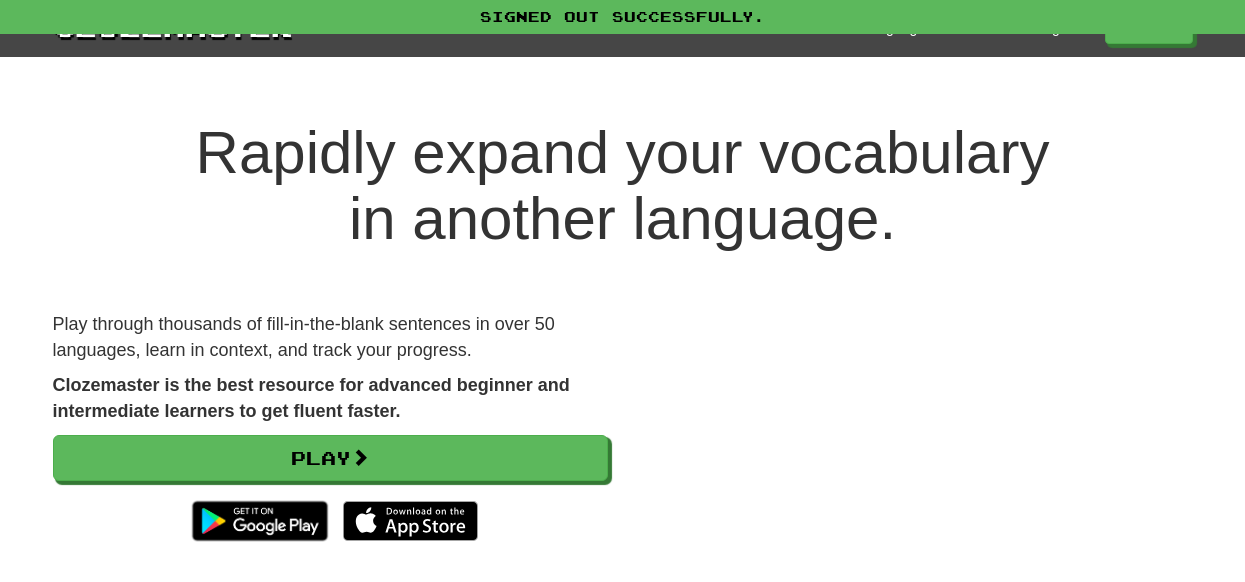 scroll, scrollTop: 0, scrollLeft: 0, axis: both 